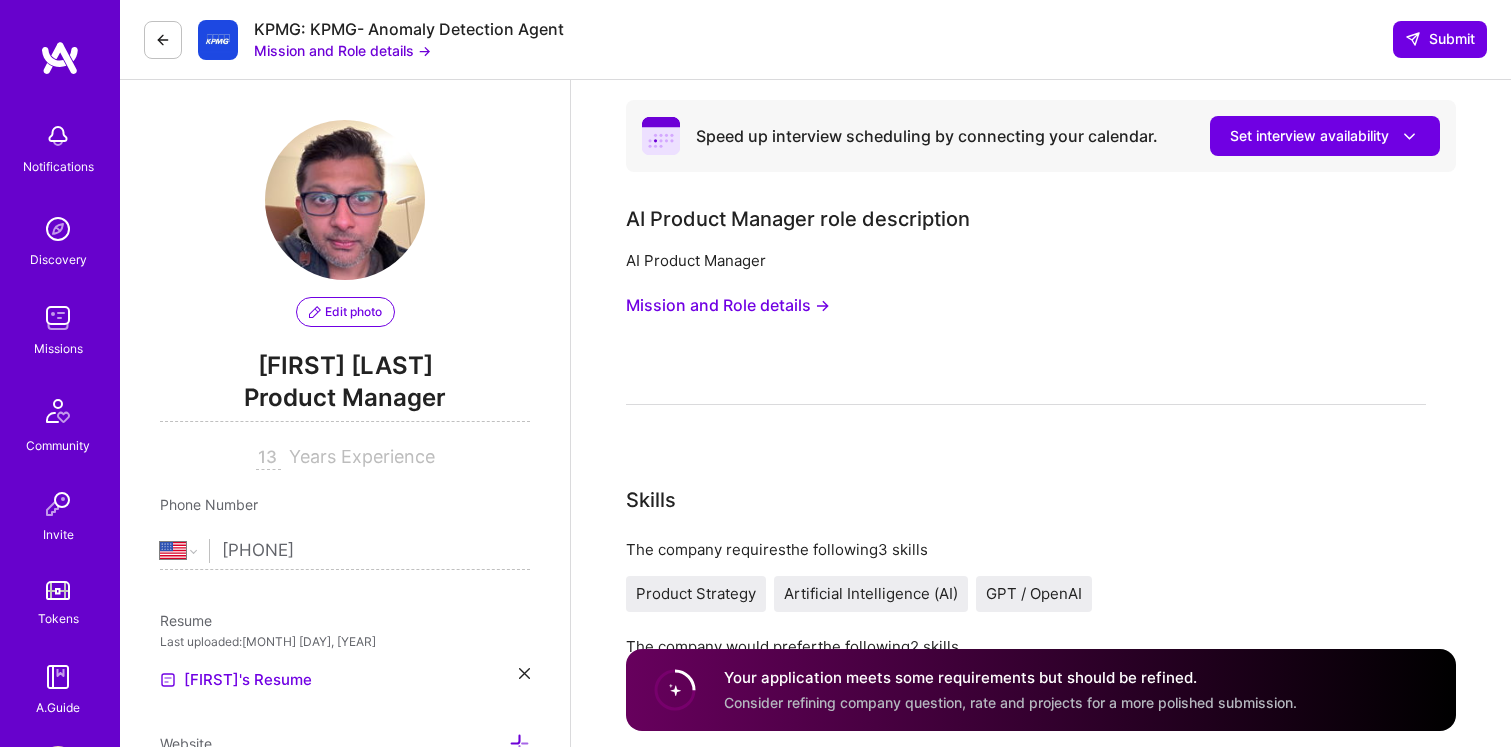 select on "US" 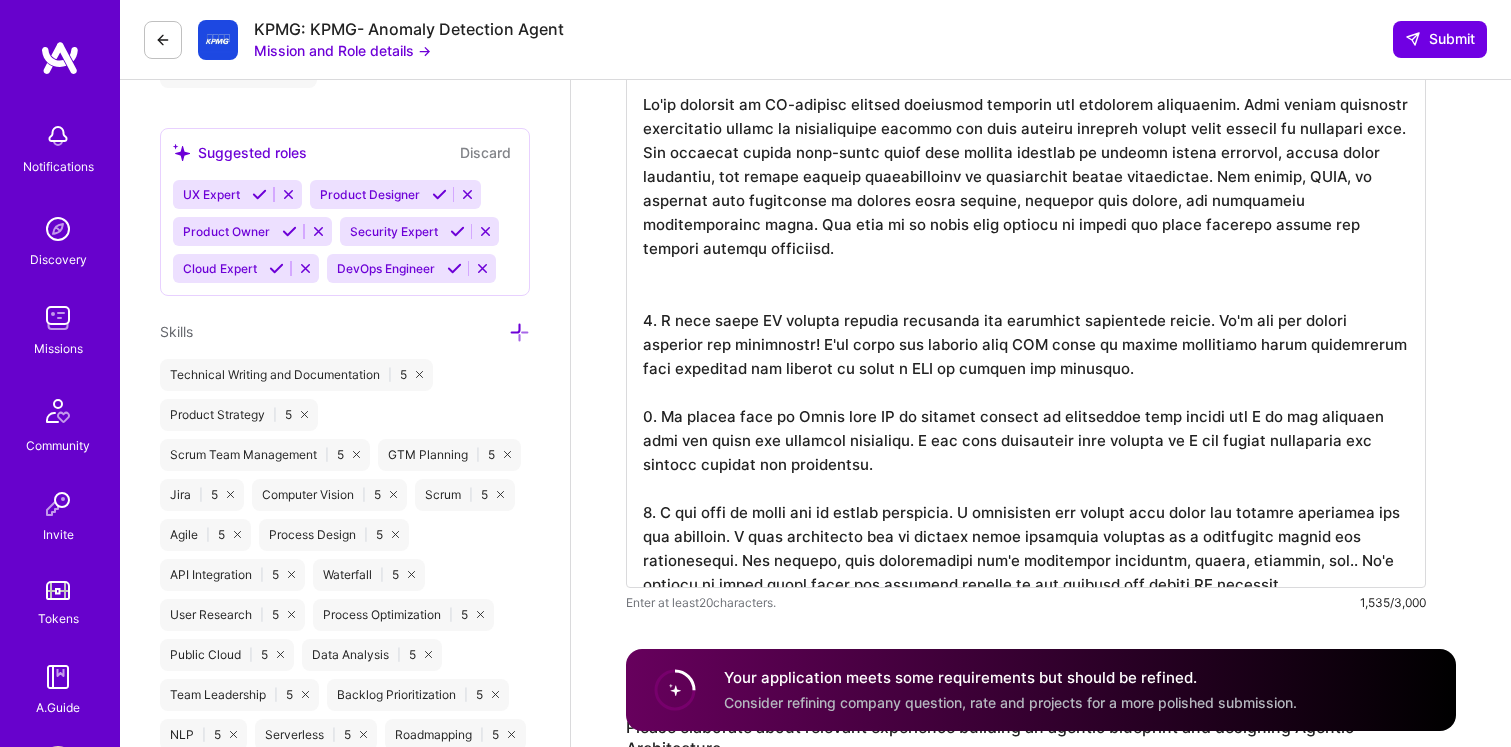 scroll, scrollTop: 779, scrollLeft: 0, axis: vertical 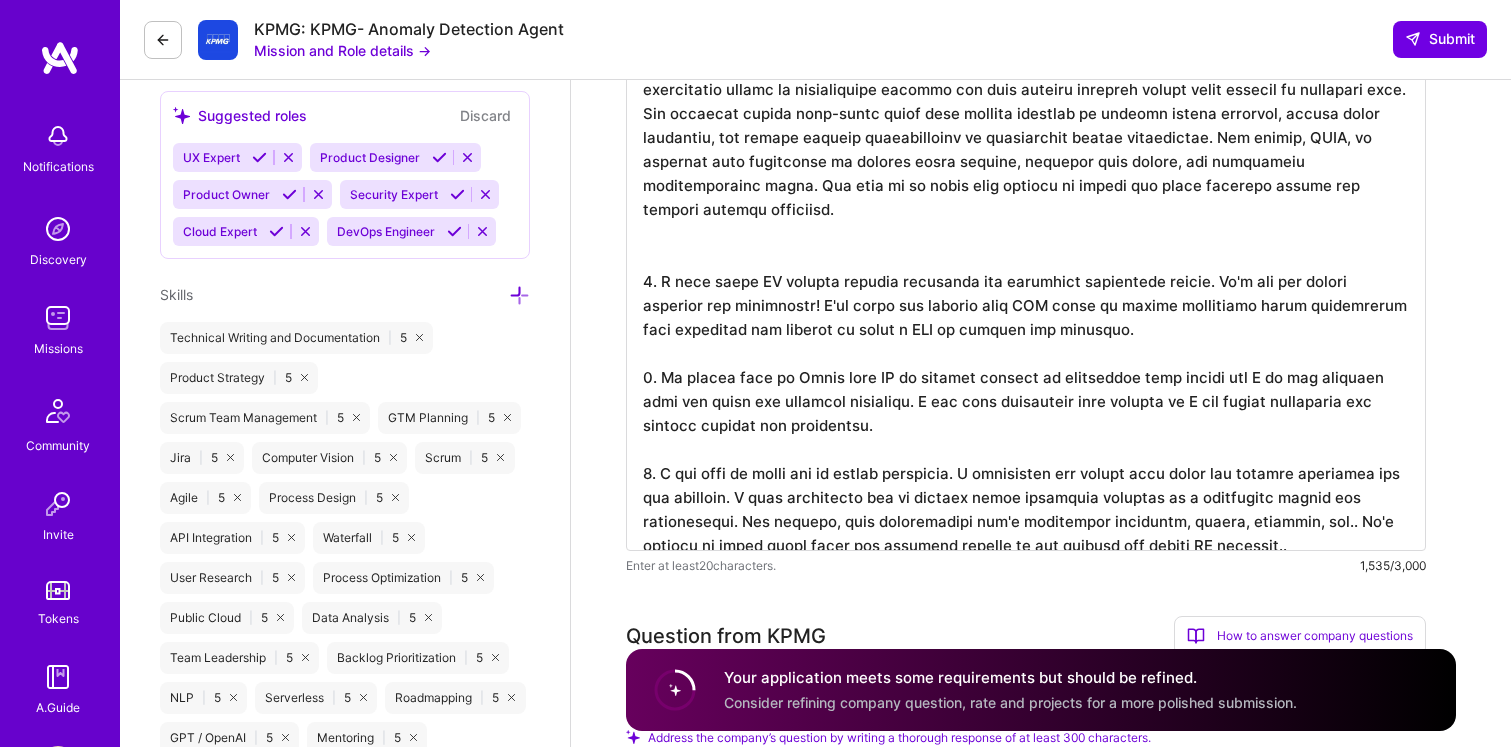 click at bounding box center (1026, 295) 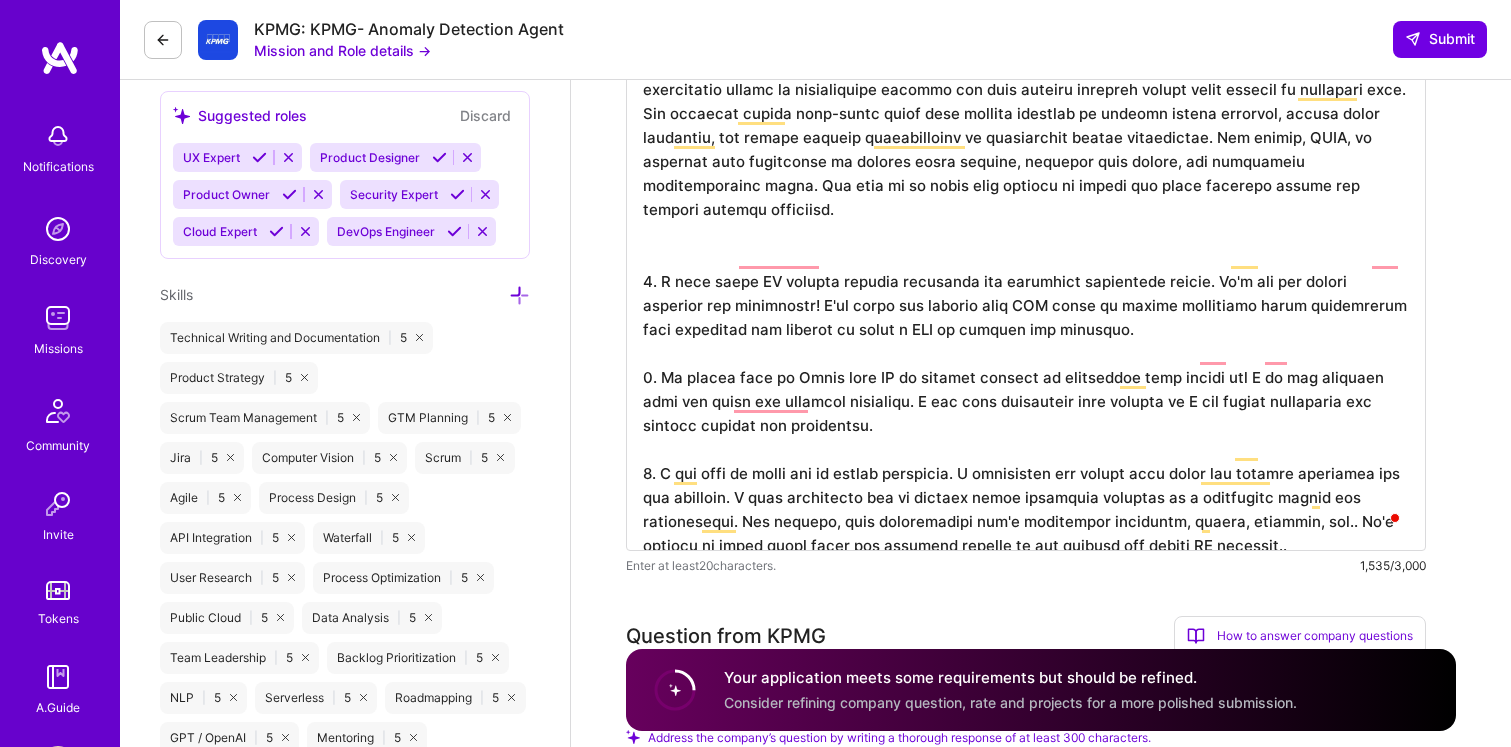 scroll, scrollTop: 2, scrollLeft: 0, axis: vertical 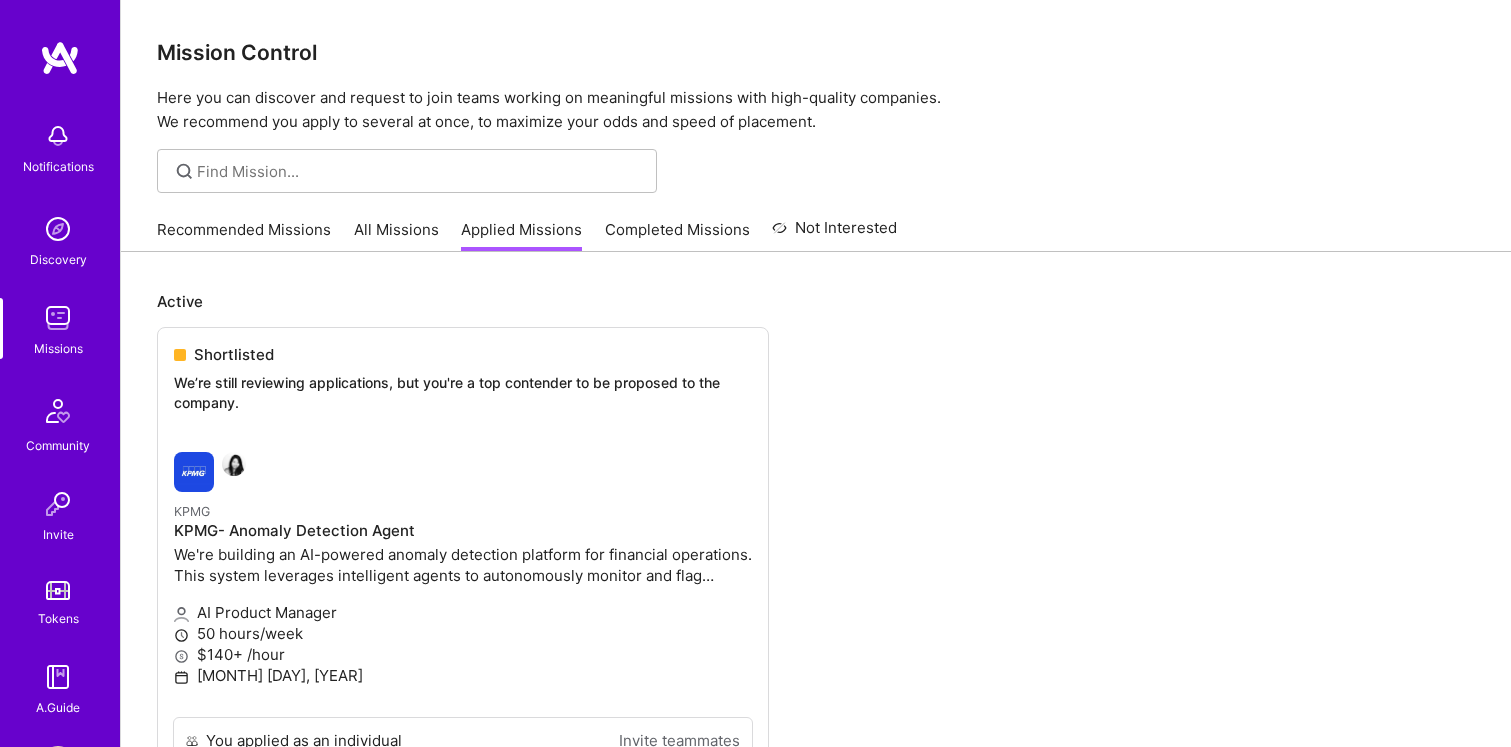 click on "Recommended Missions" at bounding box center (244, 235) 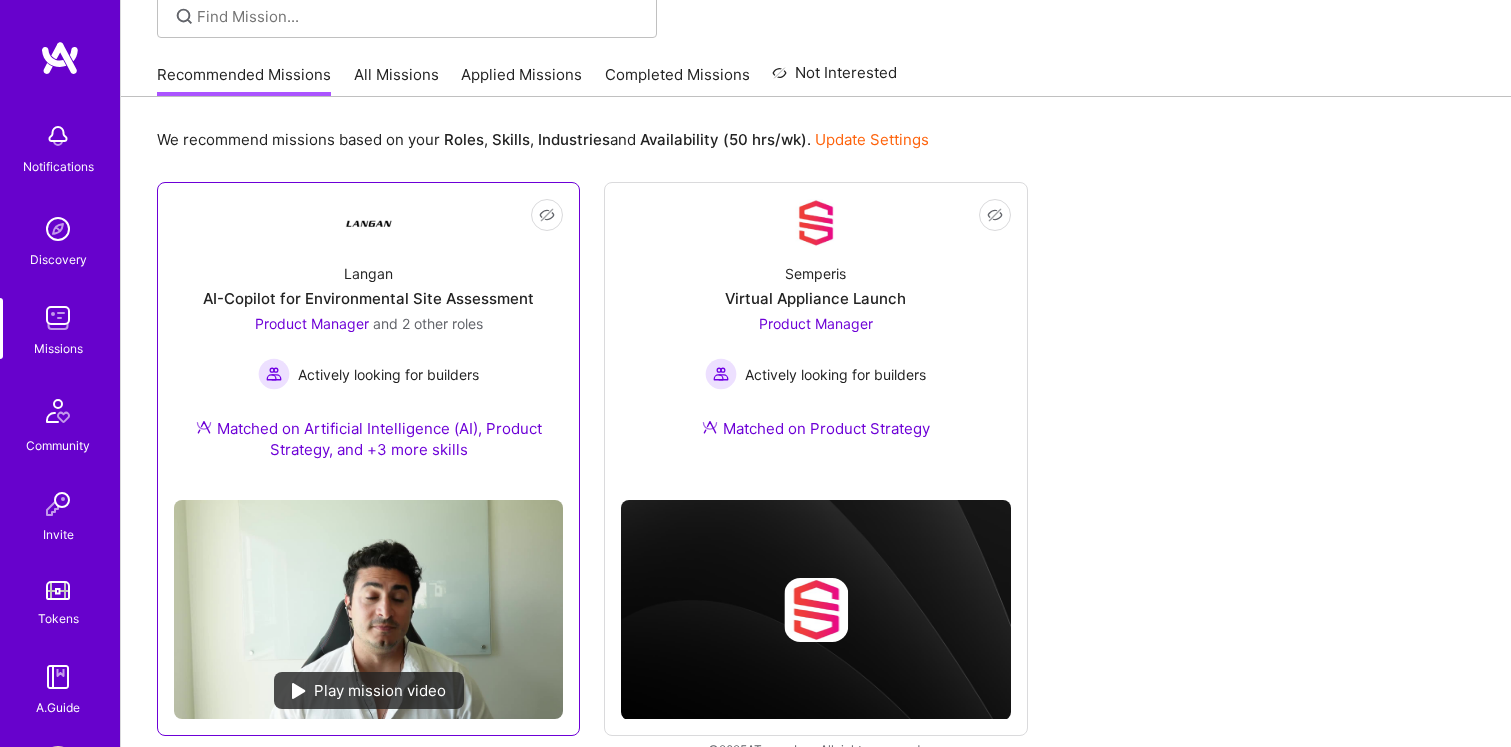 scroll, scrollTop: 162, scrollLeft: 0, axis: vertical 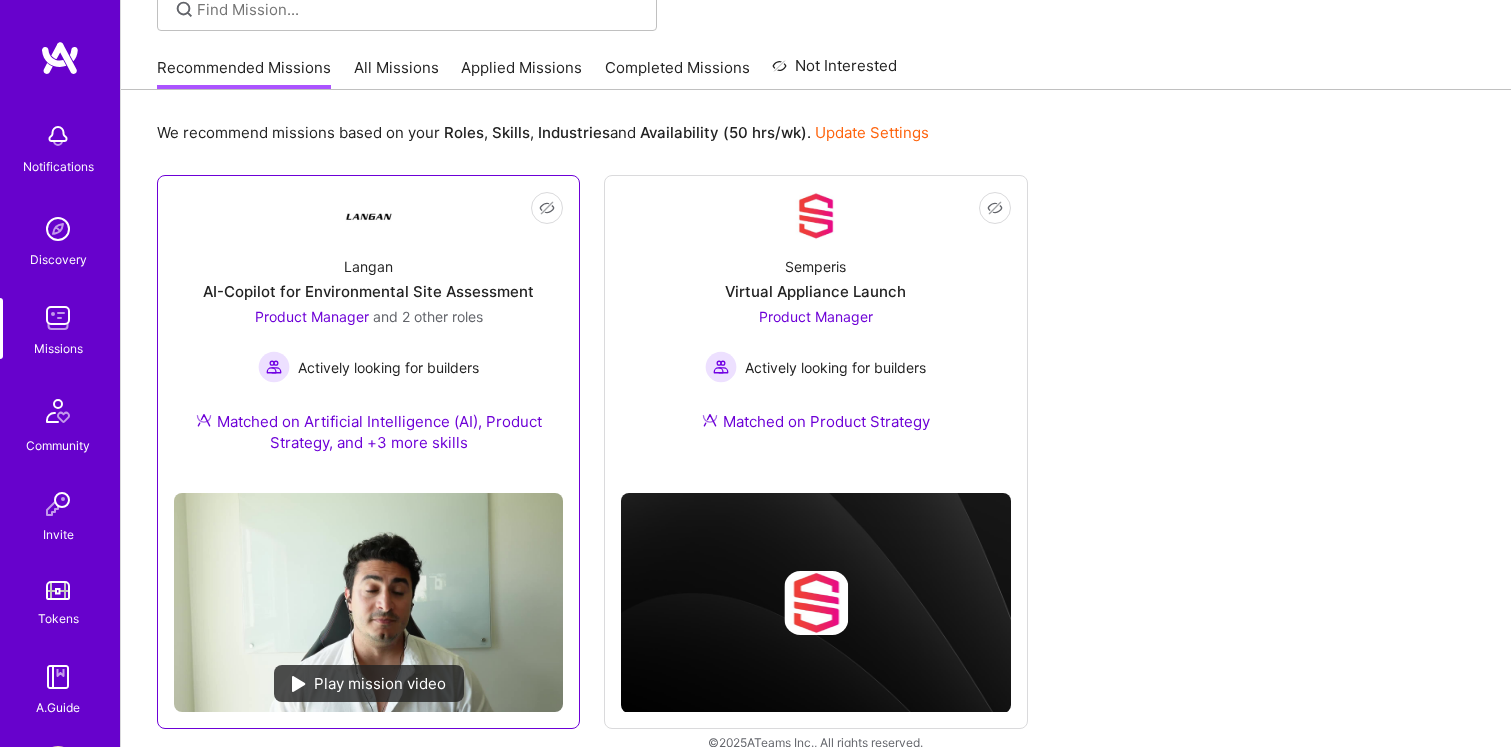 click on "[COMPANY] AI-Copilot for Environmental Site Assessment Product Manager   and 2 other roles Actively looking for builders Matched on Artificial Intelligence (AI), Product Strategy, and +3 more skills" at bounding box center (368, 358) 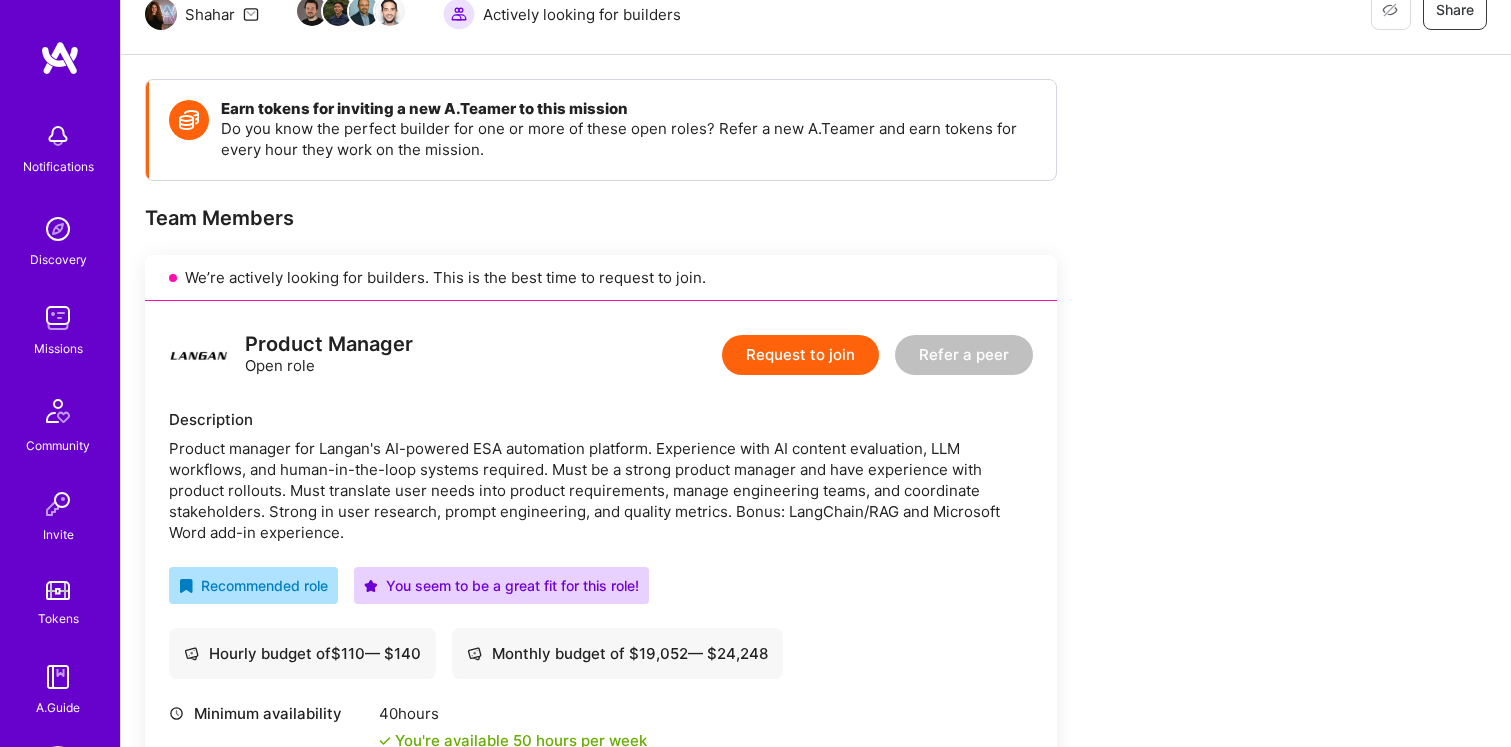 scroll, scrollTop: 225, scrollLeft: 0, axis: vertical 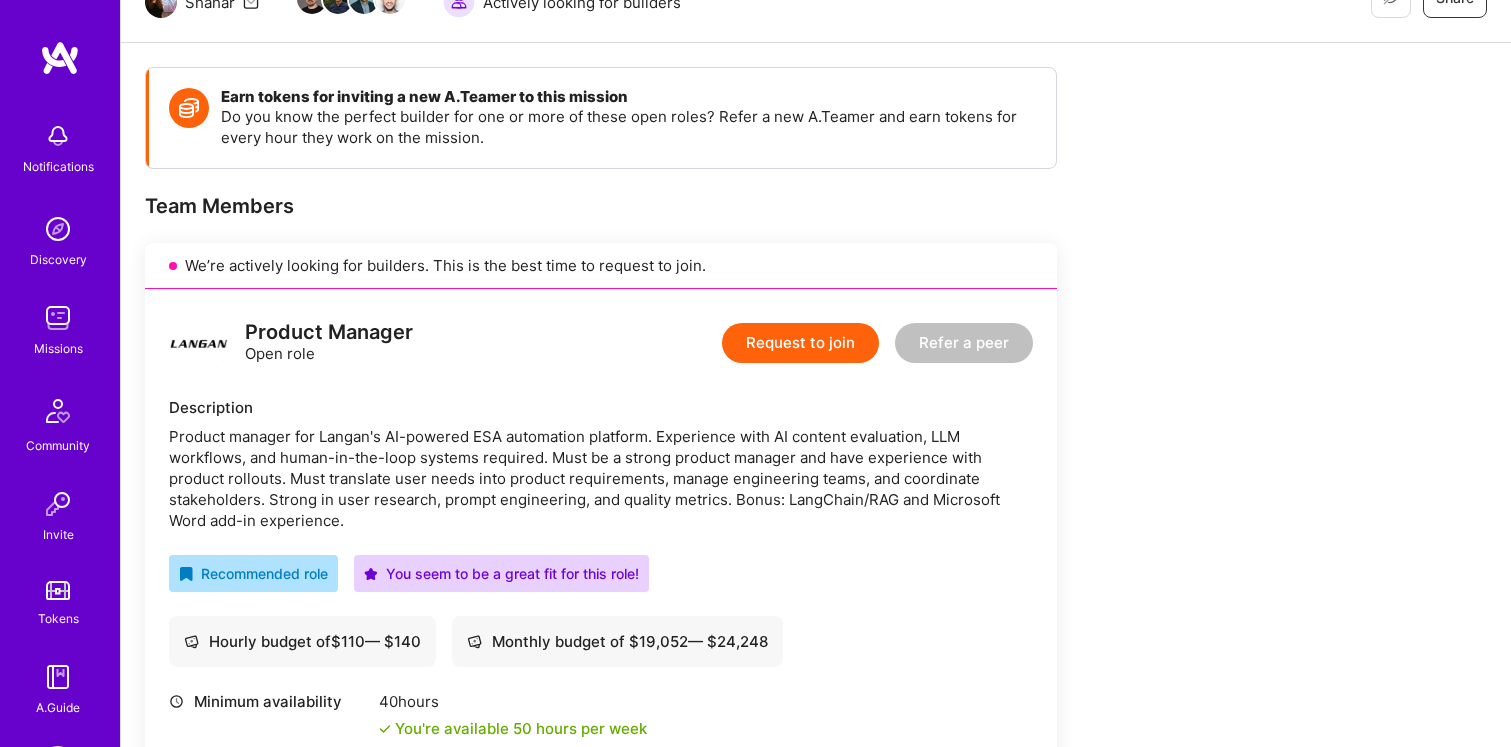 click on "Request to join Refer a peer" at bounding box center (877, 343) 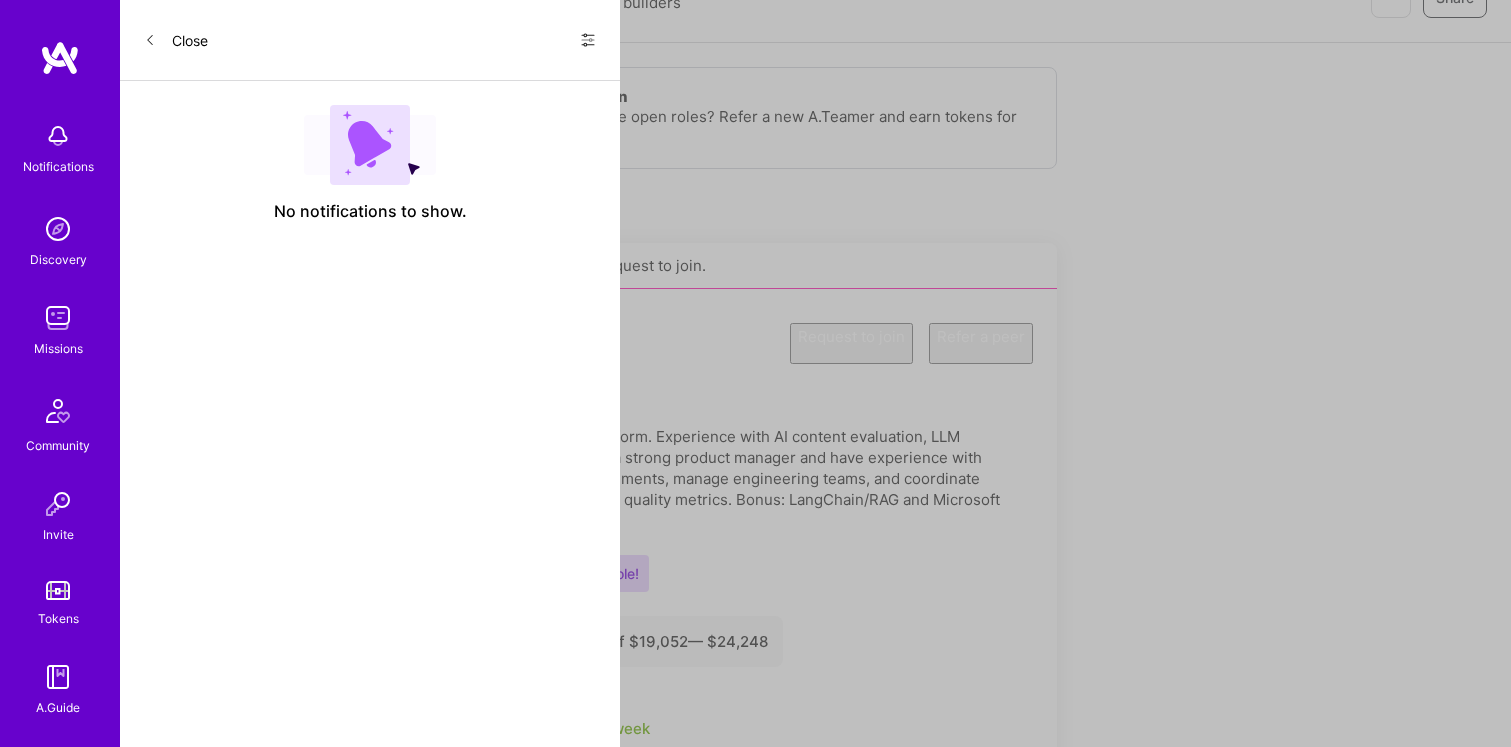 scroll, scrollTop: 0, scrollLeft: 0, axis: both 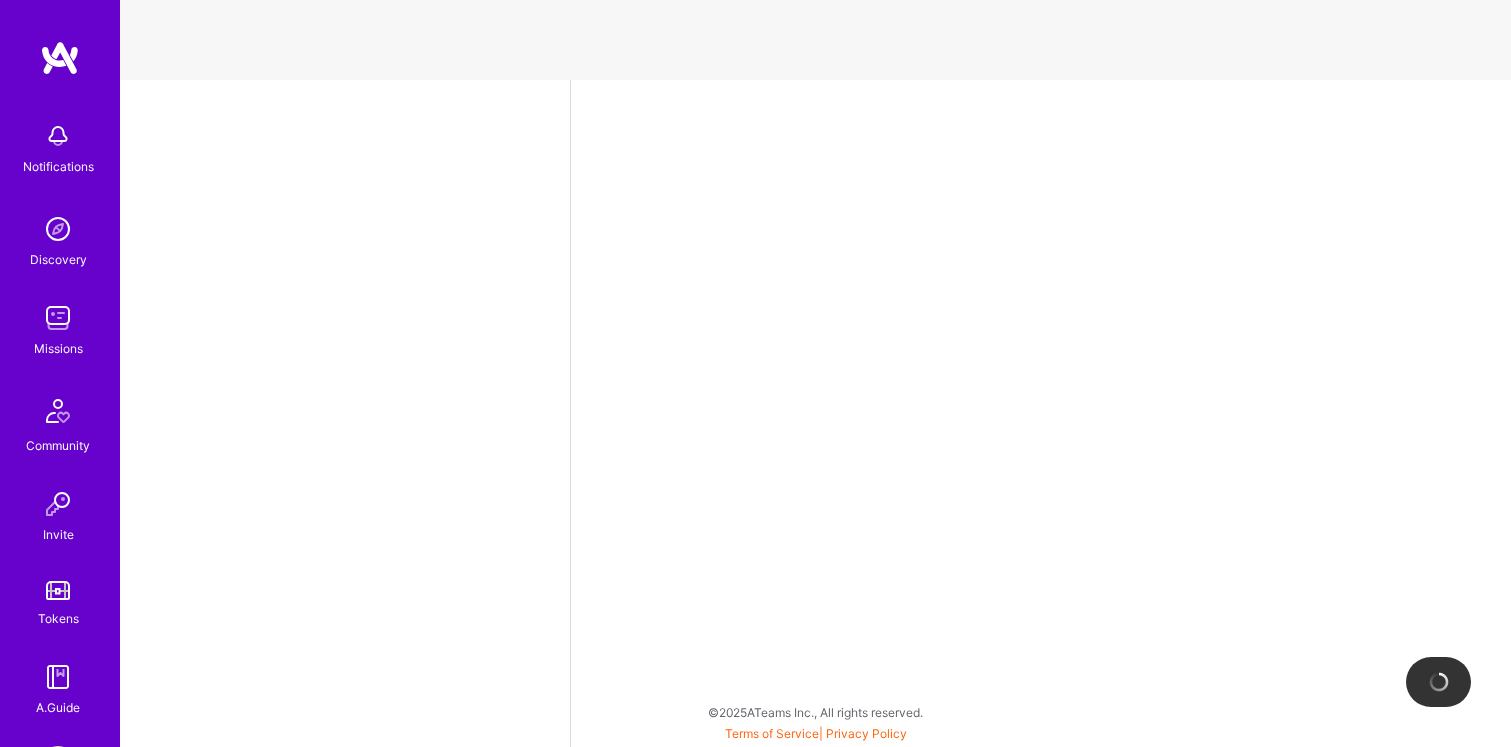 select on "US" 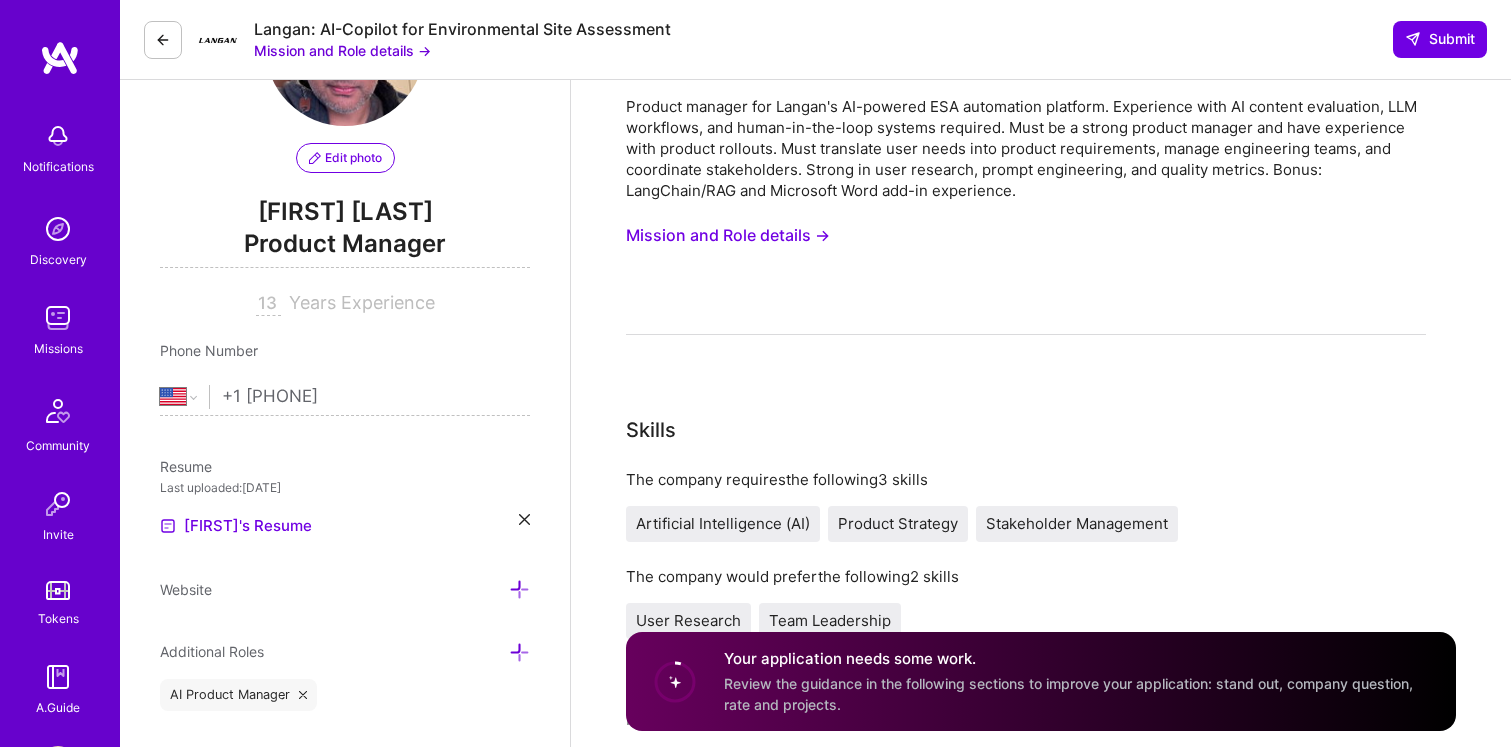 scroll, scrollTop: 153, scrollLeft: 0, axis: vertical 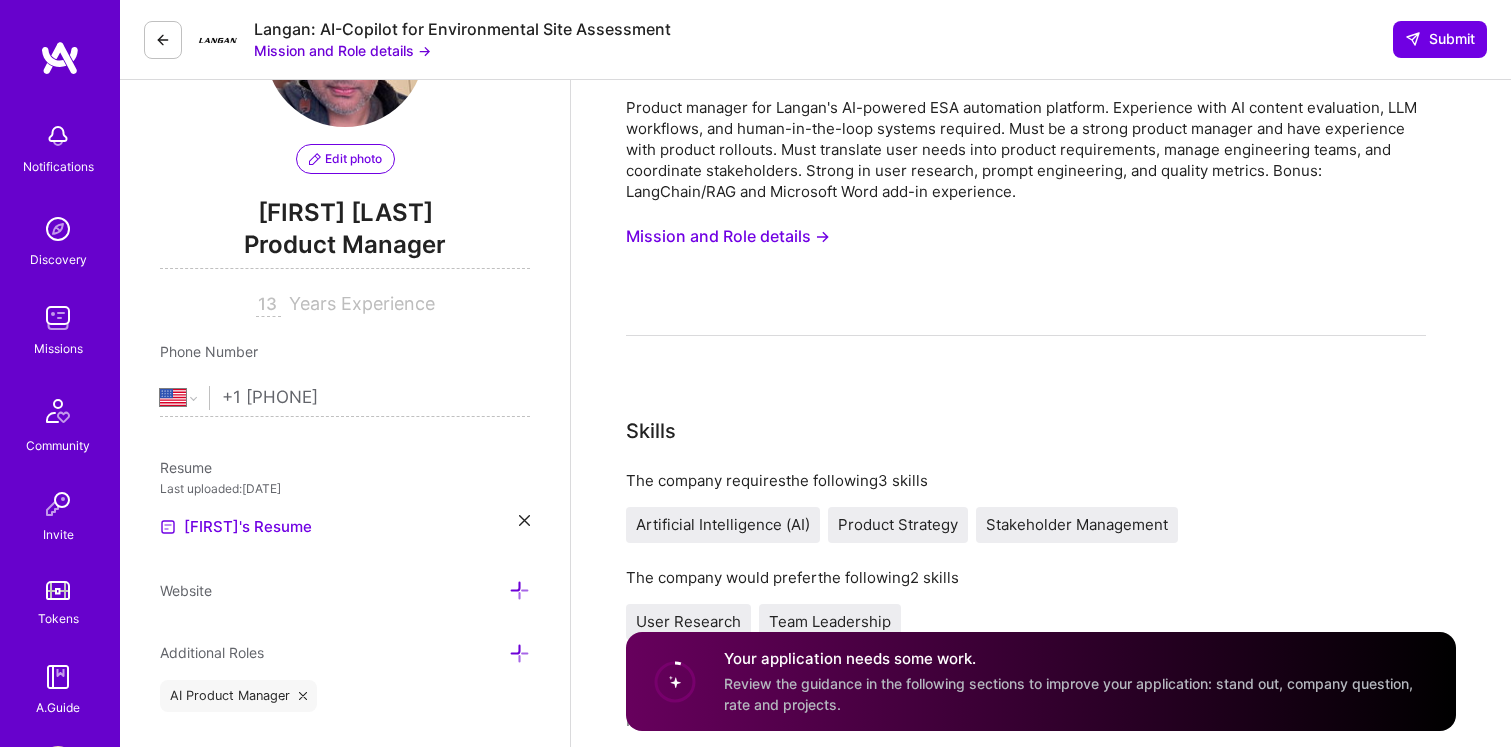 click on "Mission and Role details →" at bounding box center (728, 236) 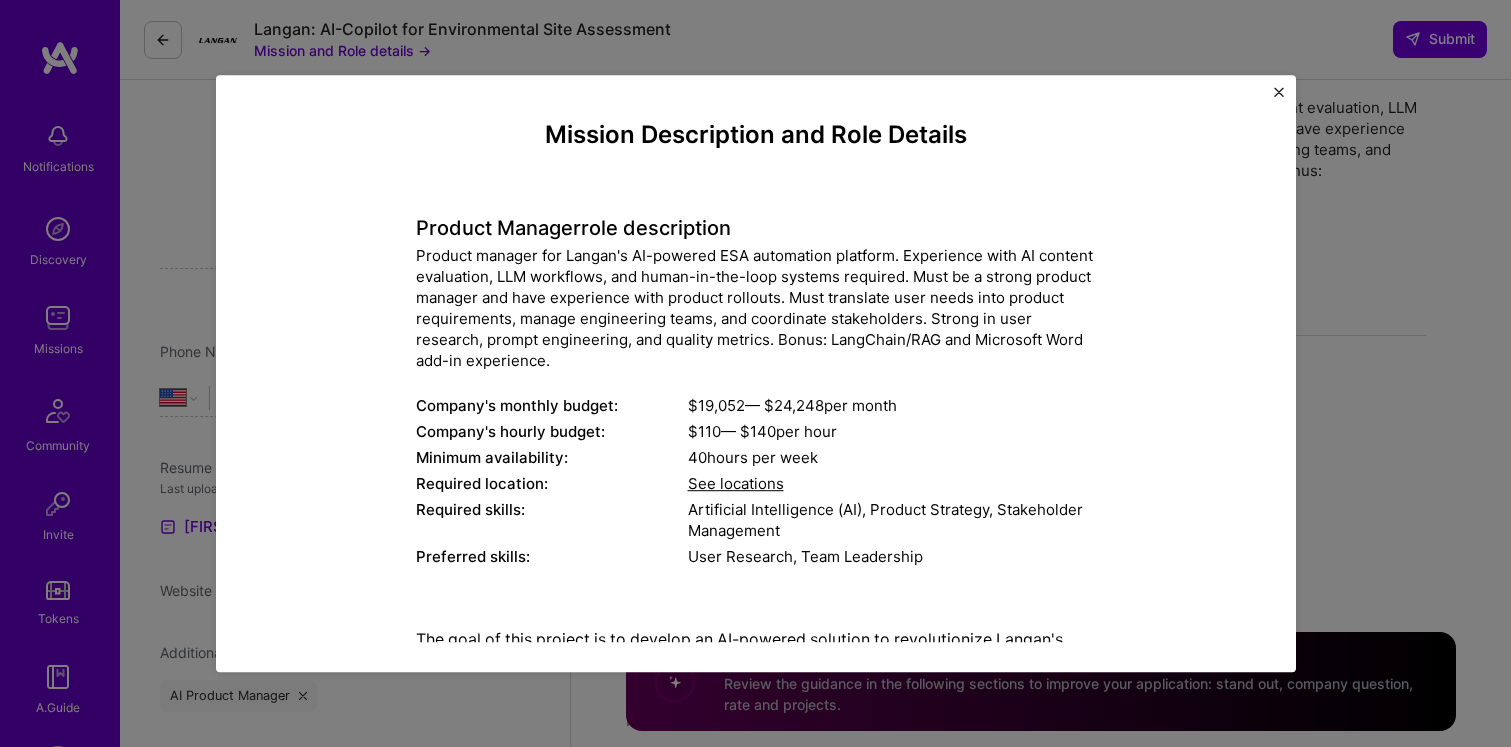 click on "Mission Description and Role Details Product Manager  role description Product manager for Langan's AI-powered ESA automation platform. Experience with AI content evaluation, LLM workflows, and human-in-the-loop systems required. Must be a strong product manager and have experience with product rollouts. Must translate user needs into product requirements, manage engineering teams, and coordinate stakeholders. Strong in user research, prompt engineering, and quality metrics. Bonus: LangChain/RAG and Microsoft Word add-in experience. Company's monthly budget: $ 19,052  — $ 24,248  per month Company's hourly budget: $ 110  — $ 140  per hour Minimum availability: 40  hours per week Required location: See locations Required skills: Artificial Intelligence (AI), Product Strategy, Stakeholder Management Preferred skills: User Research, Team Leadership A.Team's AI Control Room will be integrated to measure the AI's capability in performing data extraction and analysis tasks.  Video Description" at bounding box center (755, 373) 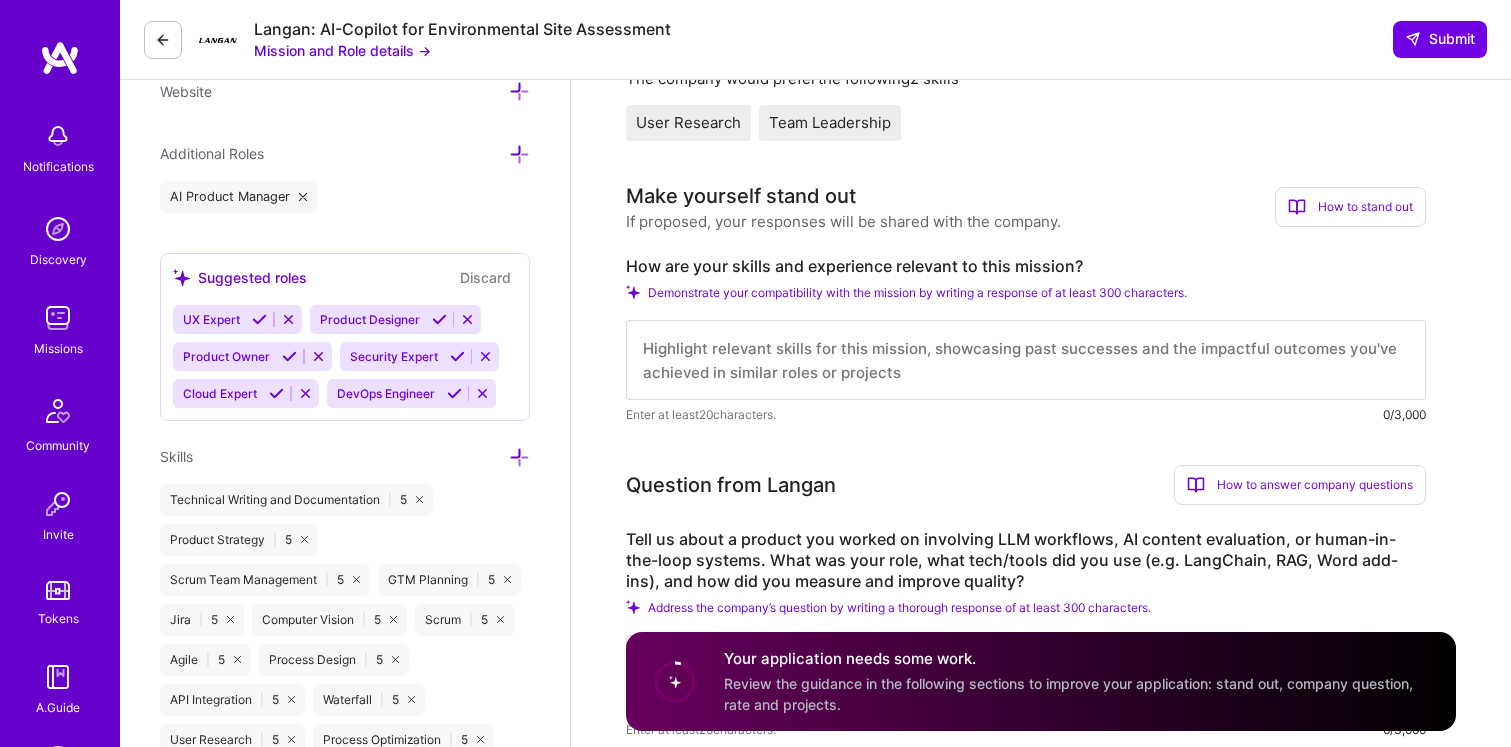 scroll, scrollTop: 656, scrollLeft: 0, axis: vertical 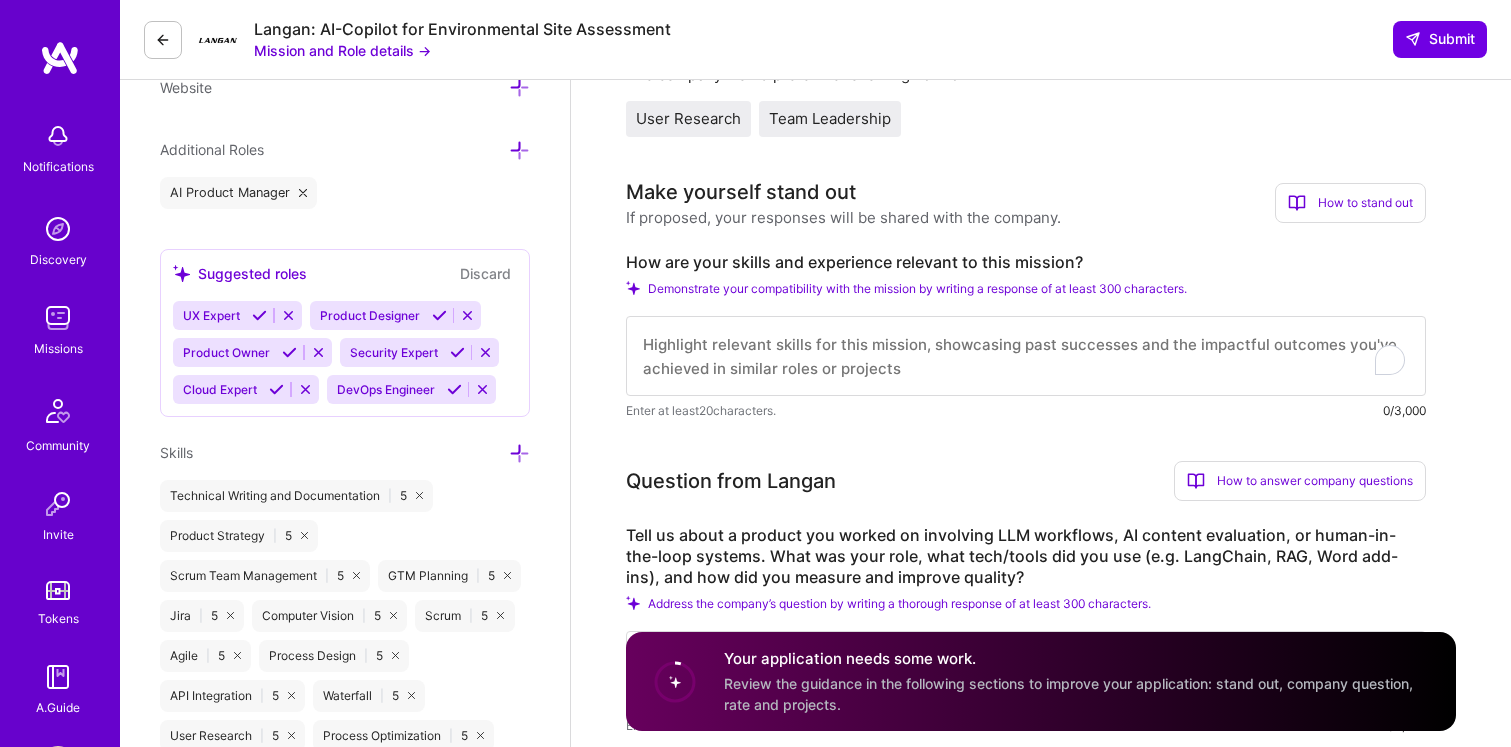 click at bounding box center (1026, 356) 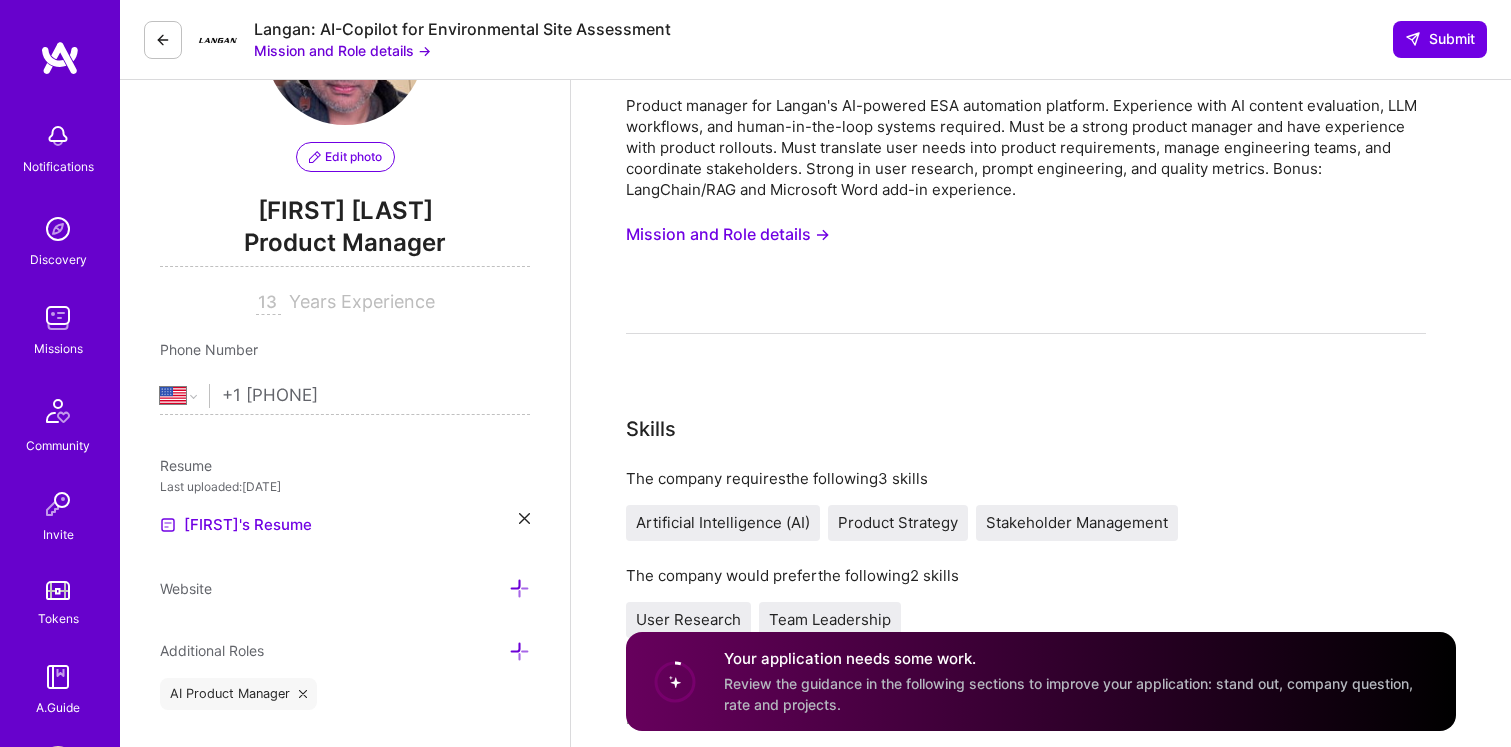 scroll, scrollTop: 0, scrollLeft: 0, axis: both 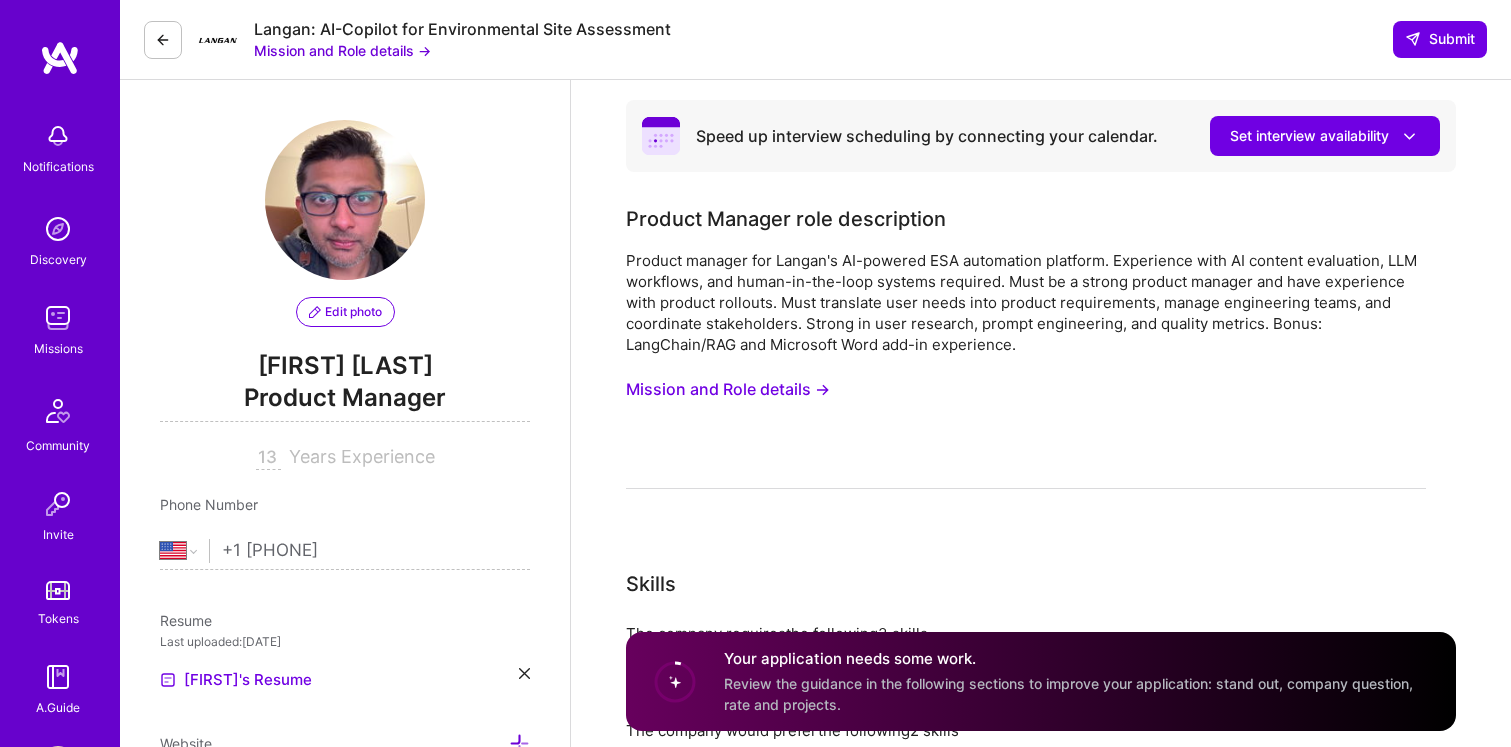 click on "Mission and Role details →" at bounding box center (728, 389) 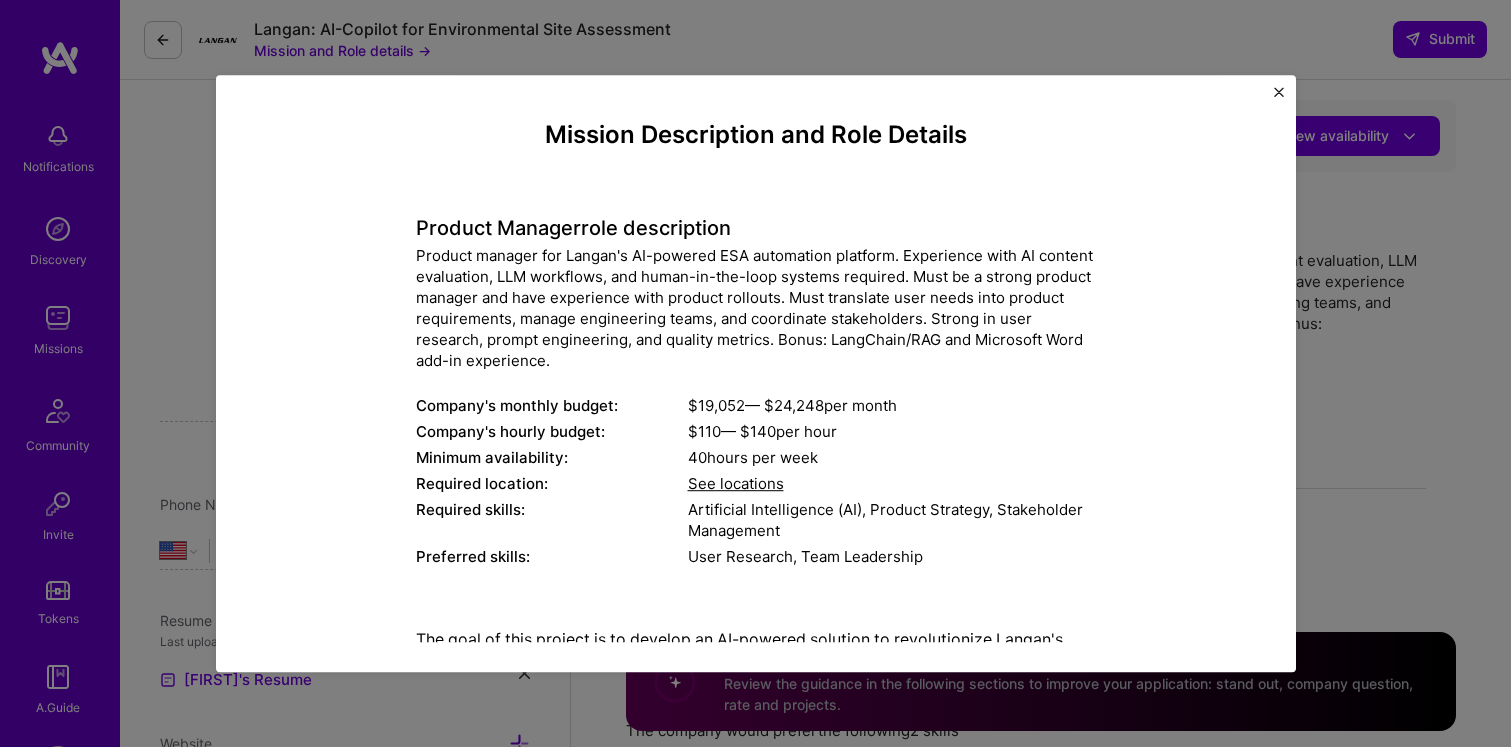 click on "Product manager for Langan's AI-powered ESA automation platform. Experience with AI content evaluation, LLM workflows, and human-in-the-loop systems required. Must be a strong product manager and have experience with product rollouts. Must translate user needs into product requirements, manage engineering teams, and coordinate stakeholders. Strong in user research, prompt engineering, and quality metrics. Bonus: LangChain/RAG and Microsoft Word add-in experience." at bounding box center (756, 308) 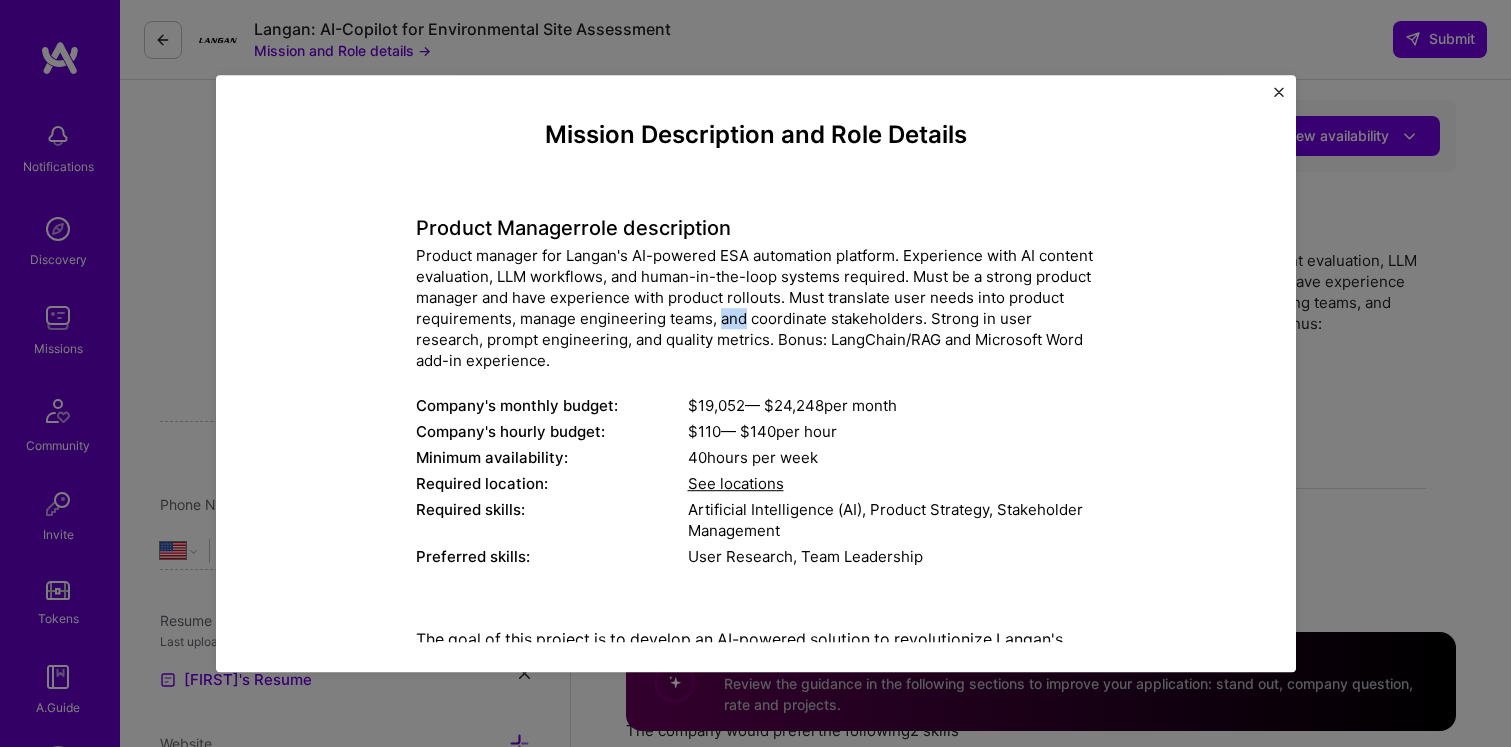 click on "Product manager for Langan's AI-powered ESA automation platform. Experience with AI content evaluation, LLM workflows, and human-in-the-loop systems required. Must be a strong product manager and have experience with product rollouts. Must translate user needs into product requirements, manage engineering teams, and coordinate stakeholders. Strong in user research, prompt engineering, and quality metrics. Bonus: LangChain/RAG and Microsoft Word add-in experience." at bounding box center (756, 308) 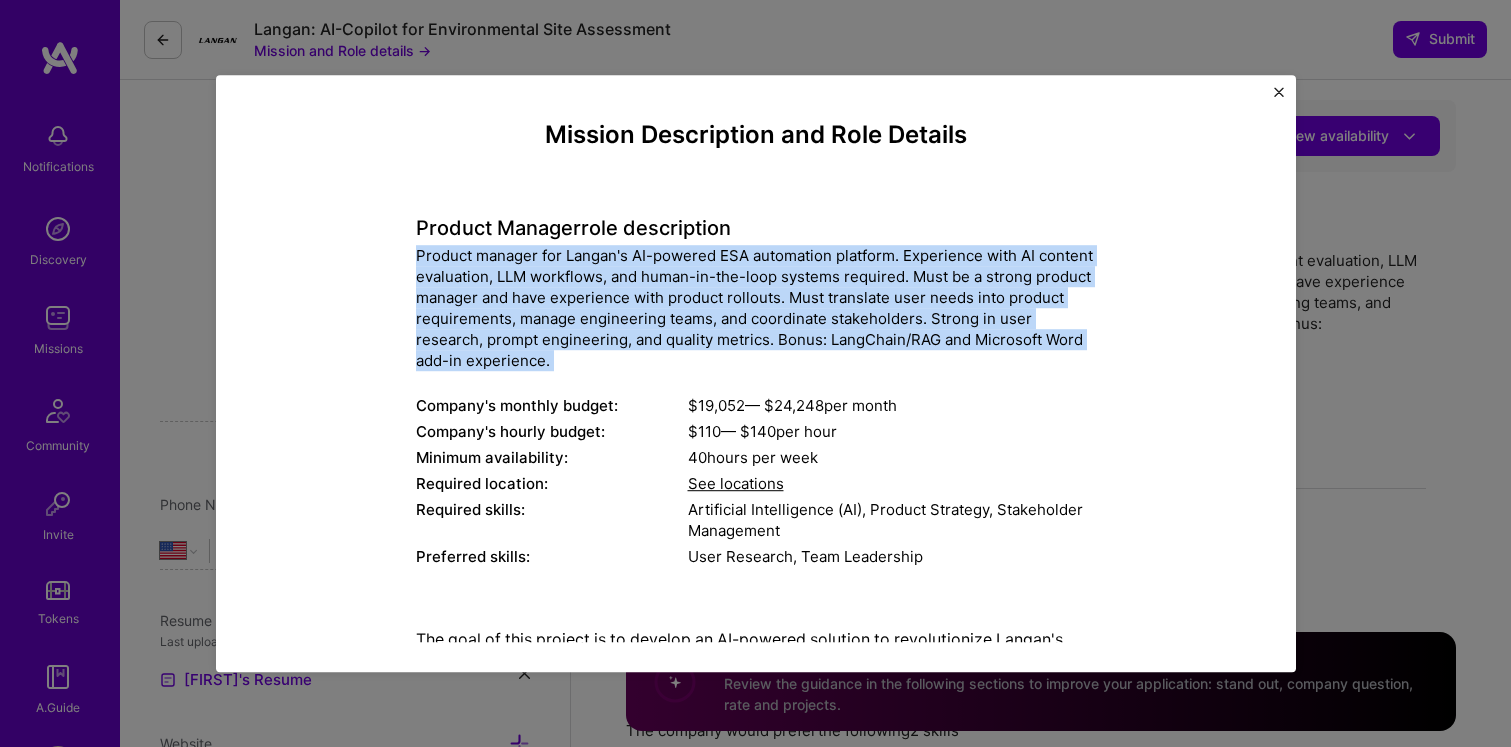 click on "Product manager for Langan's AI-powered ESA automation platform. Experience with AI content evaluation, LLM workflows, and human-in-the-loop systems required. Must be a strong product manager and have experience with product rollouts. Must translate user needs into product requirements, manage engineering teams, and coordinate stakeholders. Strong in user research, prompt engineering, and quality metrics. Bonus: LangChain/RAG and Microsoft Word add-in experience." at bounding box center (756, 308) 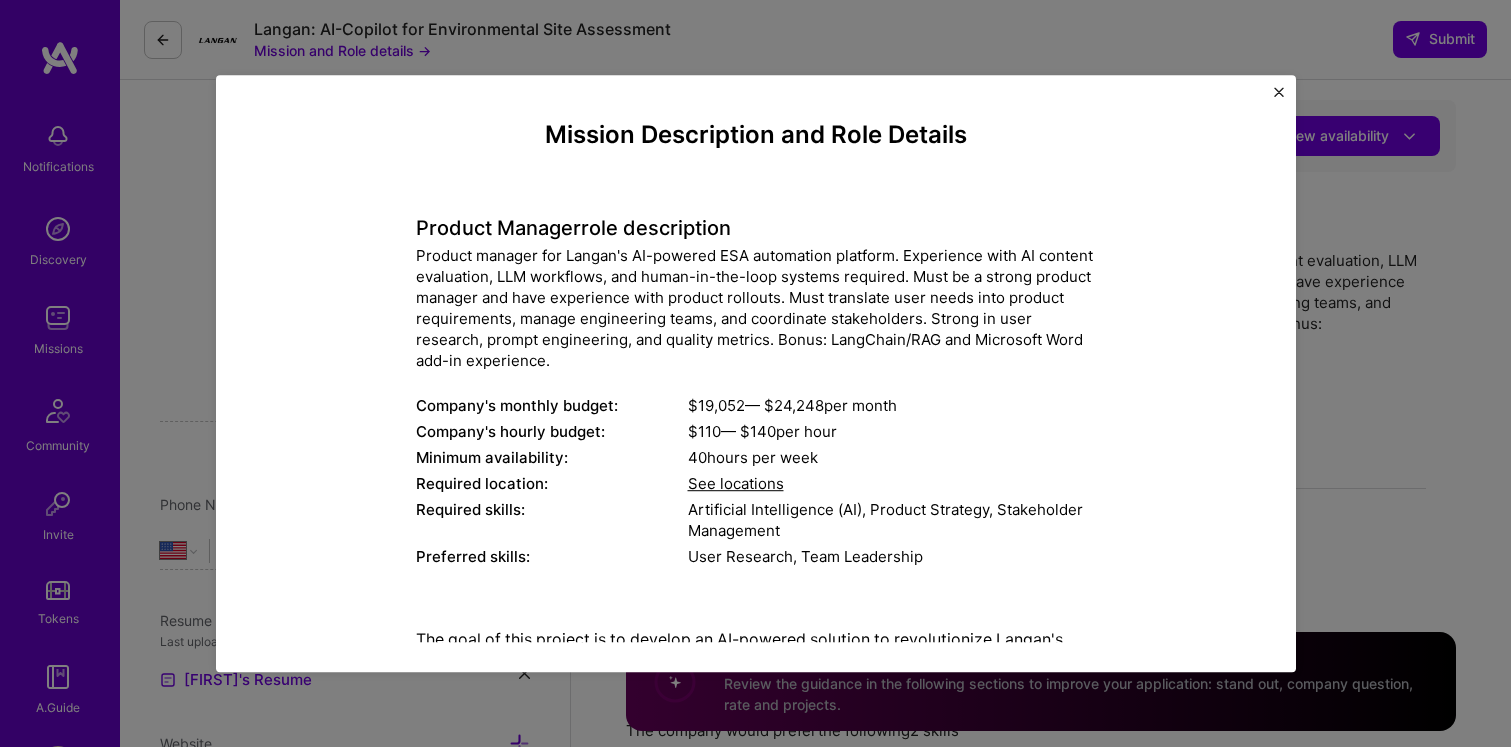 click on "Mission Description and Role Details Product Manager  role description Product manager for Langan's AI-powered ESA automation platform. Experience with AI content evaluation, LLM workflows, and human-in-the-loop systems required. Must be a strong product manager and have experience with product rollouts. Must translate user needs into product requirements, manage engineering teams, and coordinate stakeholders. Strong in user research, prompt engineering, and quality metrics. Bonus: LangChain/RAG and Microsoft Word add-in experience. Company's monthly budget: $ 19,052  — $ 24,248  per month Company's hourly budget: $ 110  — $ 140  per hour Minimum availability: 40  hours per week Required location: See locations Required skills: Artificial Intelligence (AI), Product Strategy, Stakeholder Management Preferred skills: User Research, Team Leadership A.Team's AI Control Room will be integrated to measure the AI's capability in performing data extraction and analysis tasks.  Video Description" at bounding box center [755, 373] 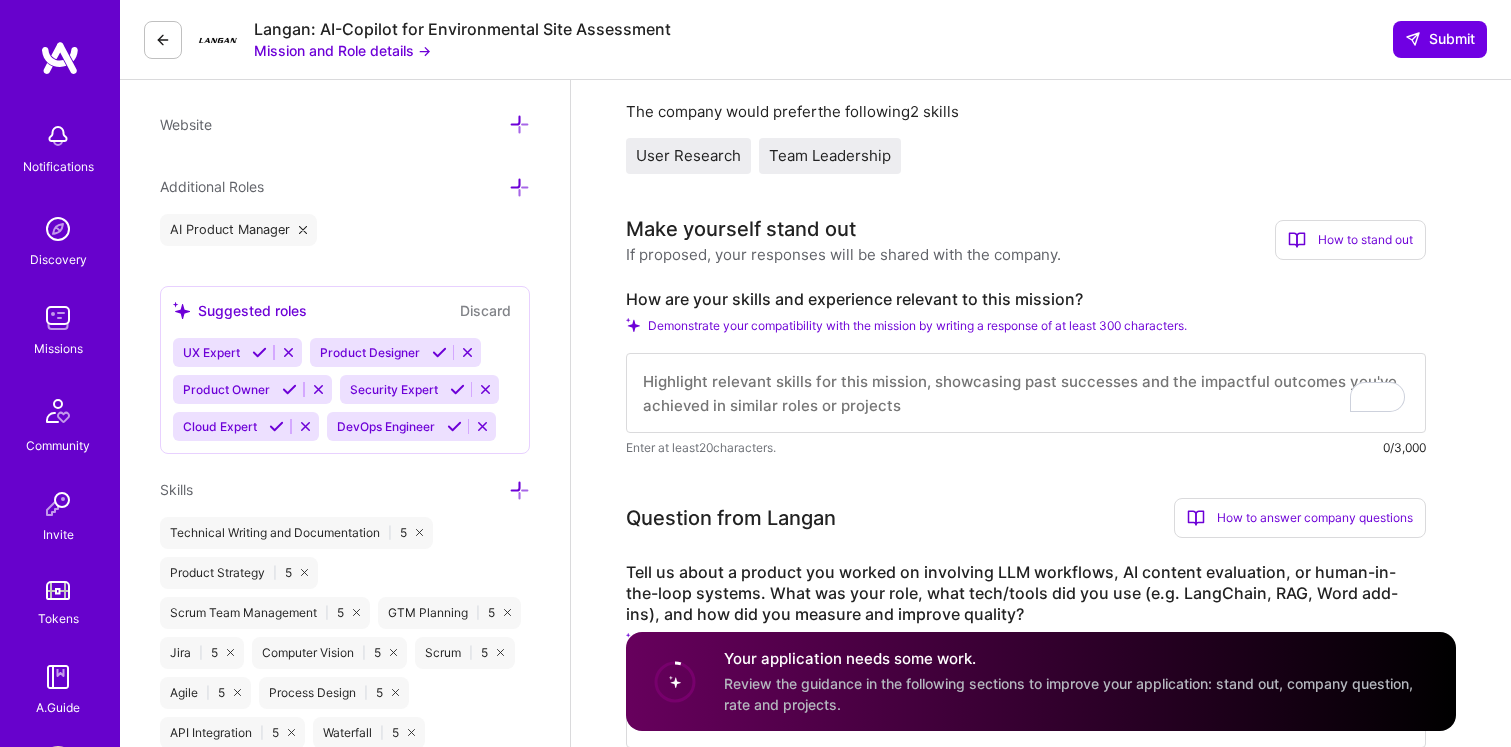 scroll, scrollTop: 766, scrollLeft: 0, axis: vertical 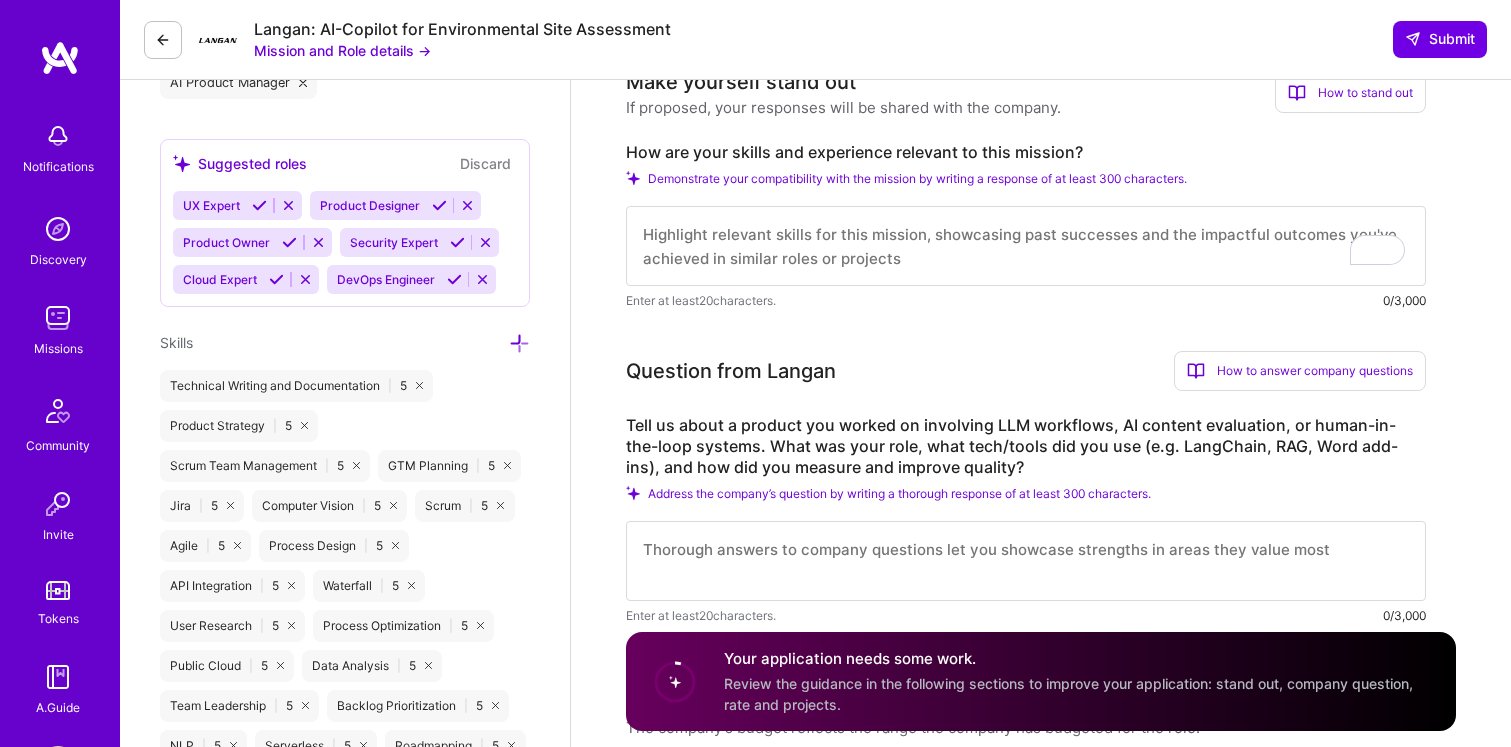 click at bounding box center (1026, 246) 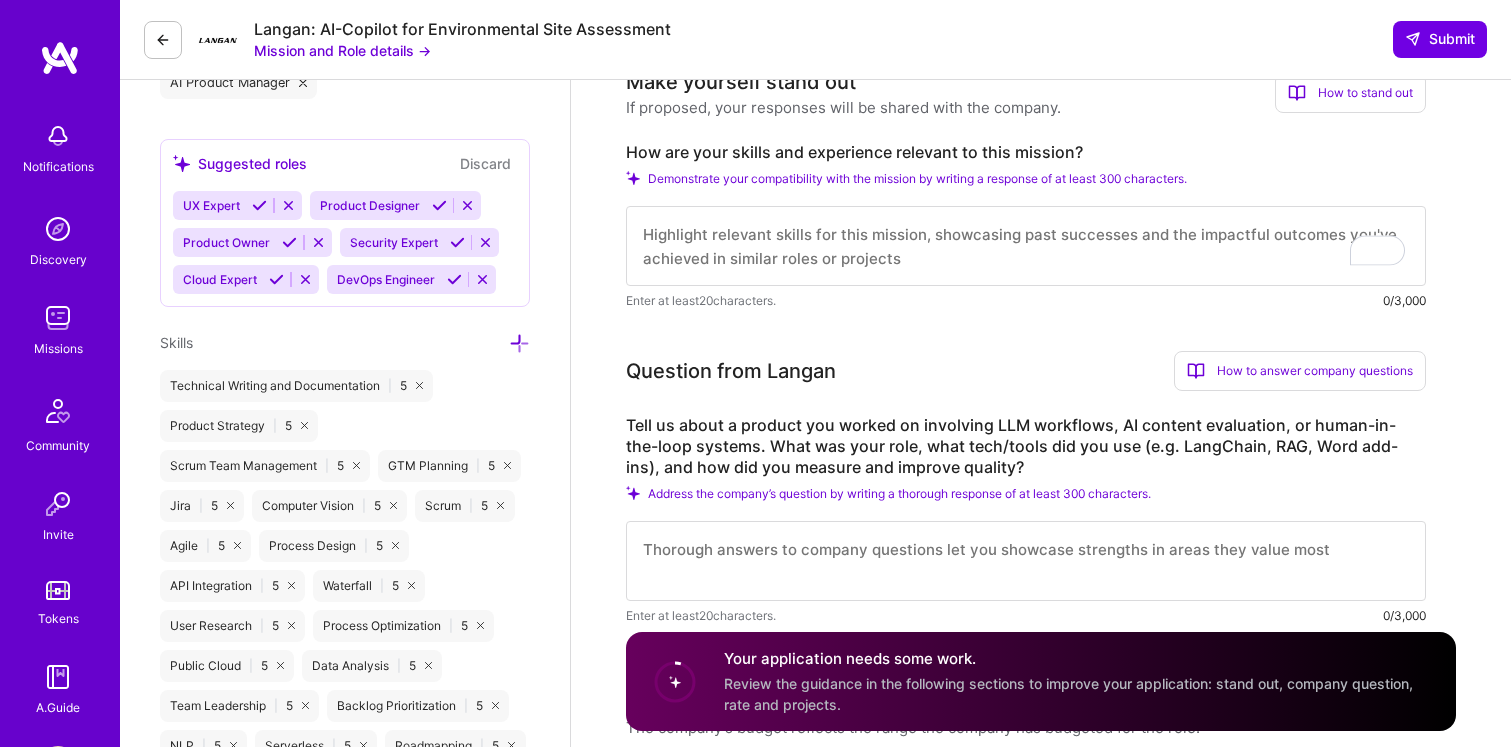 paste on "Product manager for Langan's AI-powered ESA automation platform. Experience with AI content evaluation, LLM workflows, and human-in-the-loop systems required. Must be a strong product manager and have experience with product rollouts. Must translate user needs into product requirements, manage engineering teams, and coordinate stakeholders. Strong in user research, prompt engineering, and quality metrics. Bonus: LangChain/RAG and Microsoft Word add-in experience." 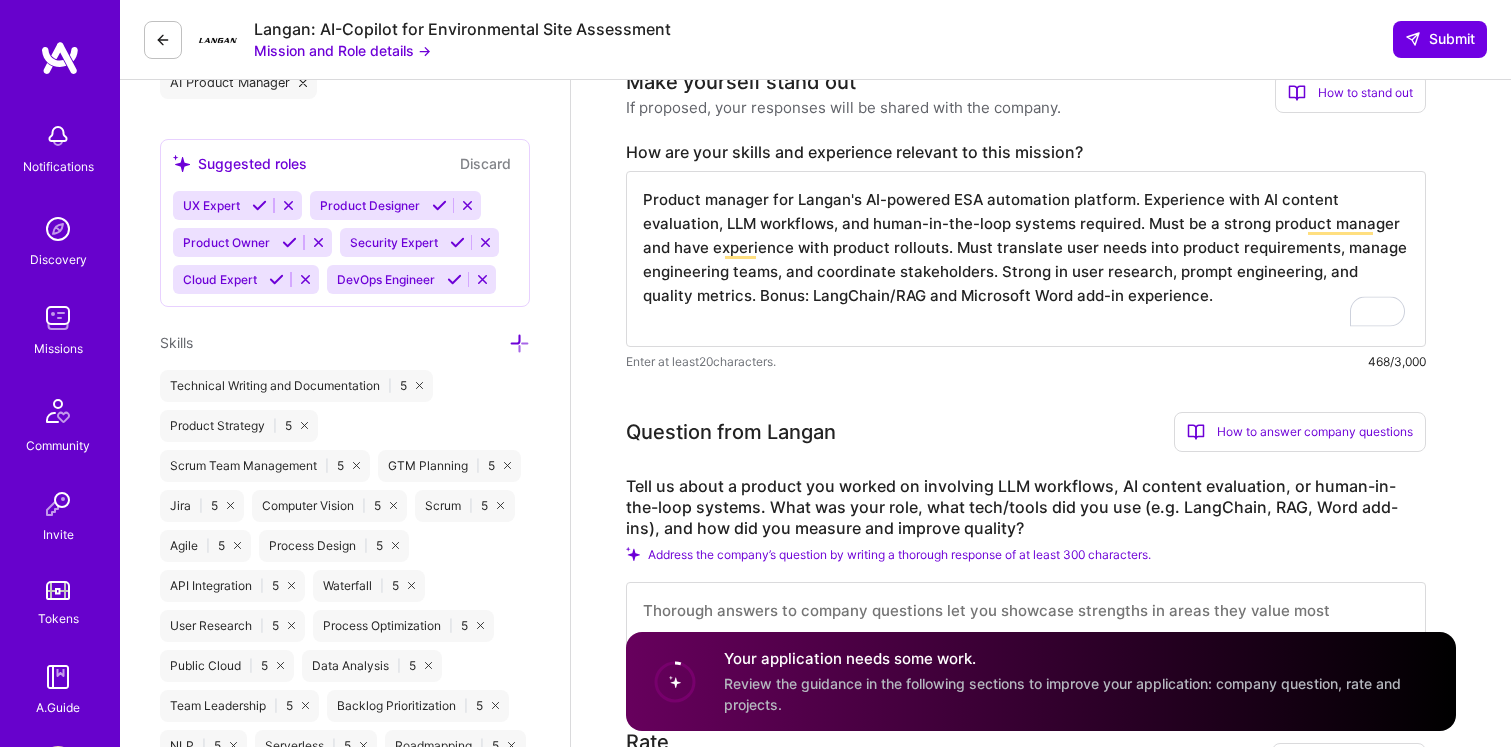 click on "Product manager for Langan's AI-powered ESA automation platform. Experience with AI content evaluation, LLM workflows, and human-in-the-loop systems required. Must be a strong product manager and have experience with product rollouts. Must translate user needs into product requirements, manage engineering teams, and coordinate stakeholders. Strong in user research, prompt engineering, and quality metrics. Bonus: LangChain/RAG and Microsoft Word add-in experience." at bounding box center [1026, 259] 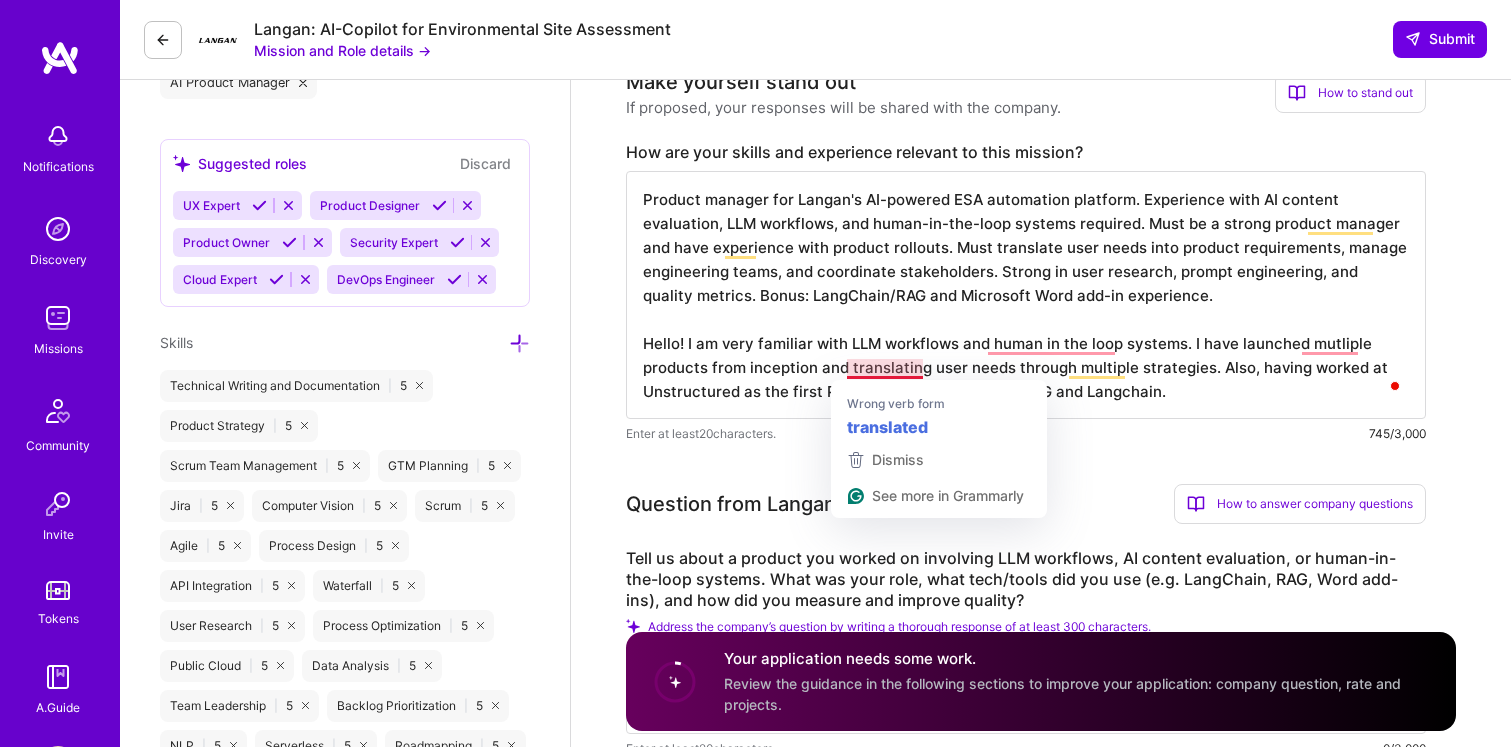 click on "Product manager for Langan's AI-powered ESA automation platform. Experience with AI content evaluation, LLM workflows, and human-in-the-loop systems required. Must be a strong product manager and have experience with product rollouts. Must translate user needs into product requirements, manage engineering teams, and coordinate stakeholders. Strong in user research, prompt engineering, and quality metrics. Bonus: LangChain/RAG and Microsoft Word add-in experience.
Hello! I am very familiar with LLM workflows and human in the loop systems. I have launched mutliple products from inception and translating user needs through multiple strategies. Also, having worked at Unstructured as the first PM, I am very familiar with RAG and Langchain." at bounding box center [1026, 295] 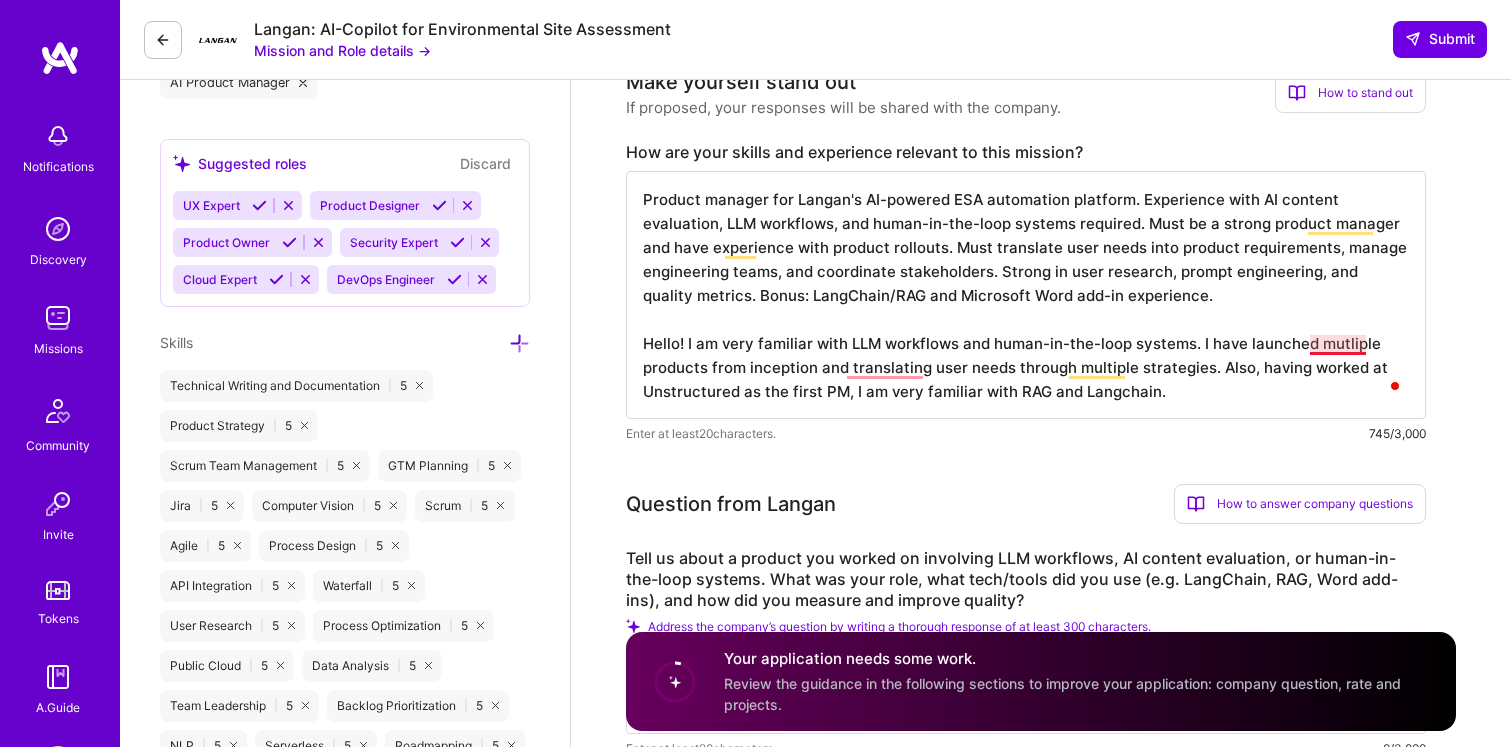 click on "Product manager for Langan's AI-powered ESA automation platform. Experience with AI content evaluation, LLM workflows, and human-in-the-loop systems required. Must be a strong product manager and have experience with product rollouts. Must translate user needs into product requirements, manage engineering teams, and coordinate stakeholders. Strong in user research, prompt engineering, and quality metrics. Bonus: LangChain/RAG and Microsoft Word add-in experience.
Hello! I am very familiar with LLM workflows and human-in-the-loop systems. I have launched mutliple products from inception and translating user needs through multiple strategies. Also, having worked at Unstructured as the first PM, I am very familiar with RAG and Langchain." at bounding box center [1026, 295] 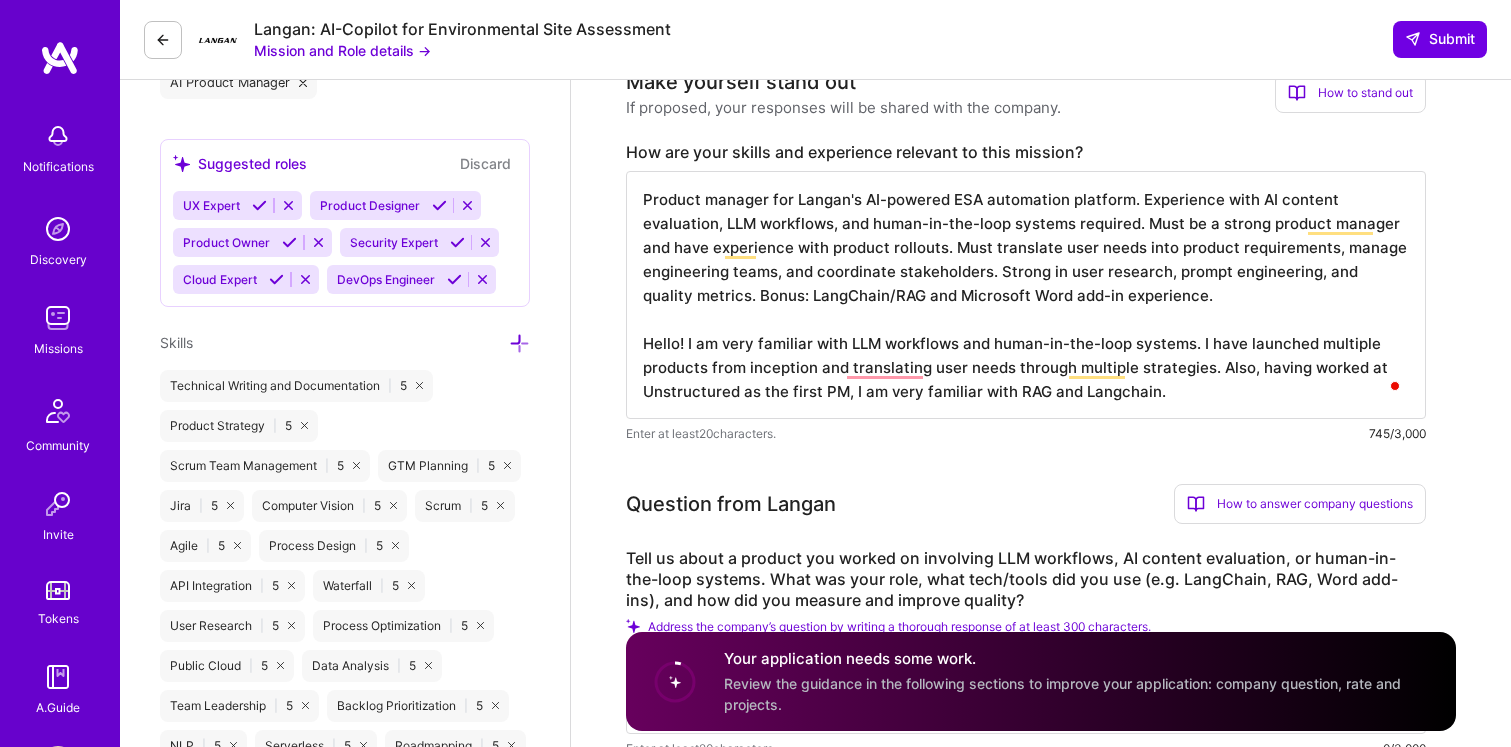click on "Product manager for Langan's AI-powered ESA automation platform. Experience with AI content evaluation, LLM workflows, and human-in-the-loop systems required. Must be a strong product manager and have experience with product rollouts. Must translate user needs into product requirements, manage engineering teams, and coordinate stakeholders. Strong in user research, prompt engineering, and quality metrics. Bonus: LangChain/RAG and Microsoft Word add-in experience.
Hello! I am very familiar with LLM workflows and human-in-the-loop systems. I have launched multiple products from inception and translating user needs through multiple strategies. Also, having worked at Unstructured as the first PM, I am very familiar with RAG and Langchain." at bounding box center (1026, 295) 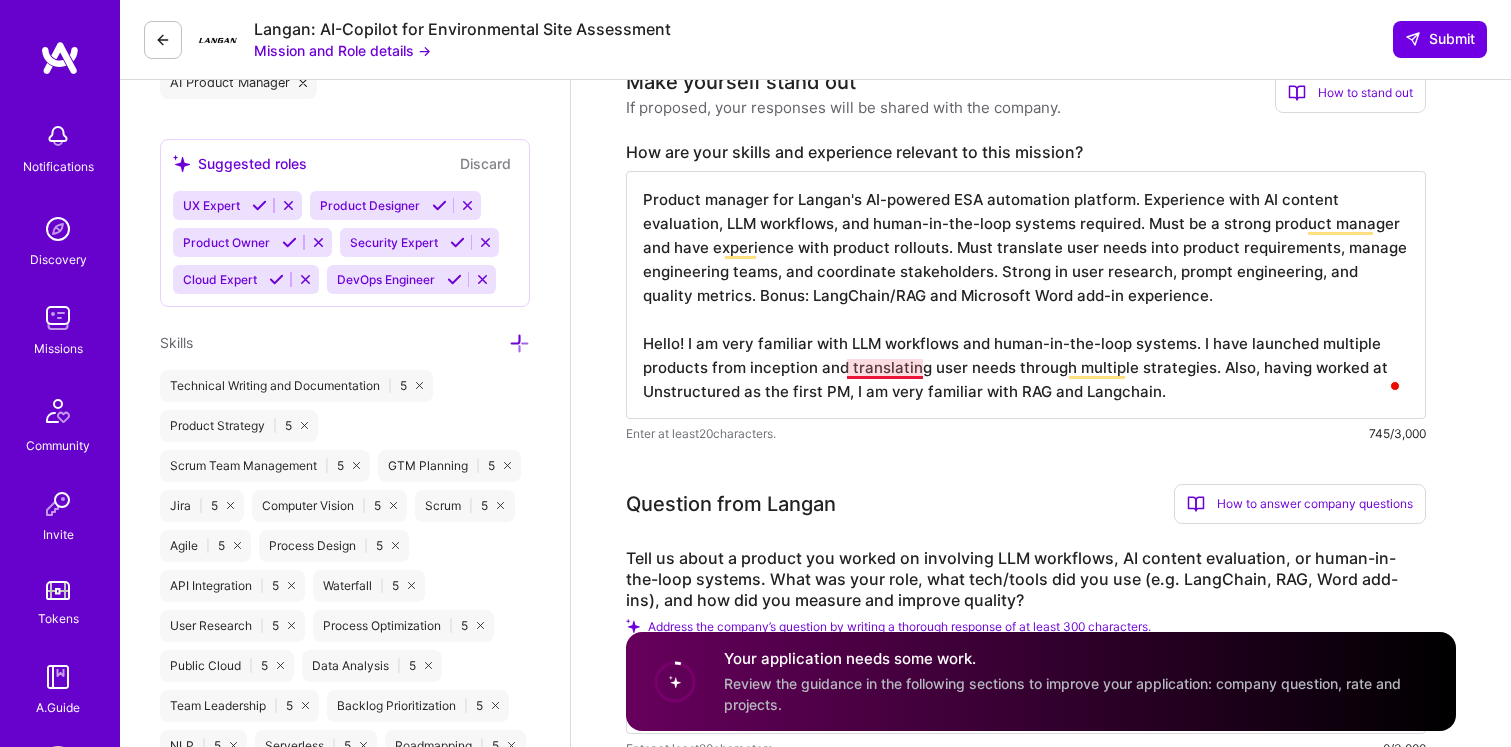 click on "Product manager for Langan's AI-powered ESA automation platform. Experience with AI content evaluation, LLM workflows, and human-in-the-loop systems required. Must be a strong product manager and have experience with product rollouts. Must translate user needs into product requirements, manage engineering teams, and coordinate stakeholders. Strong in user research, prompt engineering, and quality metrics. Bonus: LangChain/RAG and Microsoft Word add-in experience.
Hello! I am very familiar with LLM workflows and human-in-the-loop systems. I have launched multiple products from inception and translating user needs through multiple strategies. Also, having worked at Unstructured as the first PM, I am very familiar with RAG and Langchain." at bounding box center (1026, 295) 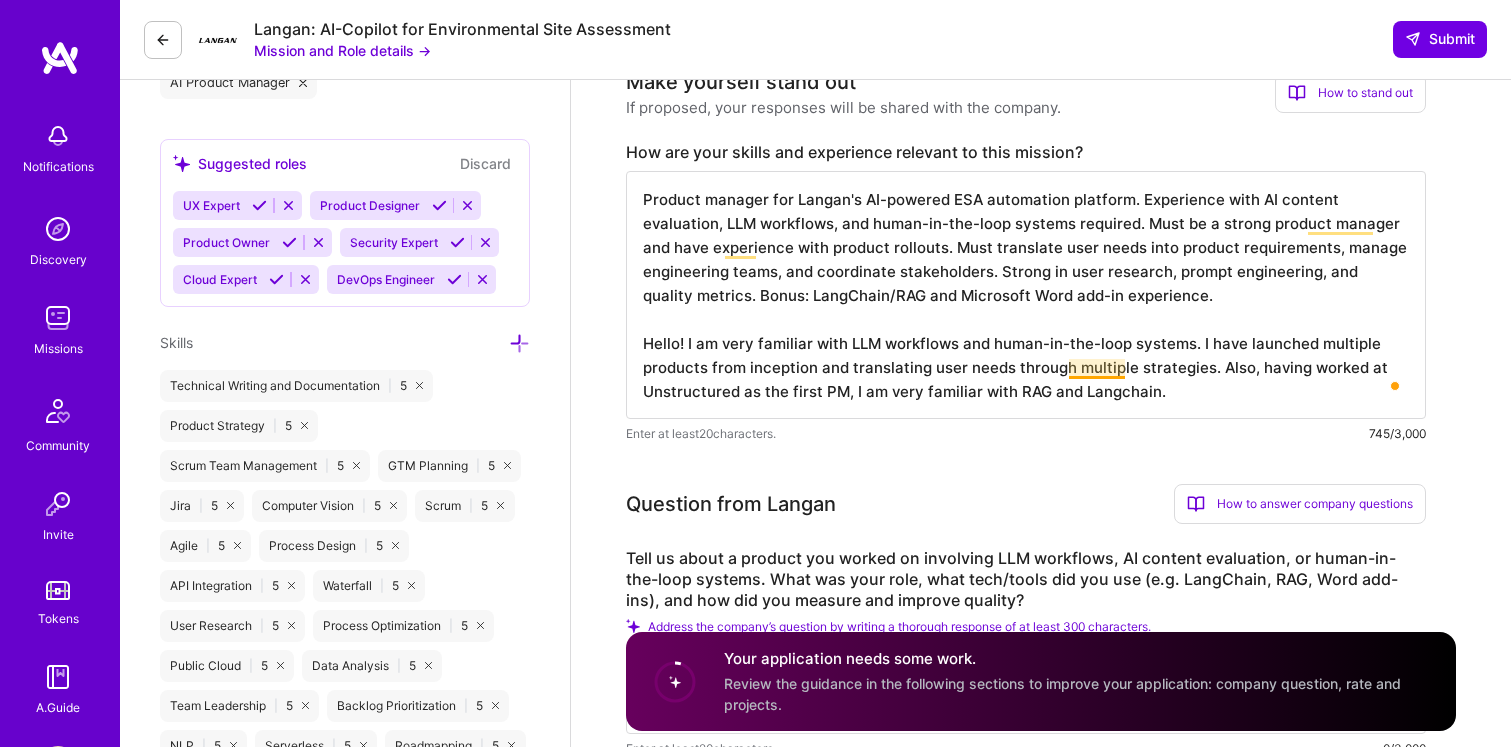 click on "Product manager for Langan's AI-powered ESA automation platform. Experience with AI content evaluation, LLM workflows, and human-in-the-loop systems required. Must be a strong product manager and have experience with product rollouts. Must translate user needs into product requirements, manage engineering teams, and coordinate stakeholders. Strong in user research, prompt engineering, and quality metrics. Bonus: LangChain/RAG and Microsoft Word add-in experience.
Hello! I am very familiar with LLM workflows and human-in-the-loop systems. I have launched multiple products from inception and translating user needs through multiple strategies. Also, having worked at Unstructured as the first PM, I am very familiar with RAG and Langchain." at bounding box center [1026, 295] 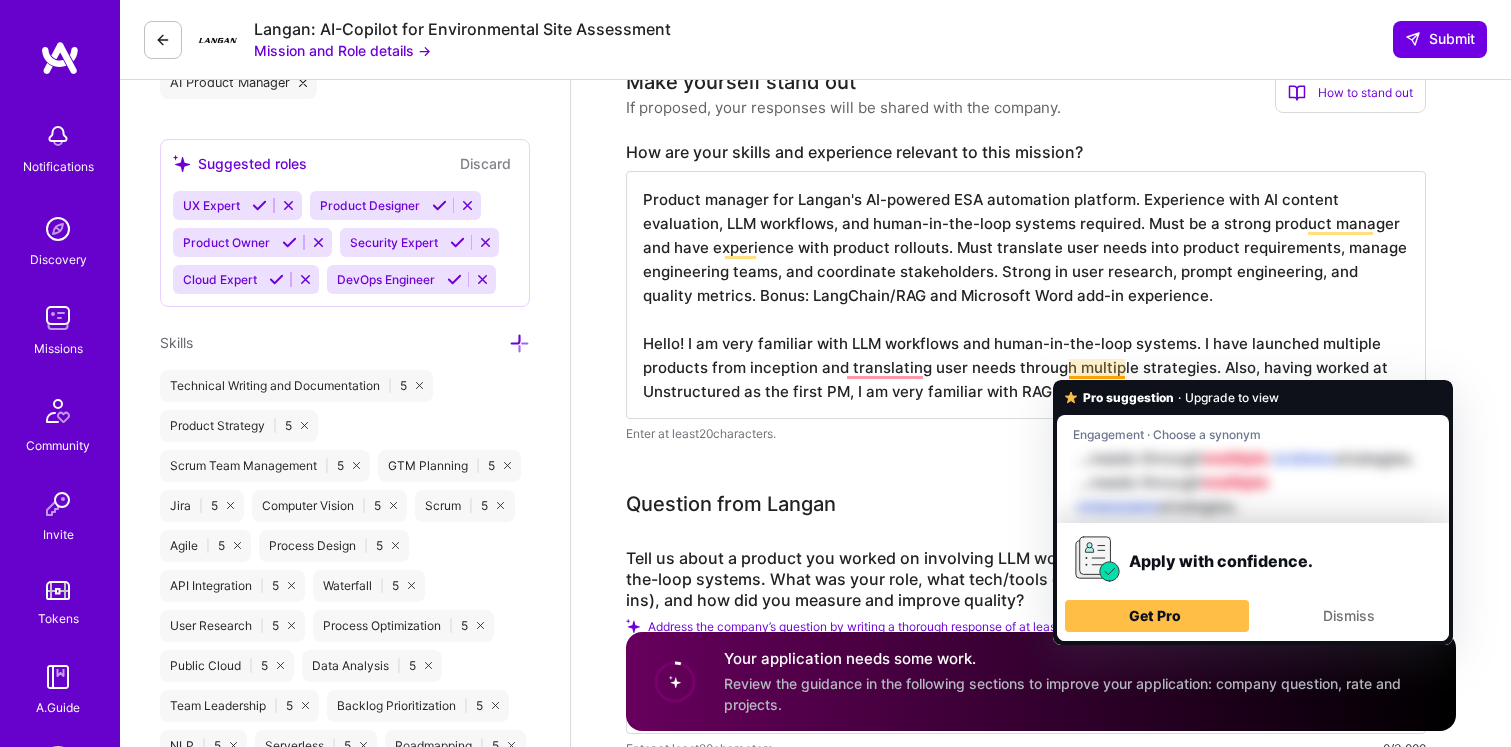 click on "Product manager for Langan's AI-powered ESA automation platform. Experience with AI content evaluation, LLM workflows, and human-in-the-loop systems required. Must be a strong product manager and have experience with product rollouts. Must translate user needs into product requirements, manage engineering teams, and coordinate stakeholders. Strong in user research, prompt engineering, and quality metrics. Bonus: LangChain/RAG and Microsoft Word add-in experience.
Hello! I am very familiar with LLM workflows and human-in-the-loop systems. I have launched multiple products from inception and translating user needs through multiple strategies. Also, having worked at Unstructured as the first PM, I am very familiar with RAG and Langchain." at bounding box center (1026, 295) 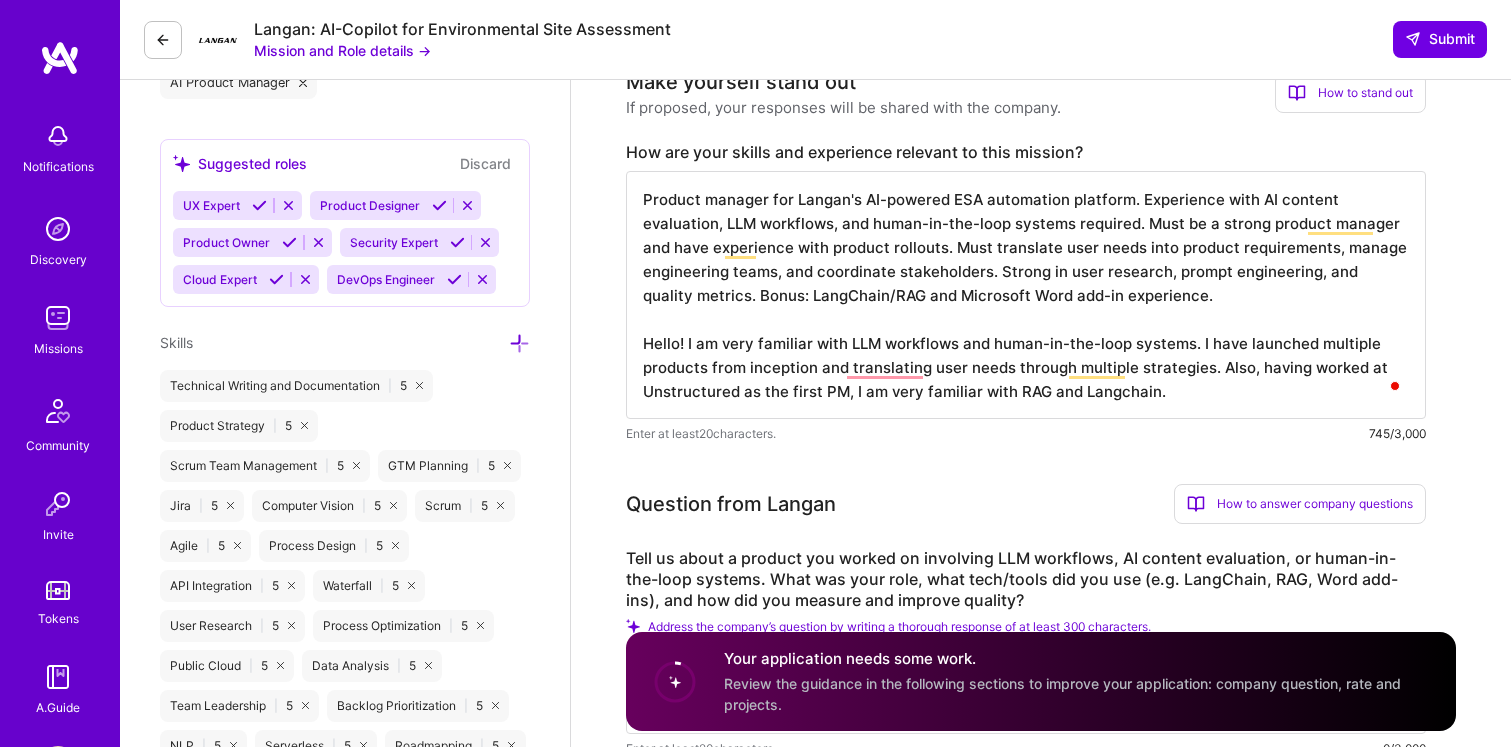 click on "Product manager for Langan's AI-powered ESA automation platform. Experience with AI content evaluation, LLM workflows, and human-in-the-loop systems required. Must be a strong product manager and have experience with product rollouts. Must translate user needs into product requirements, manage engineering teams, and coordinate stakeholders. Strong in user research, prompt engineering, and quality metrics. Bonus: LangChain/RAG and Microsoft Word add-in experience.
Hello! I am very familiar with LLM workflows and human-in-the-loop systems. I have launched multiple products from inception and translating user needs through multiple strategies. Also, having worked at Unstructured as the first PM, I am very familiar with RAG and Langchain." at bounding box center (1026, 295) 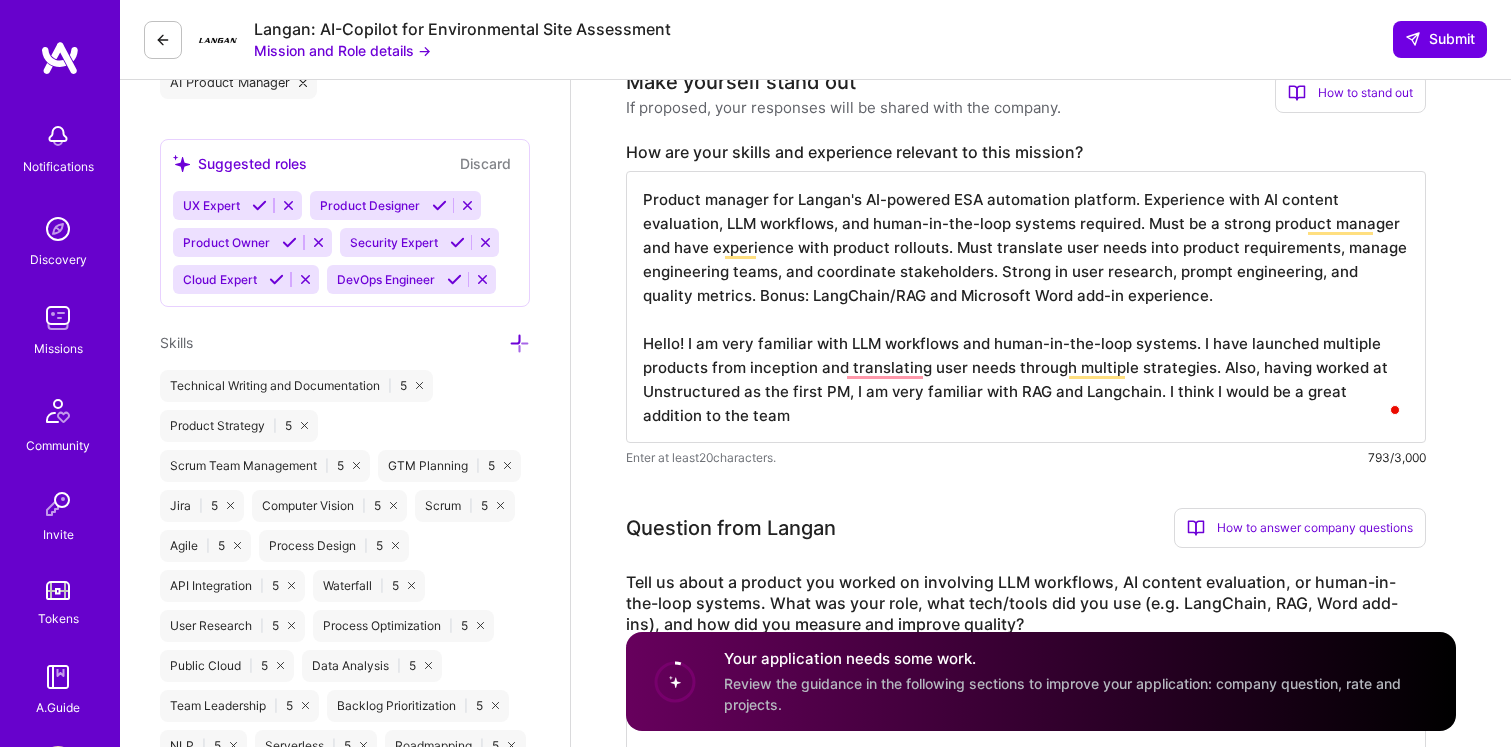 click on "Product manager for Langan's AI-powered ESA automation platform. Experience with AI content evaluation, LLM workflows, and human-in-the-loop systems required. Must be a strong product manager and have experience with product rollouts. Must translate user needs into product requirements, manage engineering teams, and coordinate stakeholders. Strong in user research, prompt engineering, and quality metrics. Bonus: LangChain/RAG and Microsoft Word add-in experience.
Hello! I am very familiar with LLM workflows and human-in-the-loop systems. I have launched multiple products from inception and translating user needs through multiple strategies. Also, having worked at Unstructured as the first PM, I am very familiar with RAG and Langchain. I think I would be a great addition to the team" at bounding box center (1026, 307) 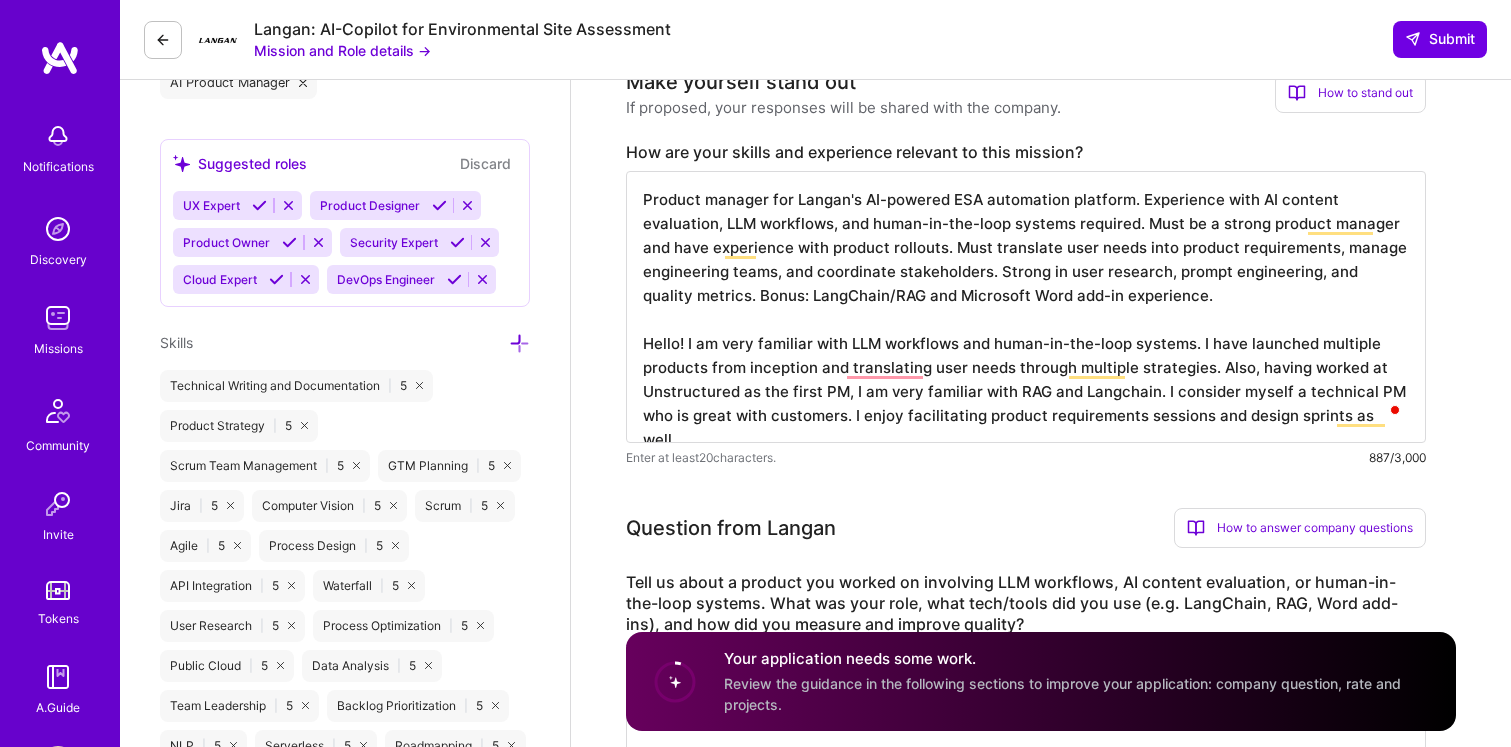 click on "Product manager for Langan's AI-powered ESA automation platform. Experience with AI content evaluation, LLM workflows, and human-in-the-loop systems required. Must be a strong product manager and have experience with product rollouts. Must translate user needs into product requirements, manage engineering teams, and coordinate stakeholders. Strong in user research, prompt engineering, and quality metrics. Bonus: LangChain/RAG and Microsoft Word add-in experience.
Hello! I am very familiar with LLM workflows and human-in-the-loop systems. I have launched multiple products from inception and translating user needs through multiple strategies. Also, having worked at Unstructured as the first PM, I am very familiar with RAG and Langchain. I consider myself a technical PM who is great with customers. I enjoy facilitating product requirements sessions and design sprints as well." at bounding box center [1026, 307] 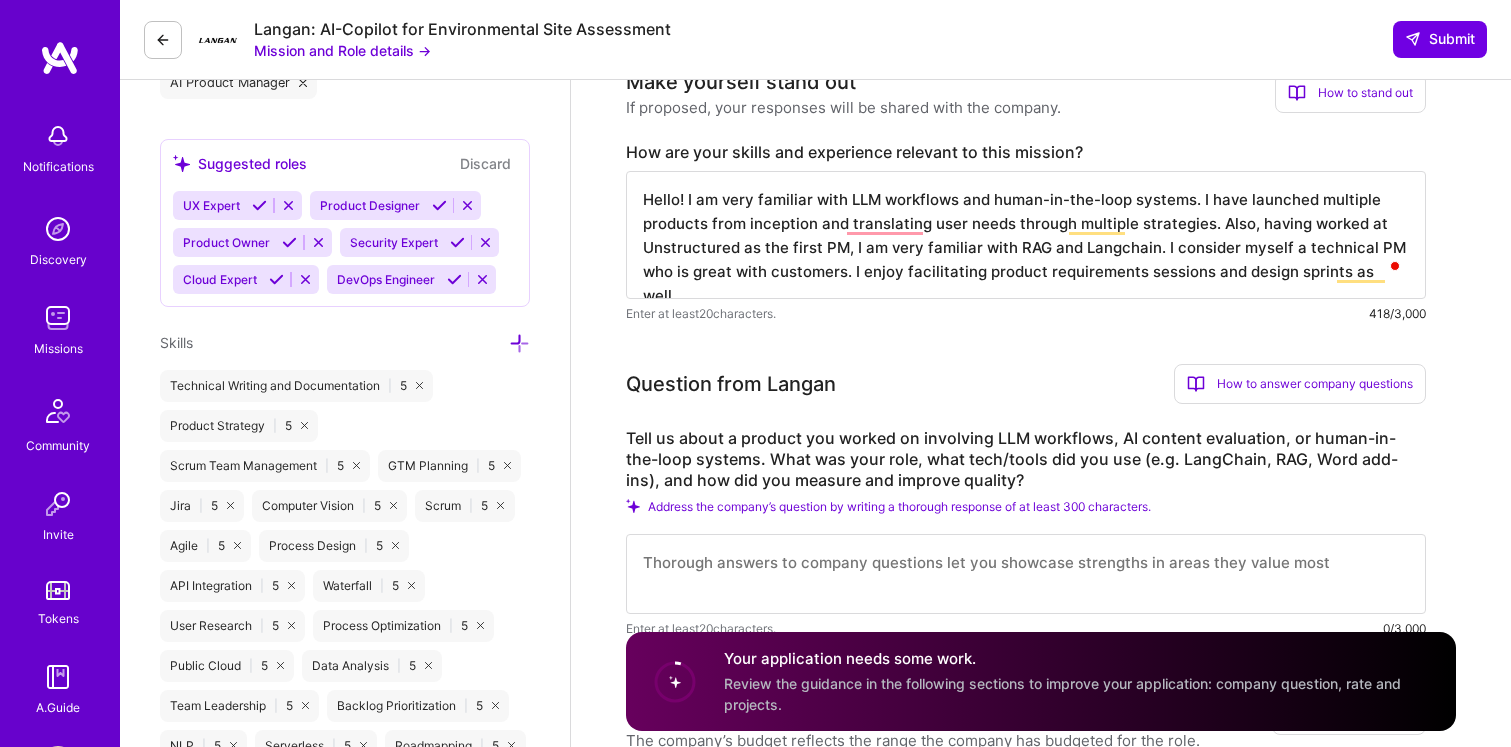 click on "Hello! I am very familiar with LLM workflows and human-in-the-loop systems. I have launched multiple products from inception and translating user needs through multiple strategies. Also, having worked at Unstructured as the first PM, I am very familiar with RAG and Langchain. I consider myself a technical PM who is great with customers. I enjoy facilitating product requirements sessions and design sprints as well." at bounding box center [1026, 235] 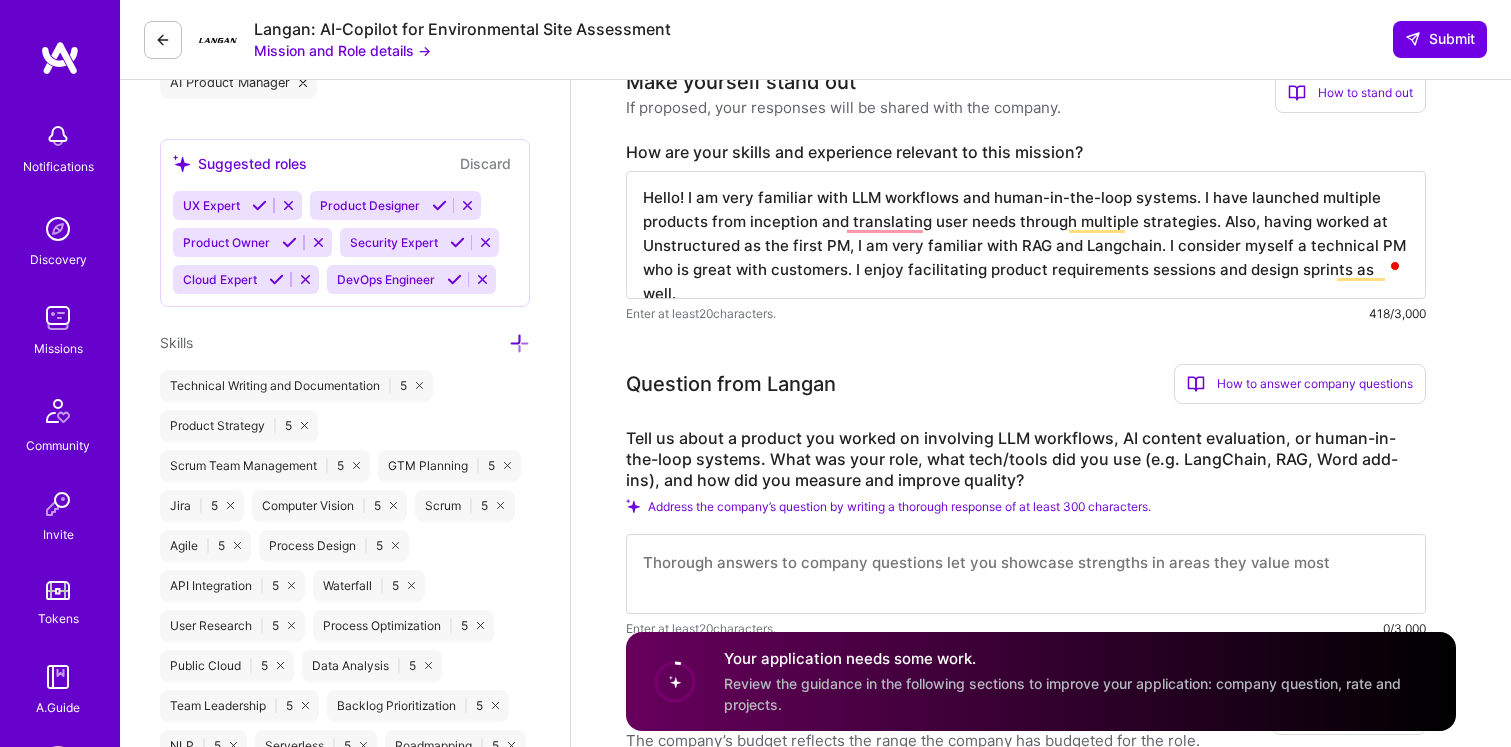 scroll, scrollTop: 2, scrollLeft: 0, axis: vertical 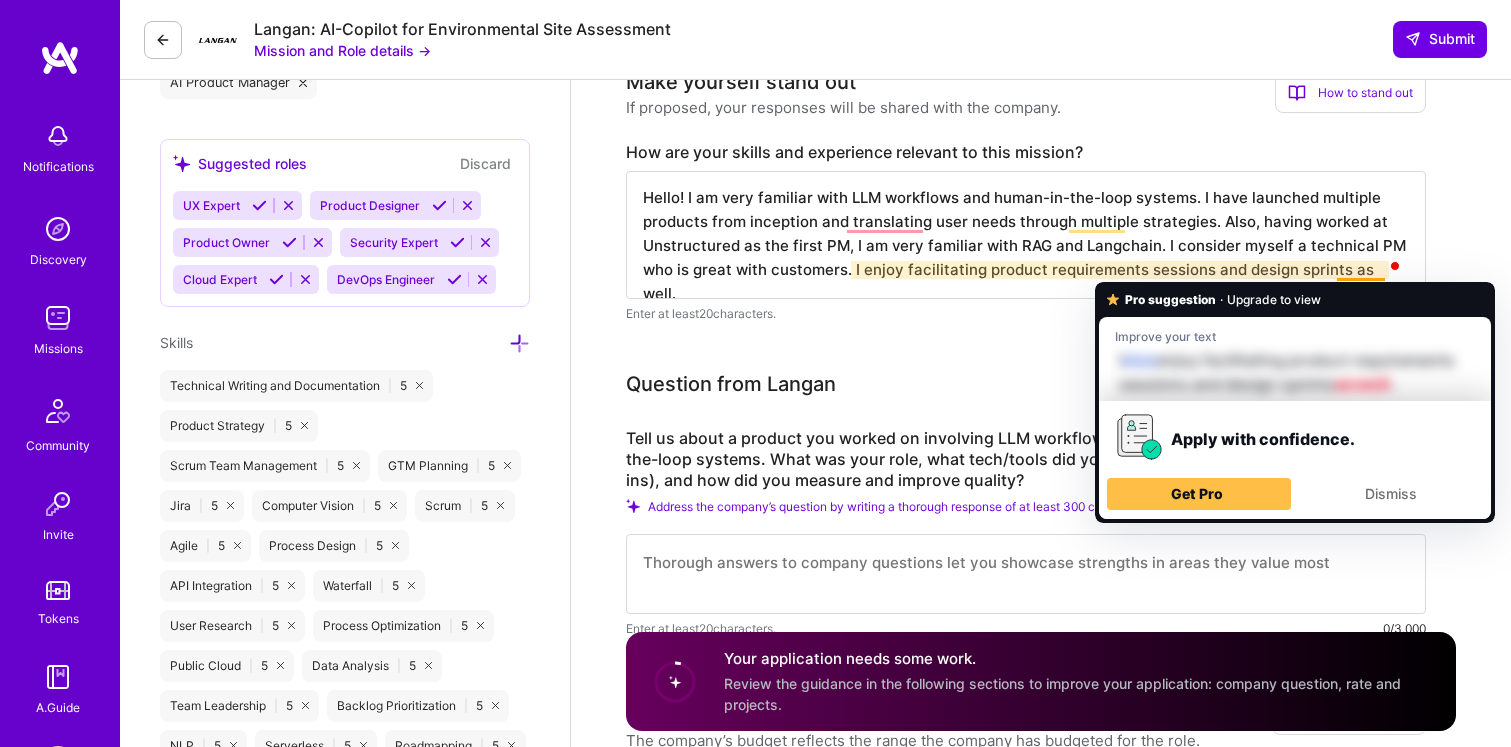 click on "Hello! I am very familiar with LLM workflows and human-in-the-loop systems. I have launched multiple products from inception and translating user needs through multiple strategies. Also, having worked at Unstructured as the first PM, I am very familiar with RAG and Langchain. I consider myself a technical PM who is great with customers. I enjoy facilitating product requirements sessions and design sprints as well." at bounding box center [1026, 235] 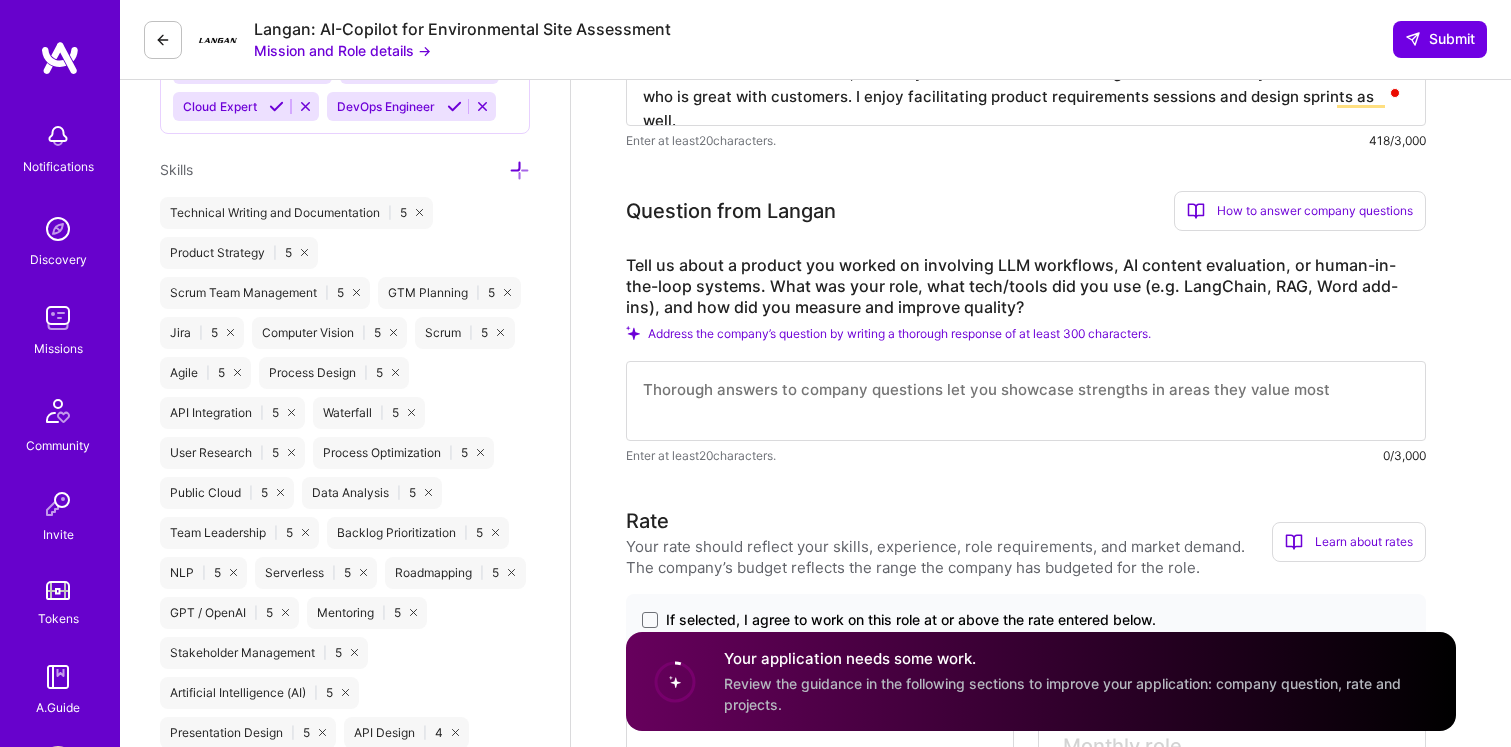 scroll, scrollTop: 941, scrollLeft: 0, axis: vertical 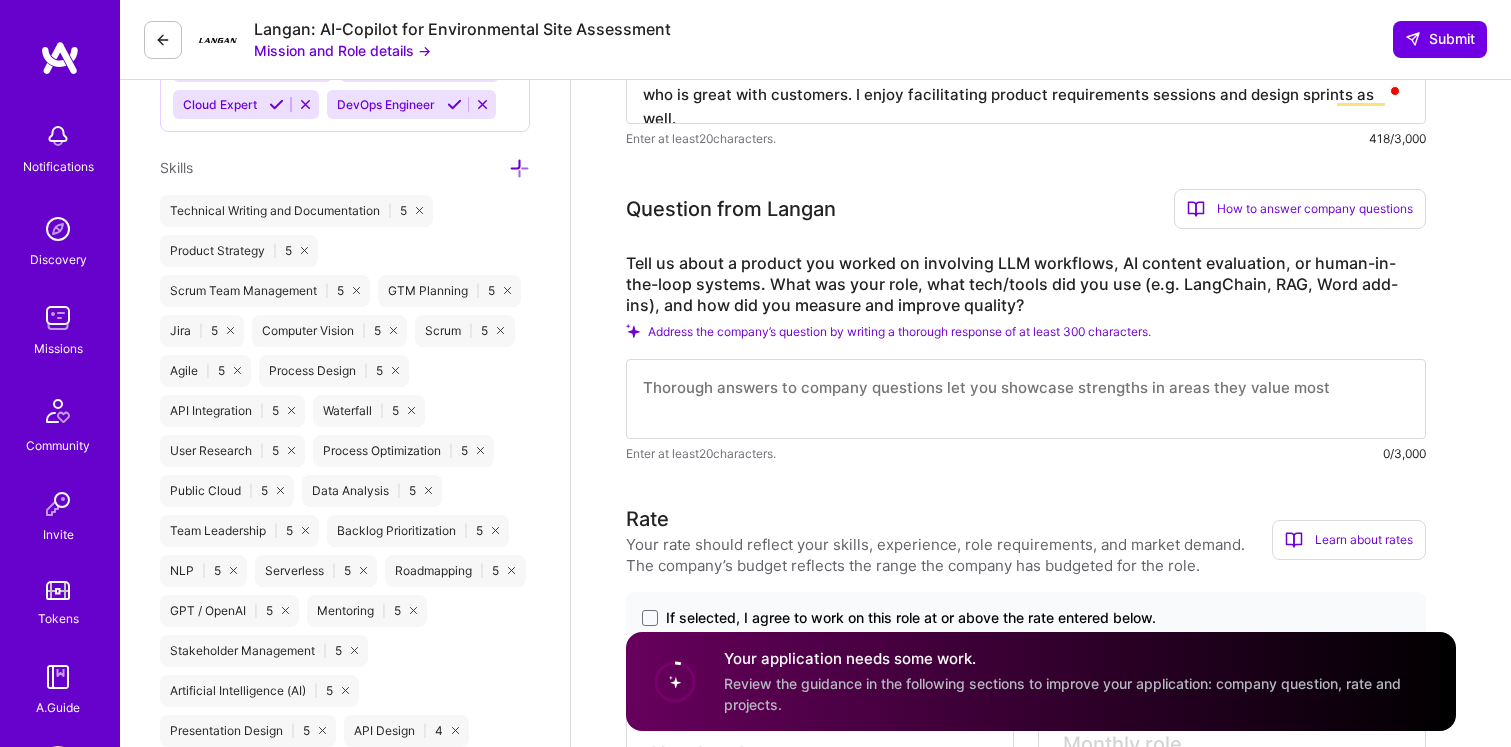 type on "Hello! I am very familiar with LLM workflows and human-in-the-loop systems. I have launched multiple products from inception and translating user needs through multiple strategies. Also, having worked at Unstructured as the first PM, I am very familiar with RAG and Langchain. I consider myself a technical PM who is great with customers. I enjoy facilitating product requirements sessions and design sprints as well." 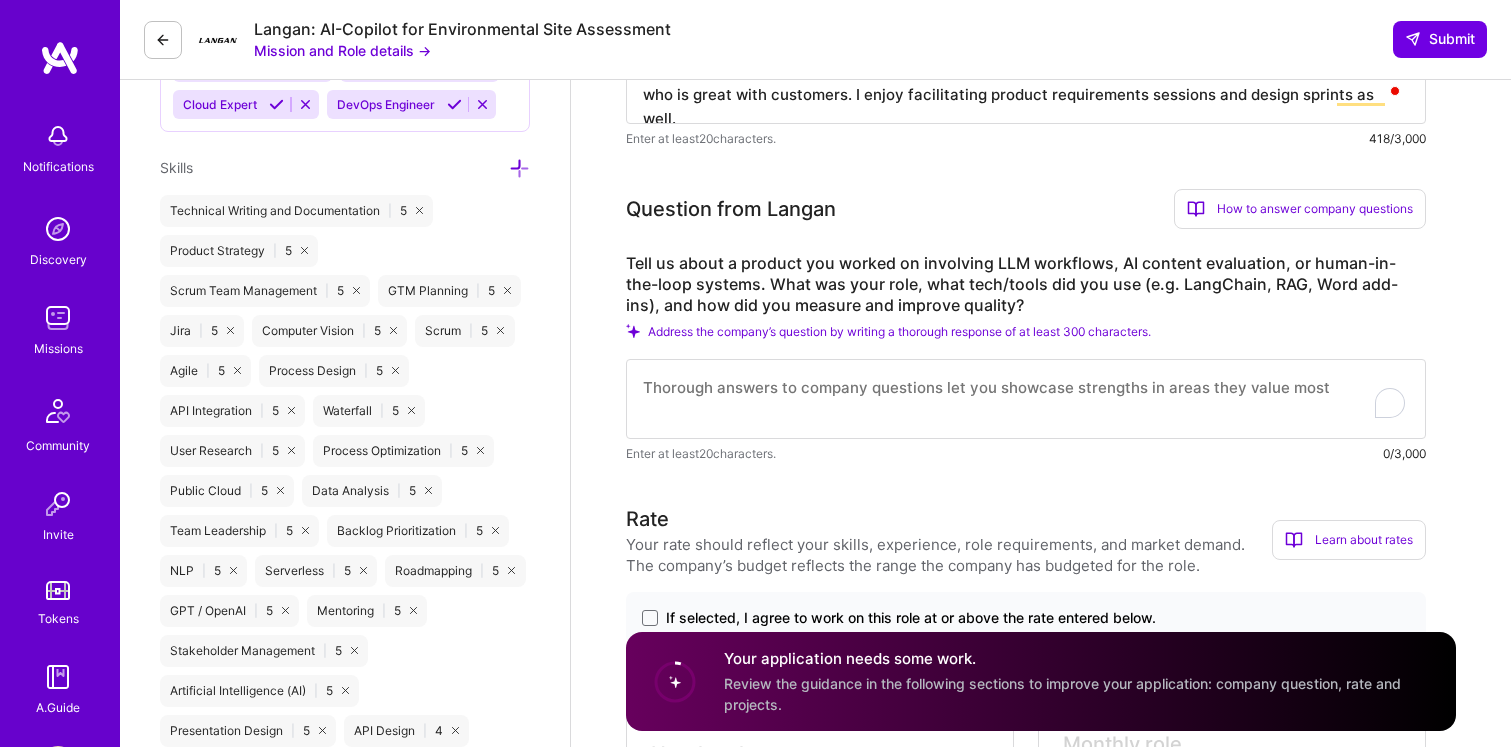 click at bounding box center [1026, 399] 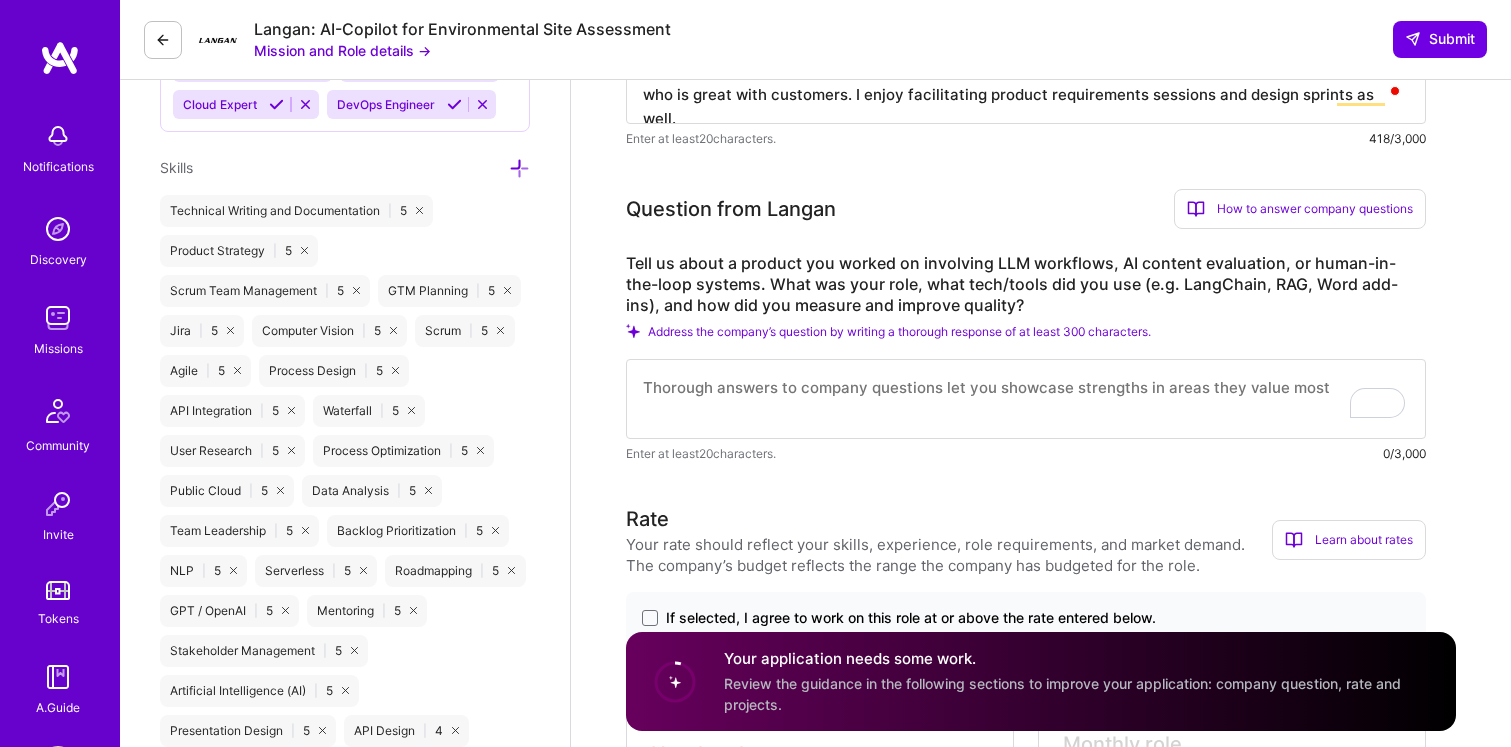 scroll, scrollTop: 2, scrollLeft: 0, axis: vertical 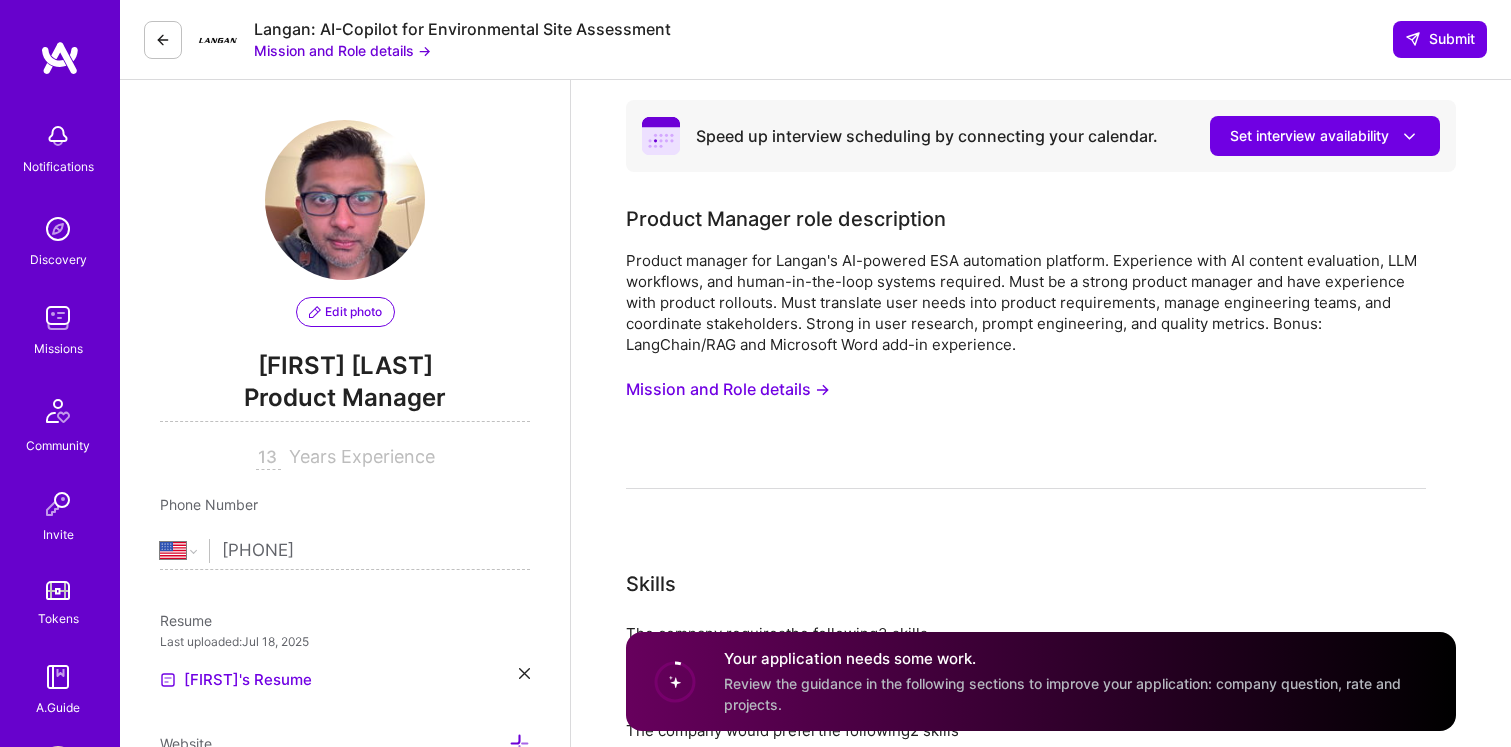 select on "US" 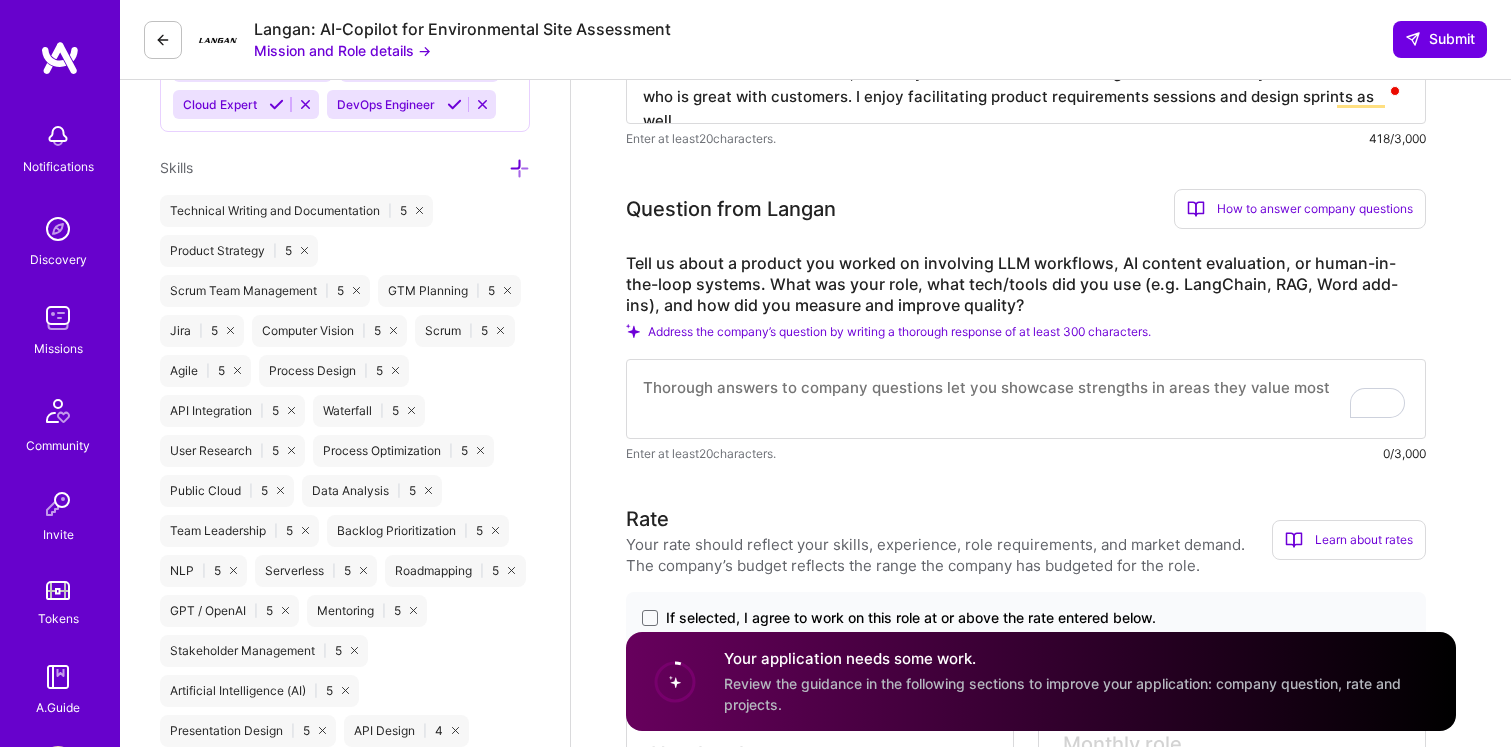 scroll, scrollTop: 2, scrollLeft: 0, axis: vertical 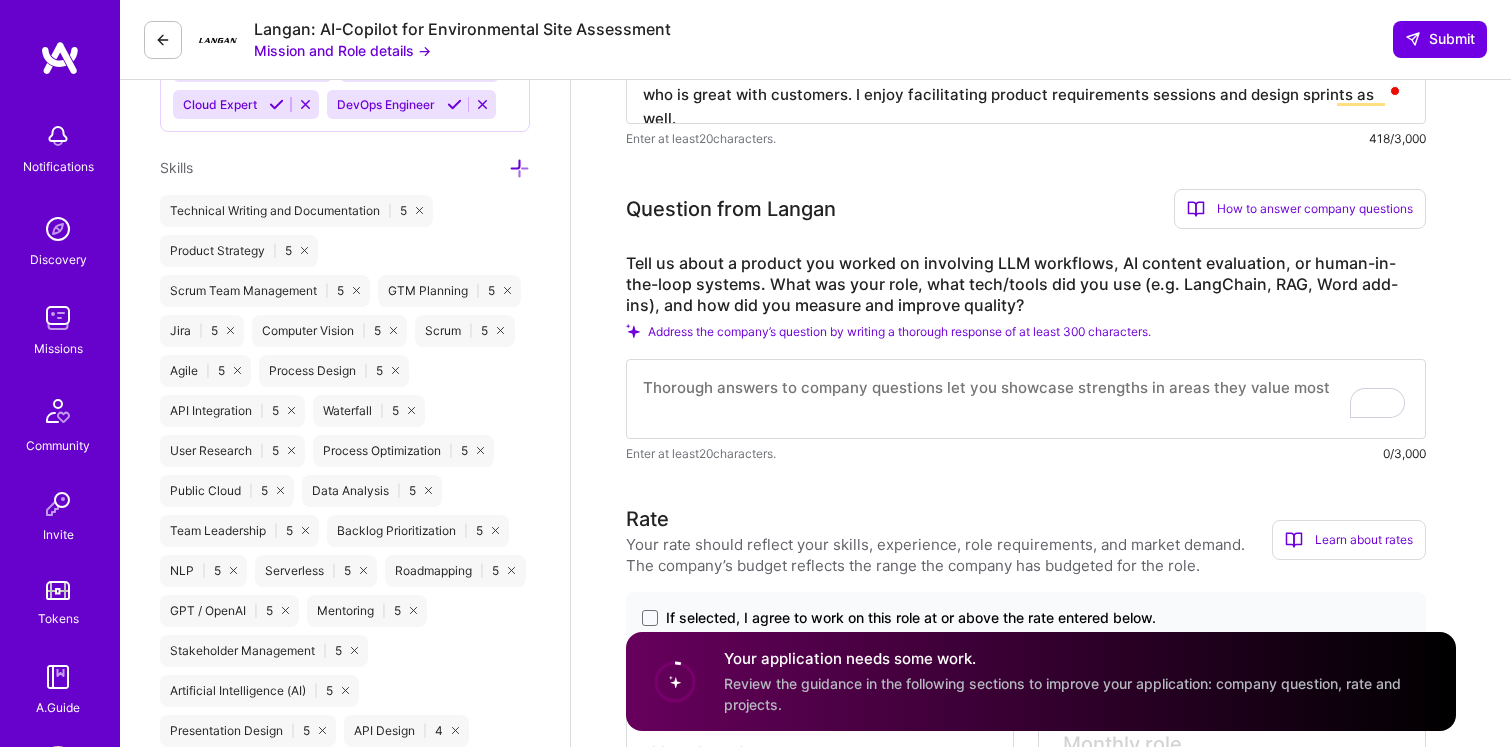 click at bounding box center (1026, 399) 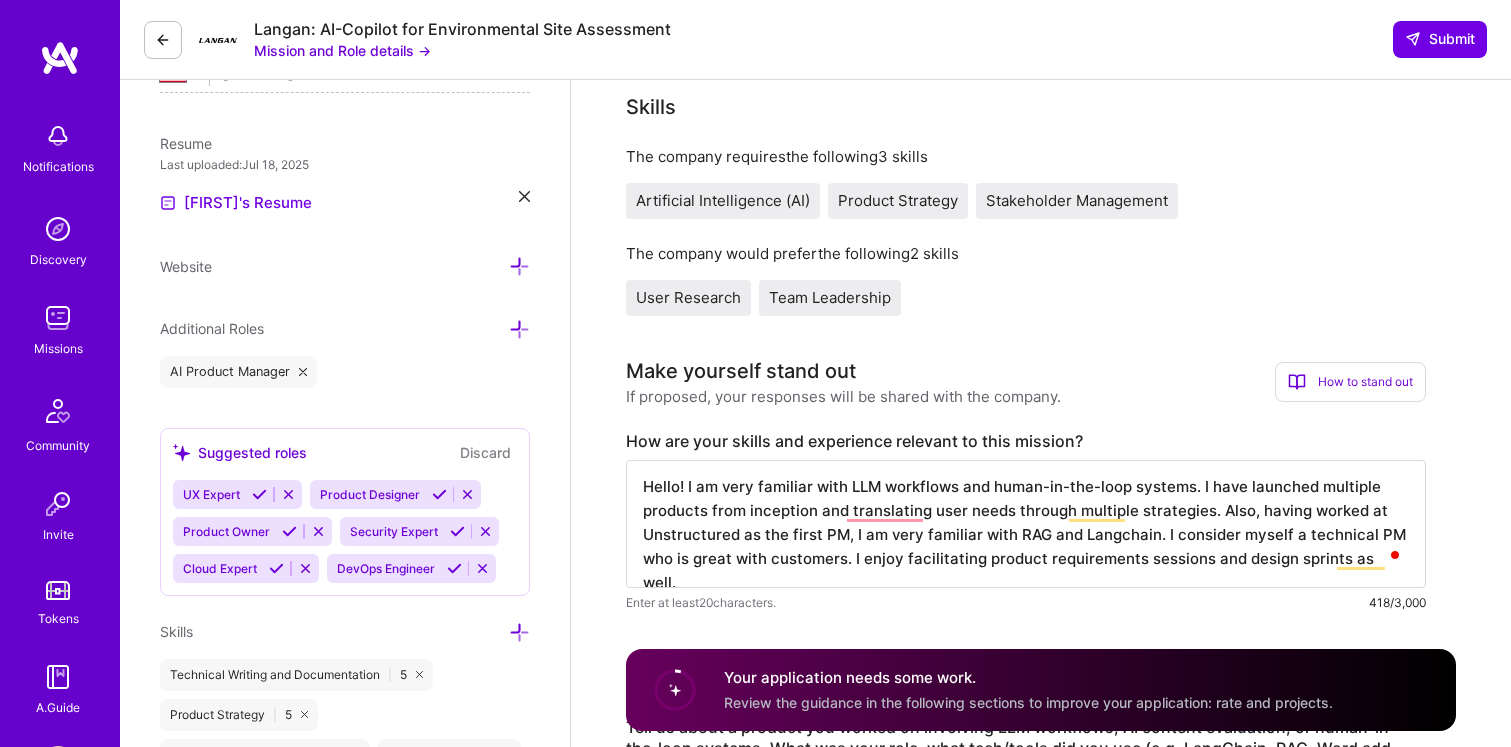 scroll, scrollTop: 137, scrollLeft: 0, axis: vertical 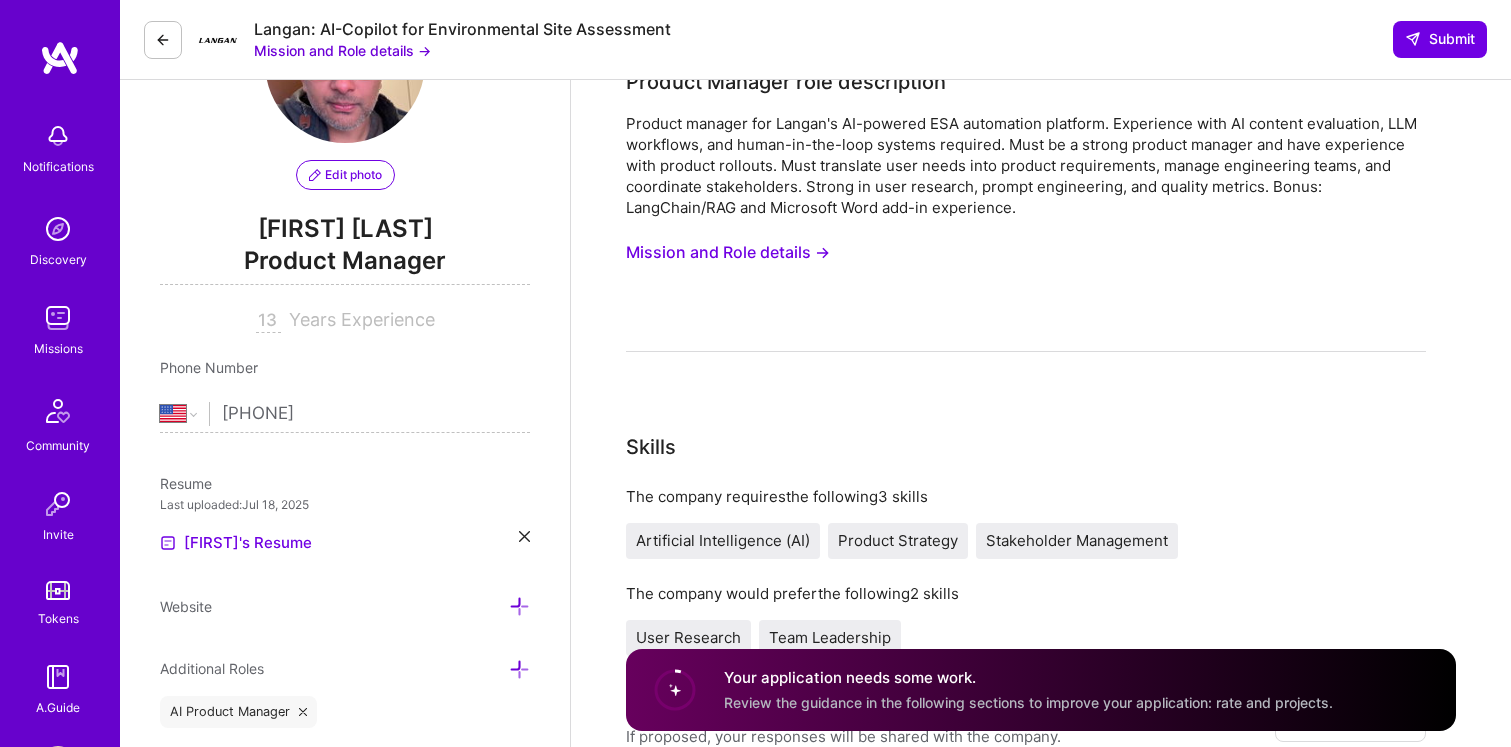 click on "Mission and Role details →" at bounding box center (728, 252) 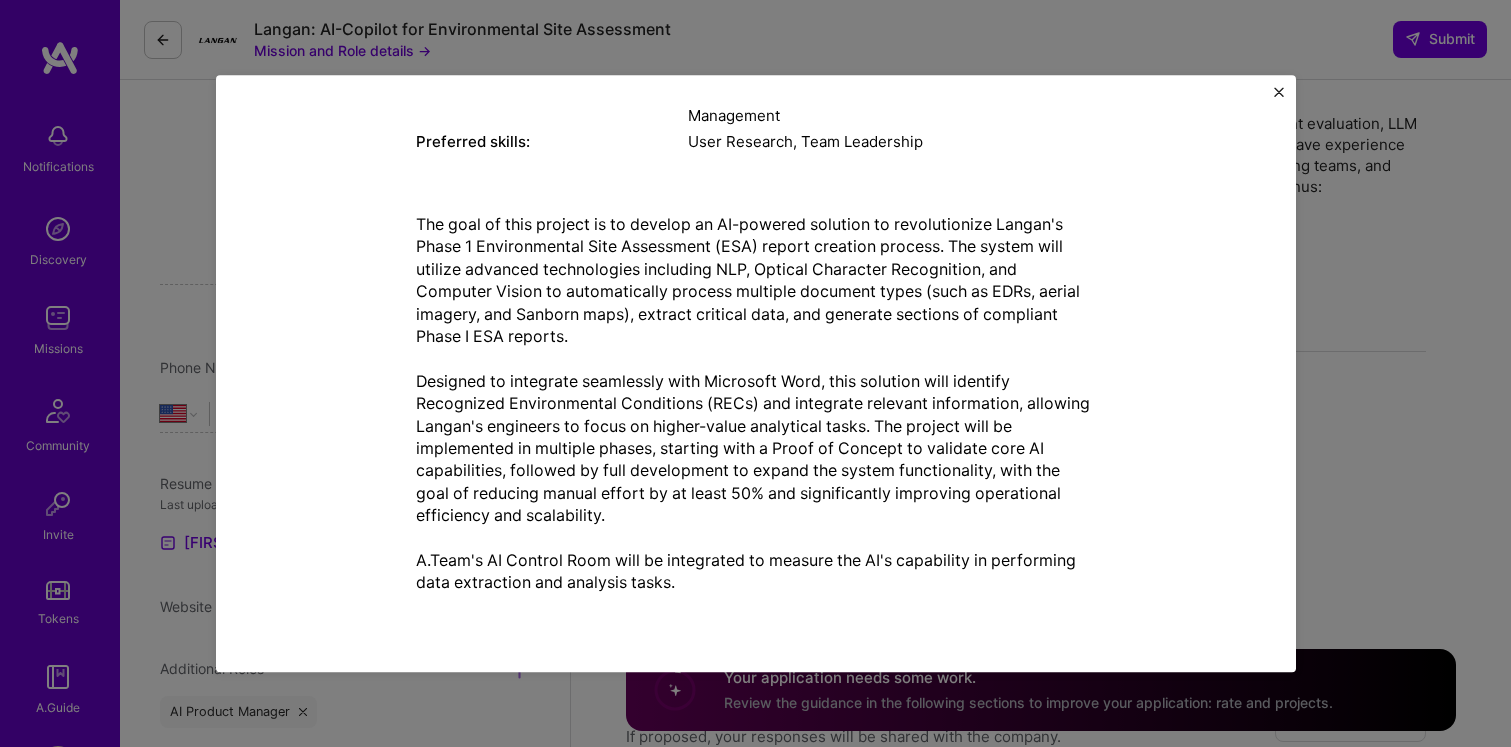 scroll, scrollTop: 419, scrollLeft: 0, axis: vertical 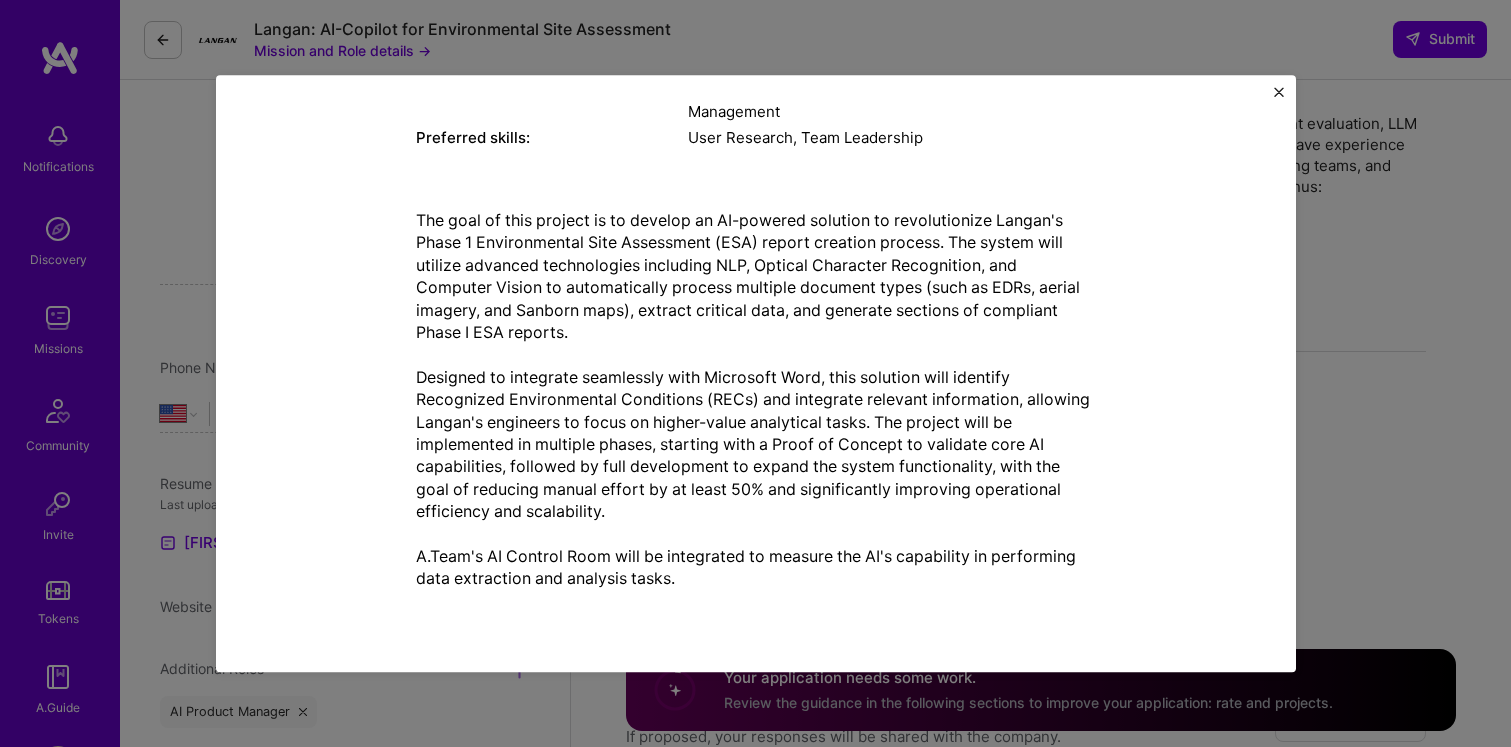 click at bounding box center (1279, 92) 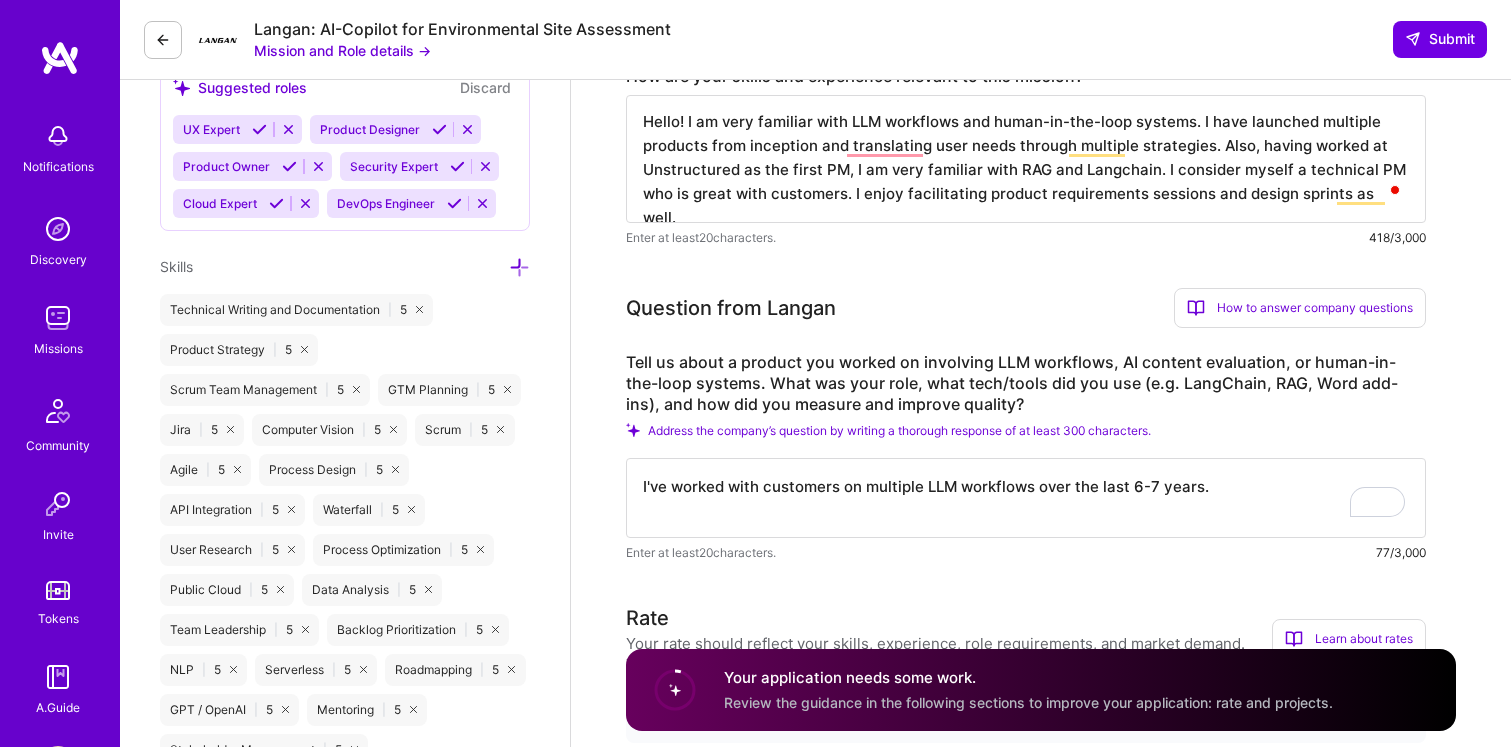 scroll, scrollTop: 858, scrollLeft: 0, axis: vertical 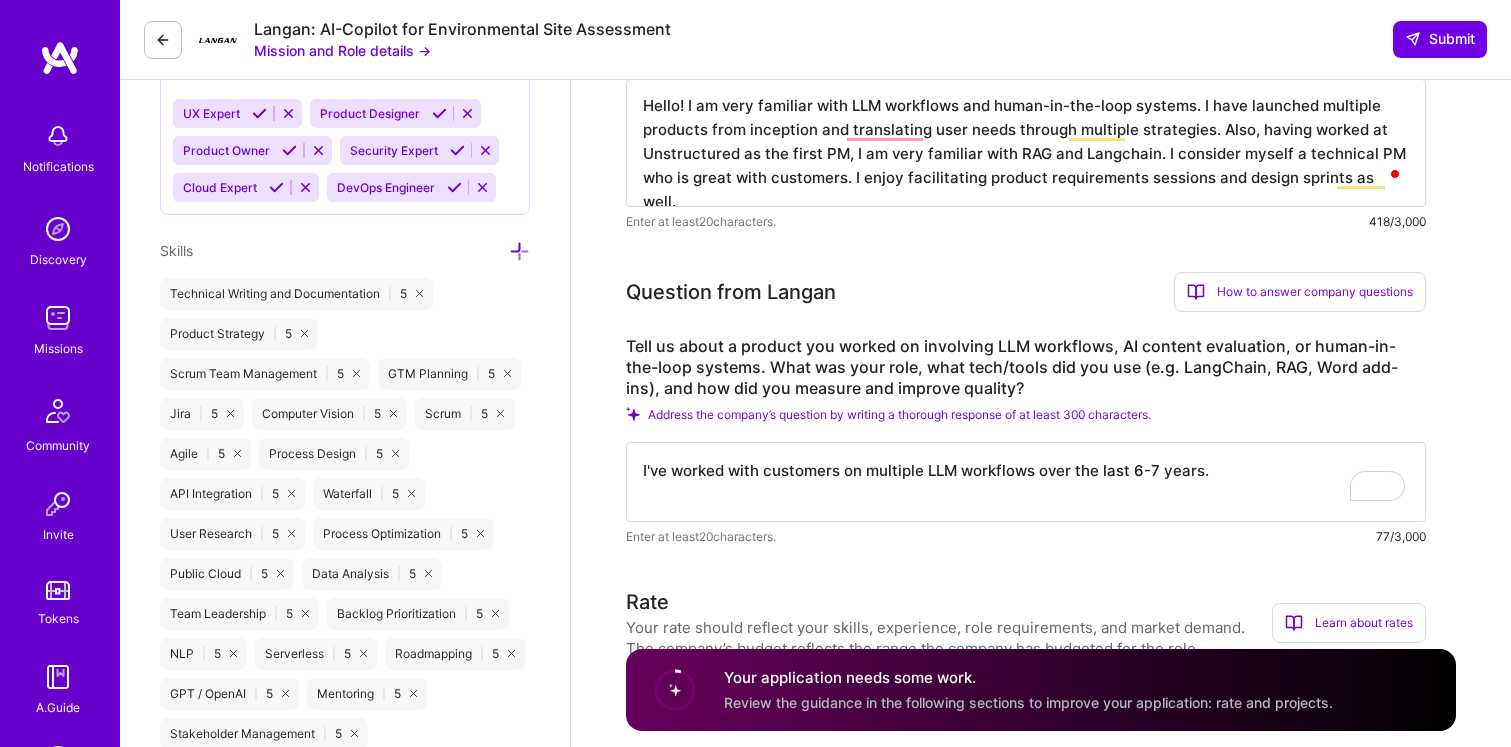 click on "I've worked with customers on multiple LLM workflows over the last 6-7 years." at bounding box center (1026, 482) 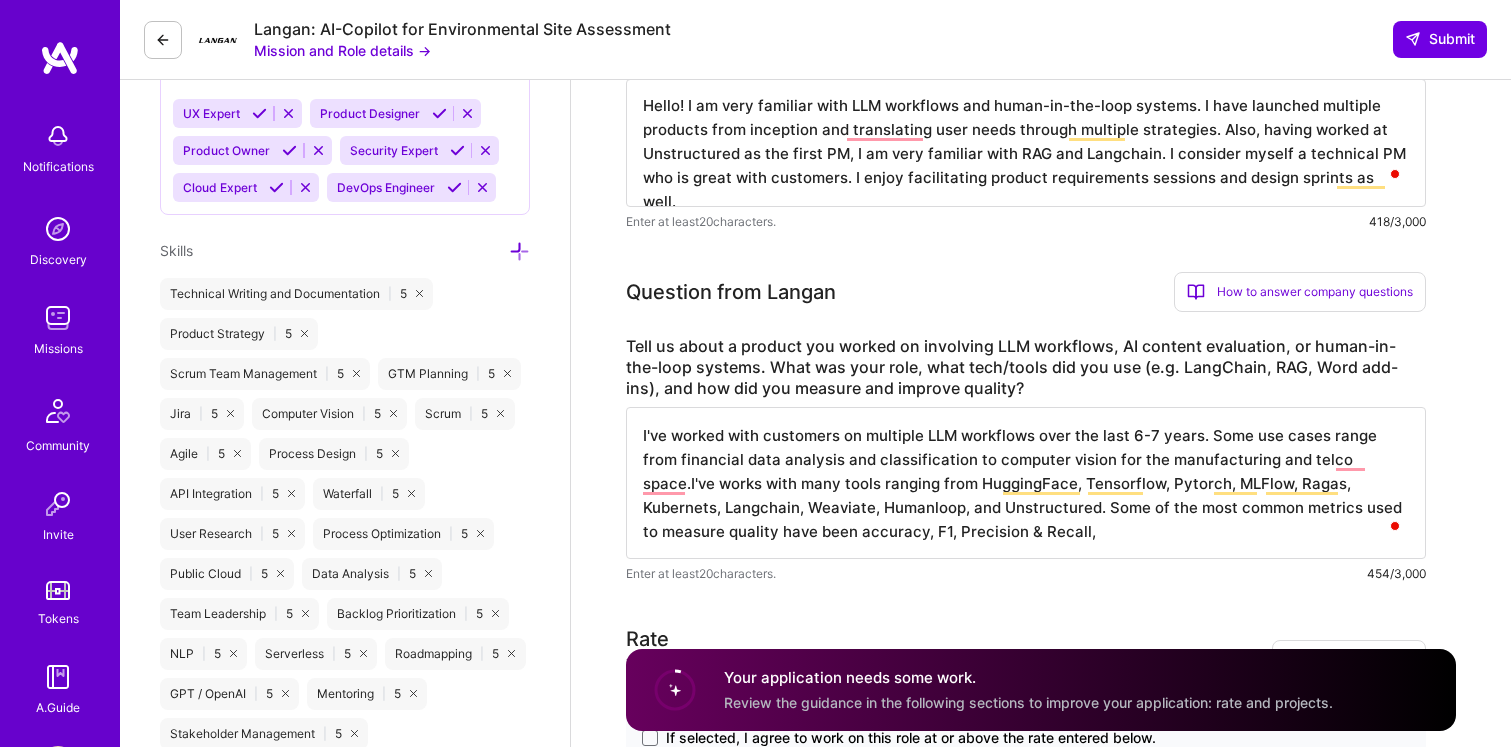 type on "I've worked with customers on multiple LLM workflows over the last 6-7 years. Some use cases range from financial data analysis and classification to computer vision for the manufacturing and telco space.I've works with many tools ranging from HuggingFace, Tensorflow, Pytorch, MLFlow, Ragas, Kubernets, Langchain, Weaviate, Humanloop, and Unstructured. Some of the most common metrics used to measure quality have been accuracy, F1, Precision & Recall," 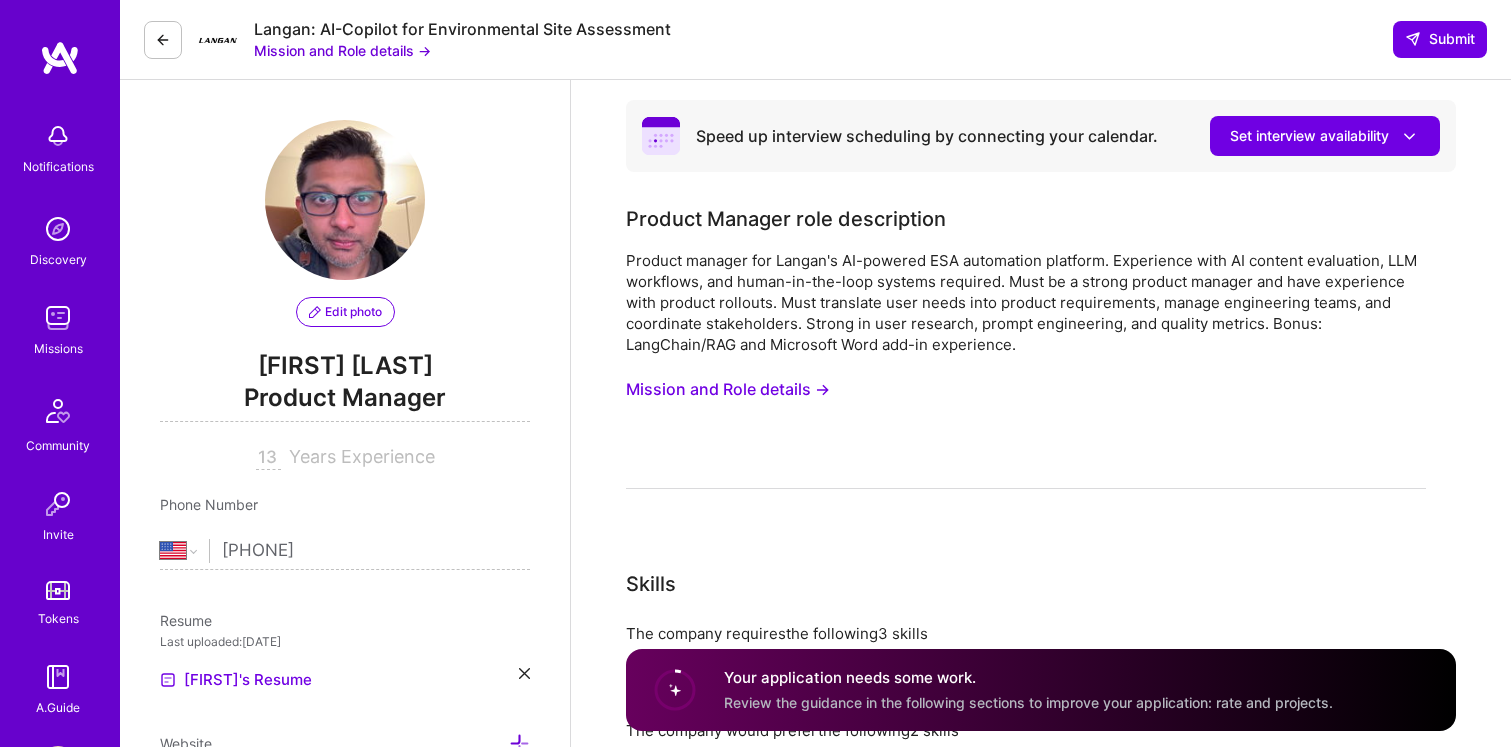 select on "US" 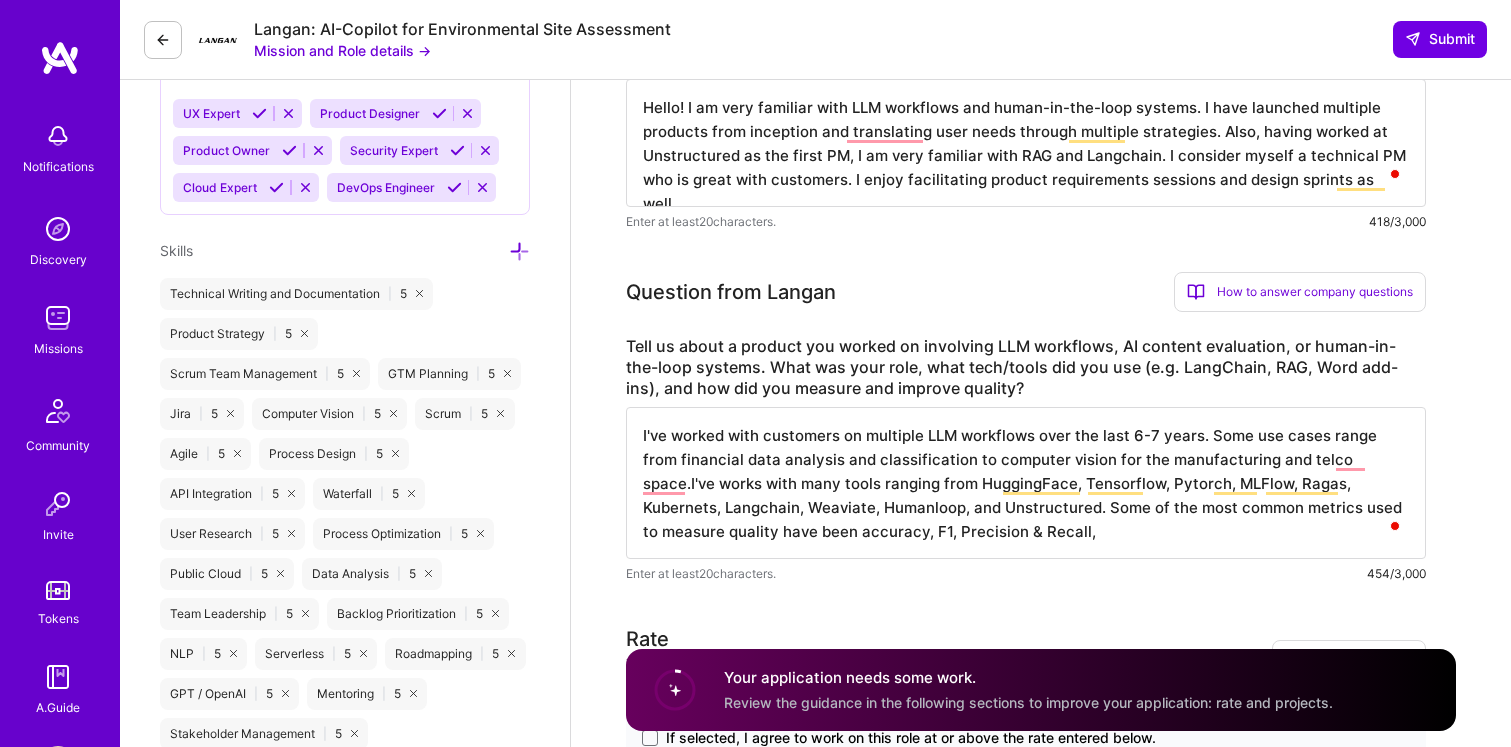 scroll, scrollTop: 2, scrollLeft: 0, axis: vertical 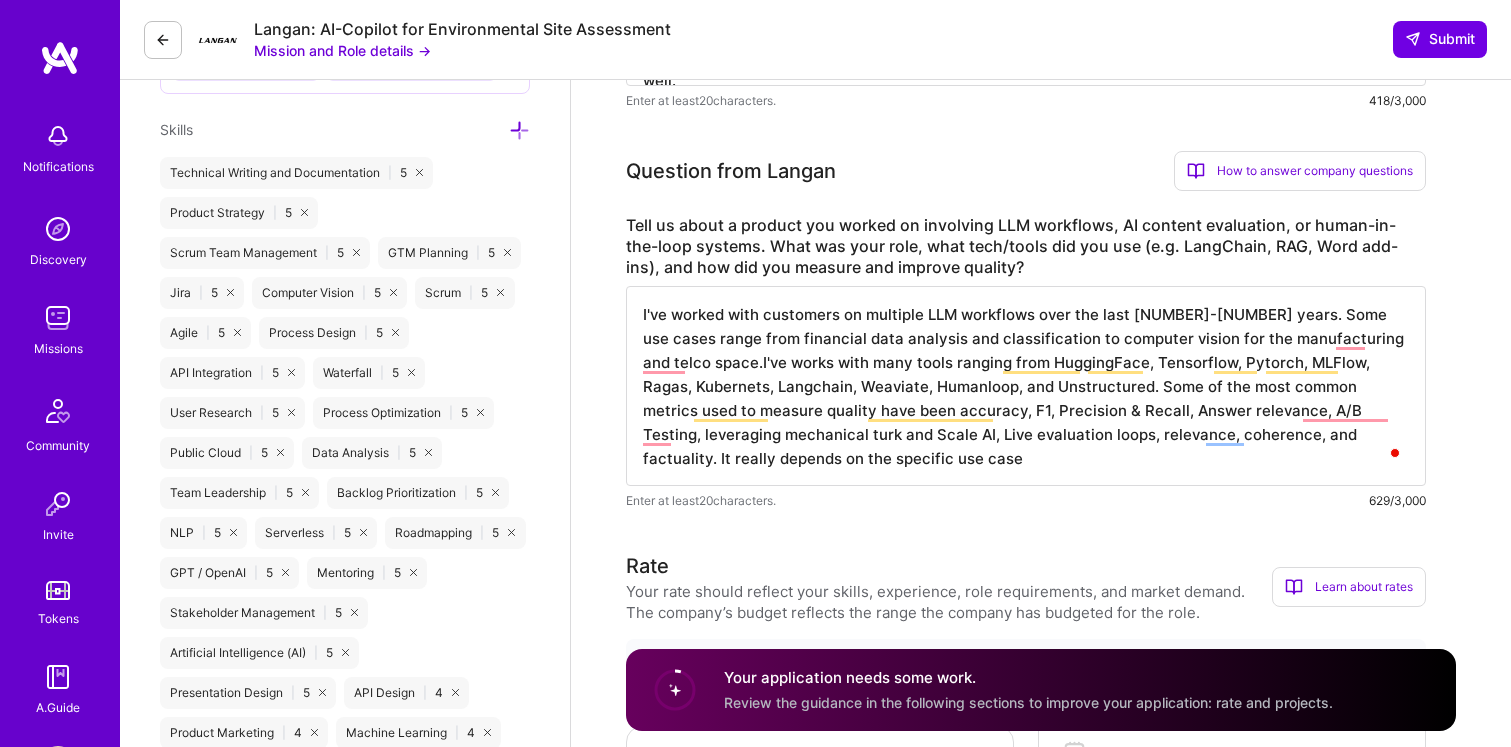 click on "I've worked with customers on multiple LLM workflows over the last [NUMBER]-[NUMBER] years. Some use cases range from financial data analysis and classification to computer vision for the manufacturing and telco space.I've works with many tools ranging from HuggingFace, Tensorflow, Pytorch, MLFlow, Ragas, Kubernets, Langchain, Weaviate, Humanloop, and Unstructured. Some of the most common metrics used to measure quality have been accuracy, F1, Precision & Recall, Answer relevance, A/B Testing, leveraging mechanical turk and Scale AI, Live evaluation loops, relevance, coherence, and factuality. It really depends on the specific use case" at bounding box center [1026, 386] 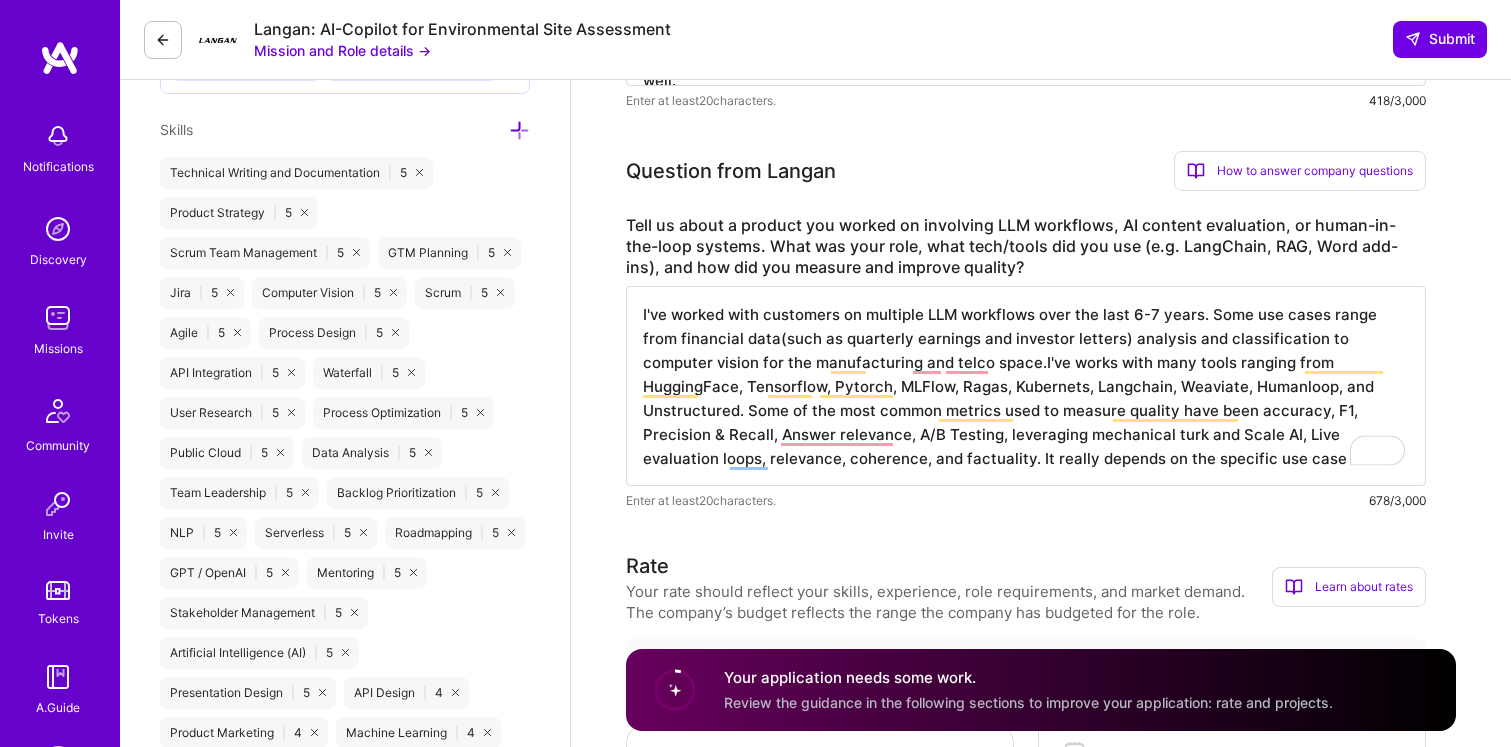click on "I've worked with customers on multiple LLM workflows over the last 6-7 years. Some use cases range from financial data(such as quarterly earnings and investor letters) analysis and classification to computer vision for the manufacturing and telco space.I've works with many tools ranging from HuggingFace, Tensorflow, Pytorch, MLFlow, Ragas, Kubernets, Langchain, Weaviate, Humanloop, and Unstructured. Some of the most common metrics used to measure quality have been accuracy, F1, Precision & Recall, Answer relevance, A/B Testing, leveraging mechanical turk and Scale AI, Live evaluation loops, relevance, coherence, and factuality. It really depends on the specific use case" at bounding box center [1026, 386] 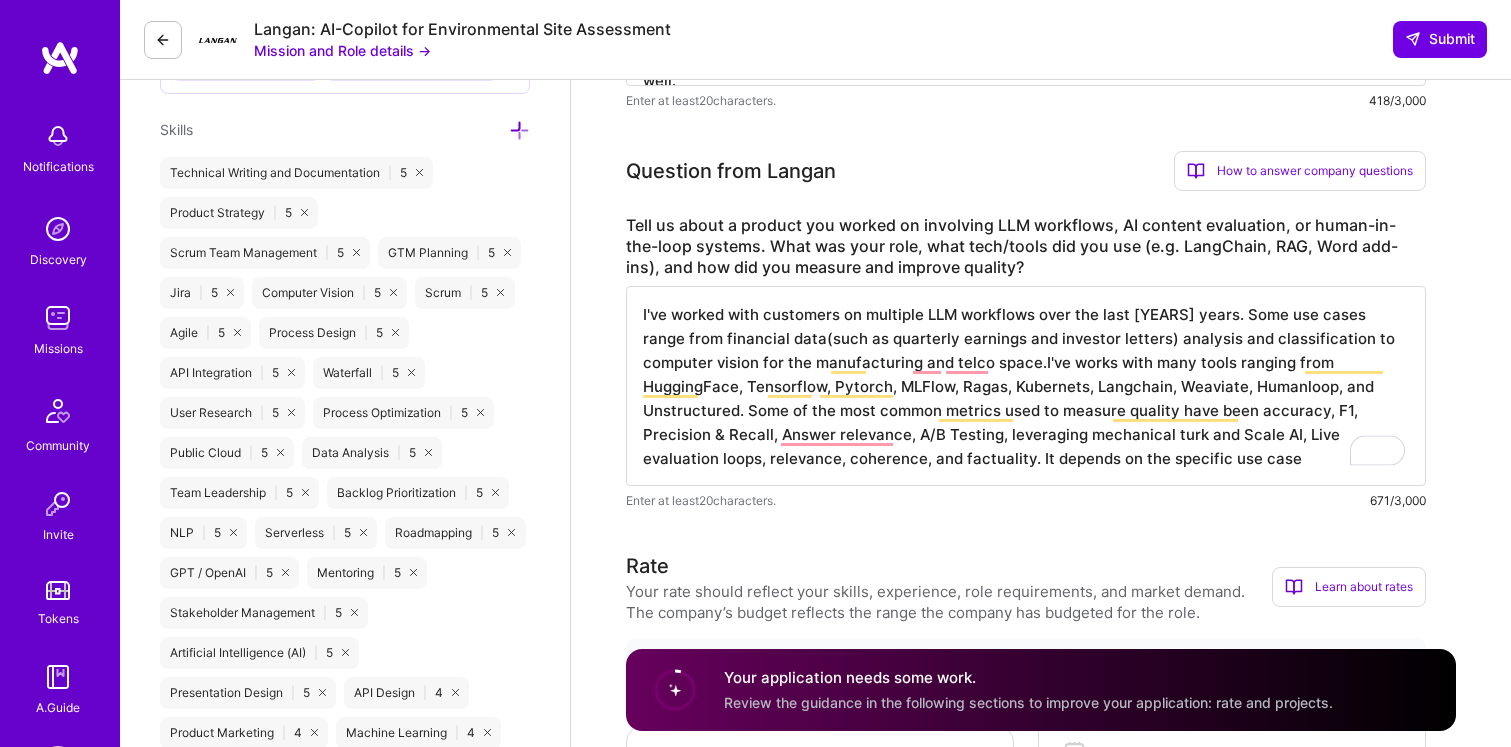 click on "I've worked with customers on multiple LLM workflows over the last [YEARS] years. Some use cases range from financial data(such as quarterly earnings and investor letters) analysis and classification to computer vision for the manufacturing and telco space.I've works with many tools ranging from HuggingFace, Tensorflow, Pytorch, MLFlow, Ragas, Kubernets, Langchain, Weaviate, Humanloop, and Unstructured. Some of the most common metrics used to measure quality have been accuracy, F1, Precision & Recall, Answer relevance, A/B Testing, leveraging mechanical turk and Scale AI, Live evaluation loops, relevance, coherence, and factuality. It depends on the specific use case" at bounding box center (1026, 386) 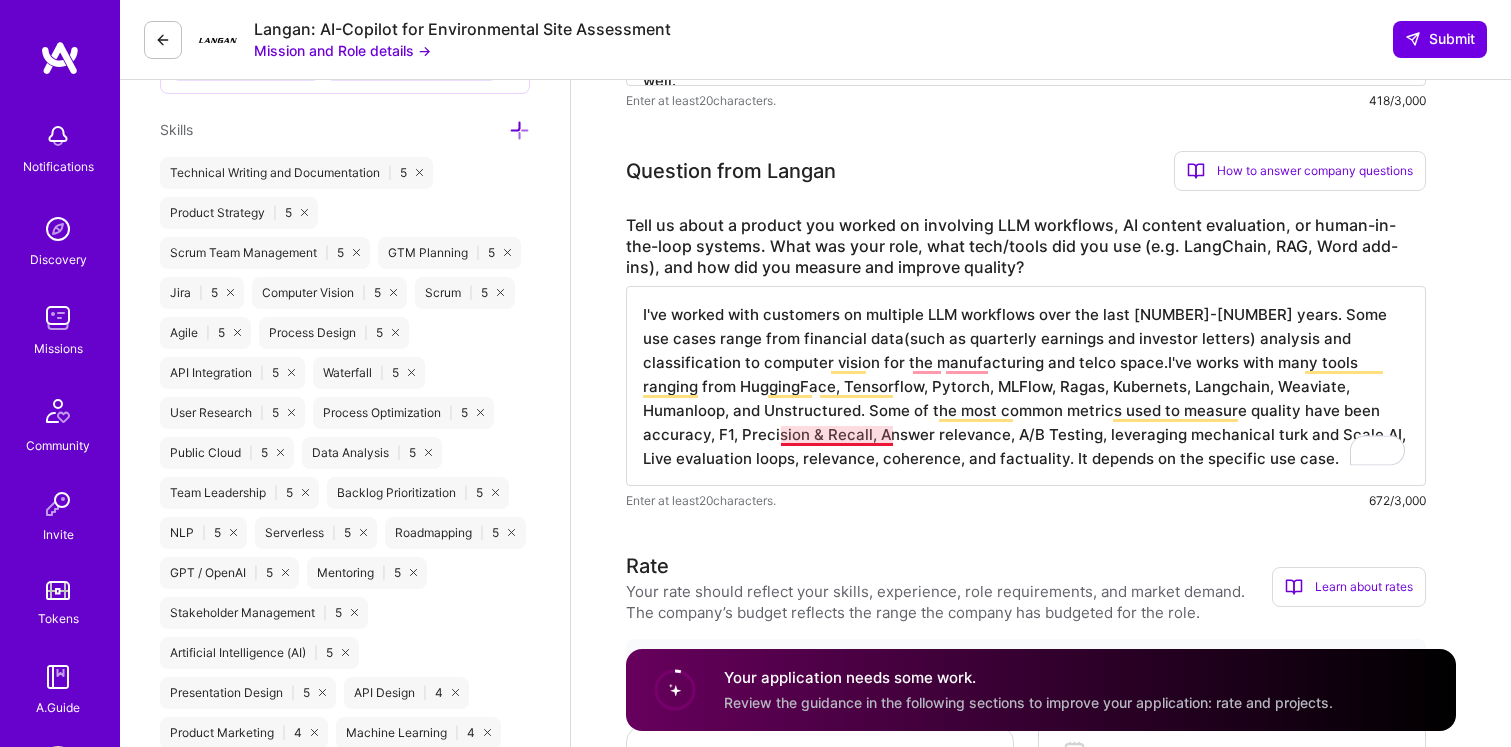 click on "I've worked with customers on multiple LLM workflows over the last [NUMBER]-[NUMBER] years. Some use cases range from financial data(such as quarterly earnings and investor letters) analysis and classification to computer vision for the manufacturing and telco space.I've works with many tools ranging from HuggingFace, Tensorflow, Pytorch, MLFlow, Ragas, Kubernets, Langchain, Weaviate, Humanloop, and Unstructured. Some of the most common metrics used to measure quality have been accuracy, F1, Precision & Recall, Answer relevance, A/B Testing, leveraging mechanical turk and Scale AI, Live evaluation loops, relevance, coherence, and factuality. It depends on the specific use case." at bounding box center (1026, 386) 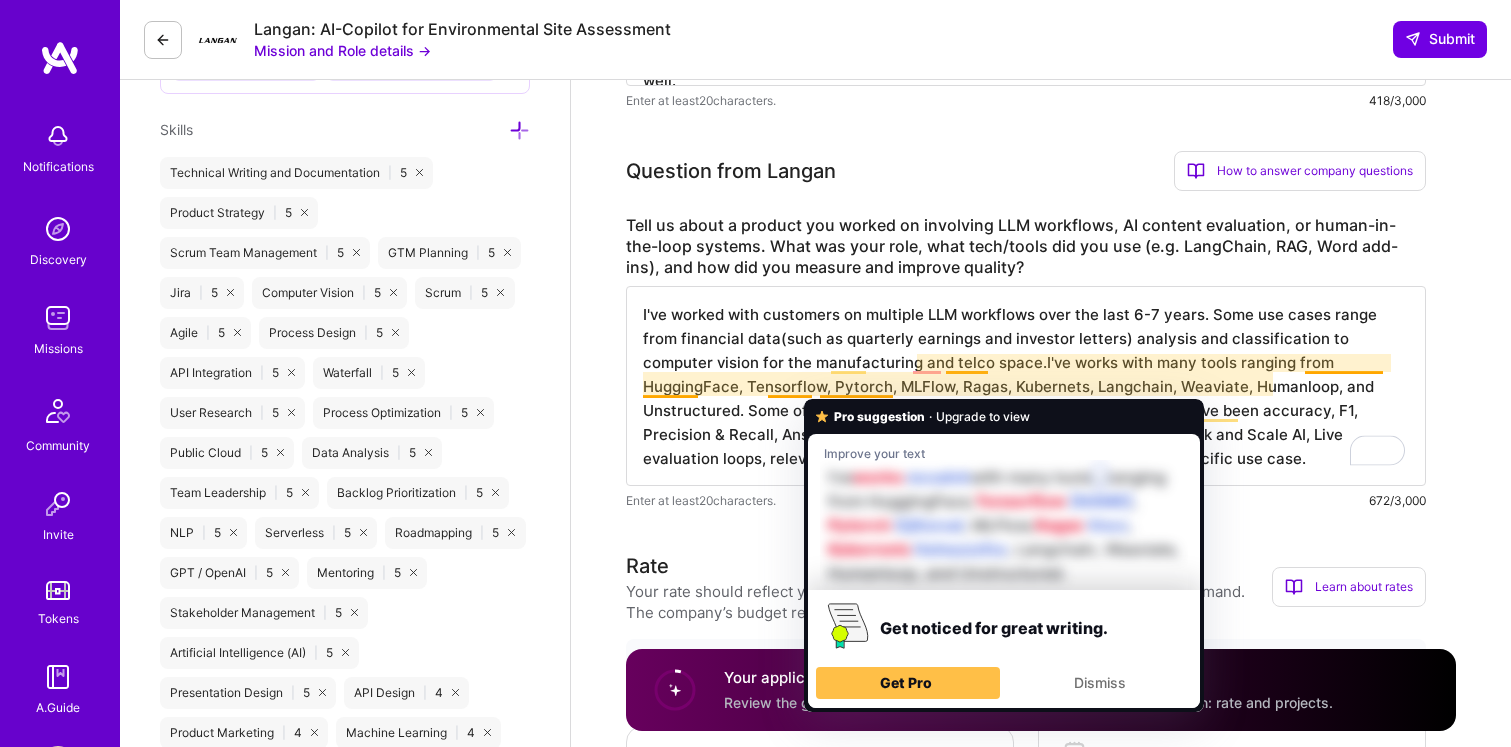 click on "I've worked with customers on multiple LLM workflows over the last 6-7 years. Some use cases range from financial data(such as quarterly earnings and investor letters) analysis and classification to computer vision for the manufacturing and telco space.I've works with many tools ranging from HuggingFace, Tensorflow, Pytorch, MLFlow, Ragas, Kubernets, Langchain, Weaviate, Humanloop, and Unstructured. Some of the most common metrics used to measure quality have been accuracy, F1, Precision & Recall, Answer relevance, A/B Testing, leveraging Mechanical Turk and Scale AI, Live evaluation loops, relevance, coherence, and factuality. It depends on the specific use case." at bounding box center (1026, 386) 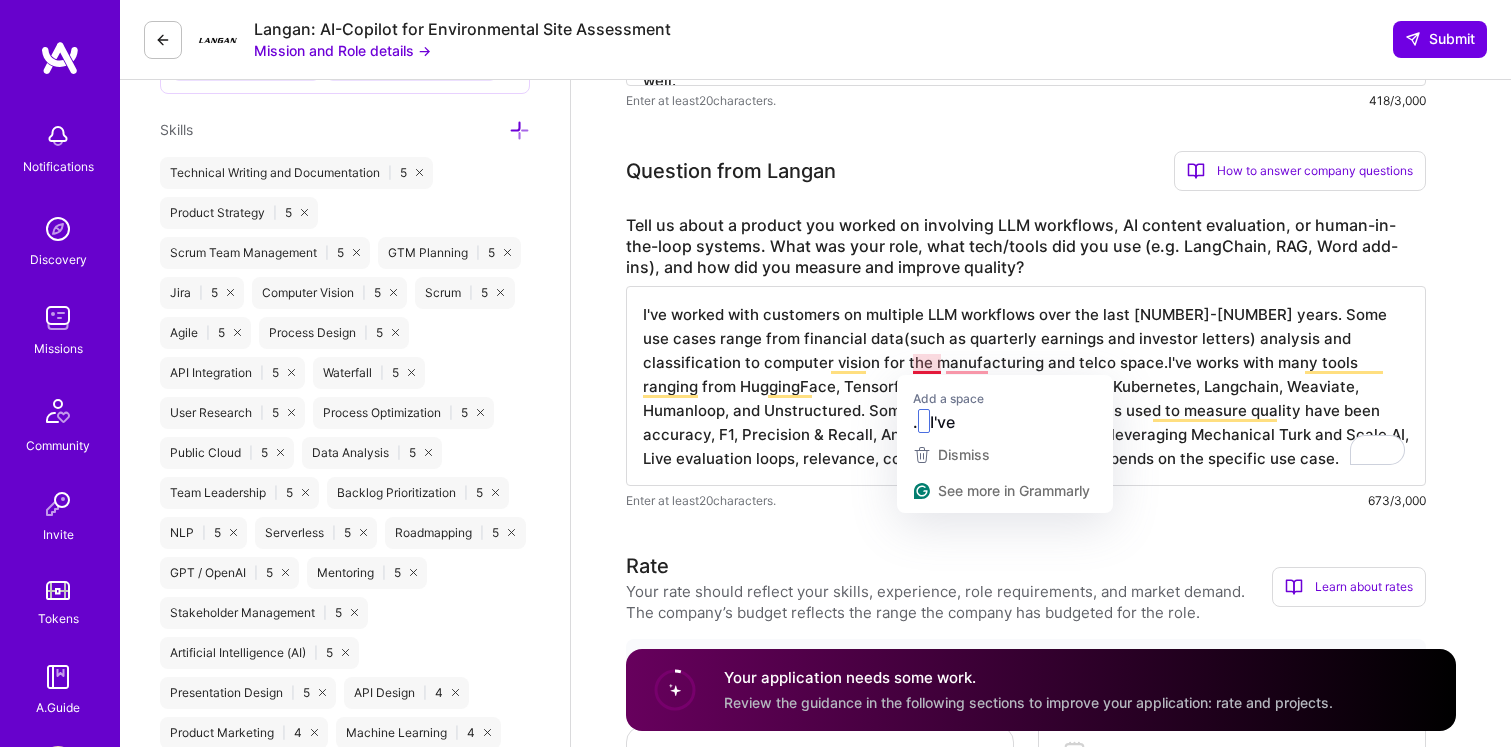 click on "I've worked with customers on multiple LLM workflows over the last [NUMBER]-[NUMBER] years. Some use cases range from financial data(such as quarterly earnings and investor letters) analysis and classification to computer vision for the manufacturing and telco space.I've works with many tools ranging from HuggingFace, Tensorflow, Pytorch, MLFlow, Ragas, Kubernetes, Langchain, Weaviate, Humanloop, and Unstructured. Some of the most common metrics used to measure quality have been accuracy, F1, Precision & Recall, Answer relevance, A/B Testing, leveraging Mechanical Turk and Scale AI, Live evaluation loops, relevance, coherence, and factuality. It depends on the specific use case." at bounding box center [1026, 386] 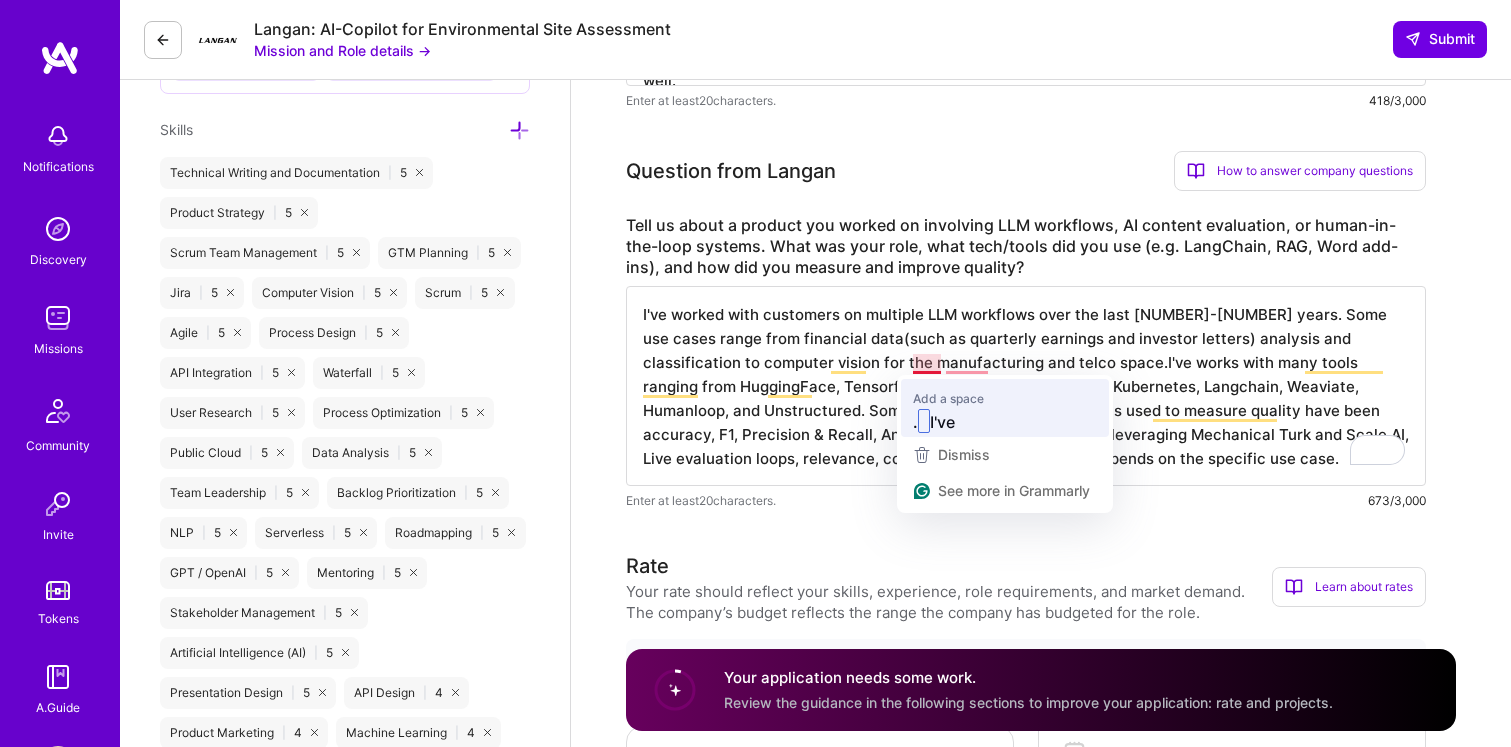 type on "I've worked with customers on multiple LLM workflows over the last 6-7 years. Some use cases range from financial data(such as quarterly earnings and investor letters) analysis and classification to computer vision for the manufacturing and telco space. I've works with many tools ranging from HuggingFace, Tensorflow, Pytorch, MLFlow, Ragas, Kubernetes, Langchain, Weaviate, Humanloop, and Unstructured. Some of the most common metrics used to measure quality have been accuracy, F1, Precision & Recall, Answer relevance, A/B Testing, leveraging Mechanical Turk and Scale AI, Live evaluation loops, relevance, coherence, and factuality. It depends on the specific use case." 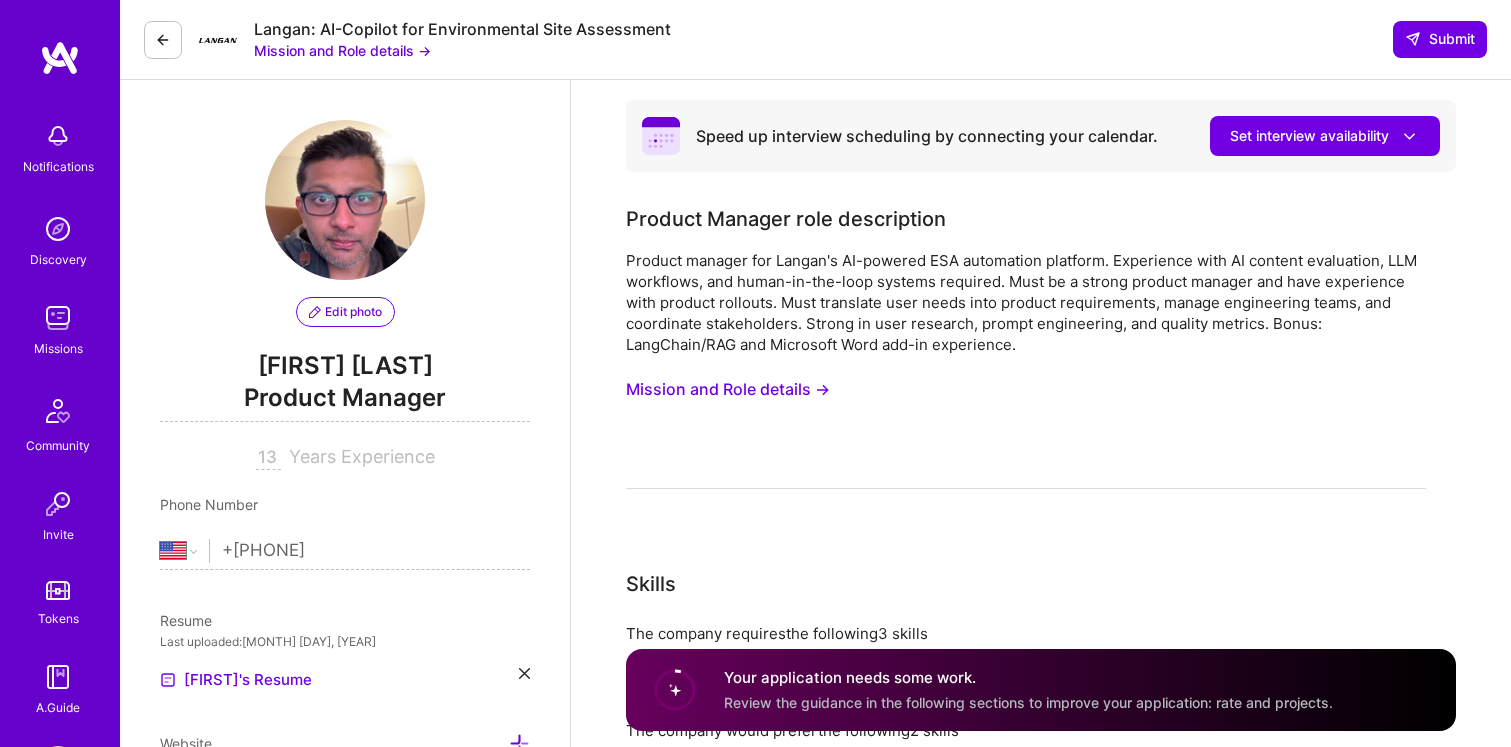 select on "US" 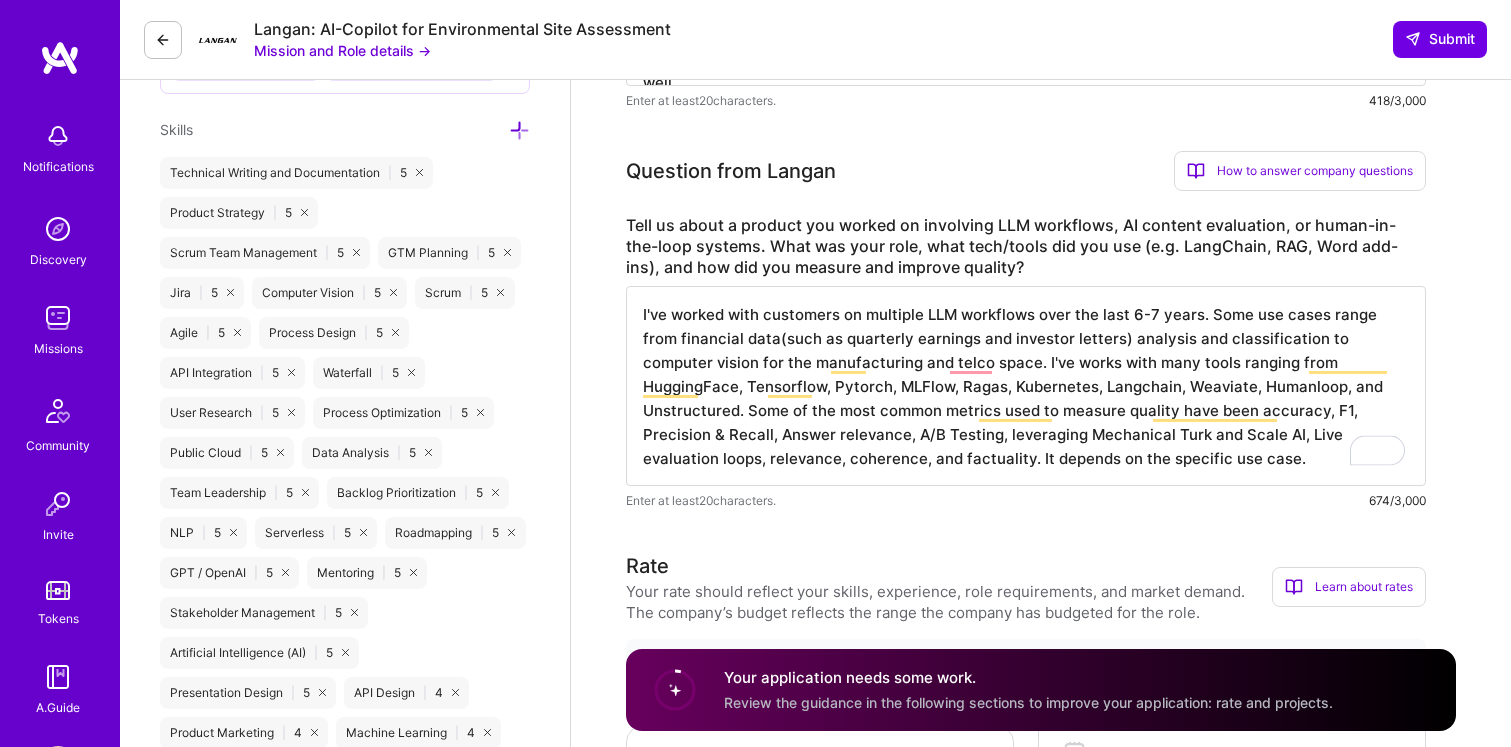 scroll, scrollTop: 2, scrollLeft: 0, axis: vertical 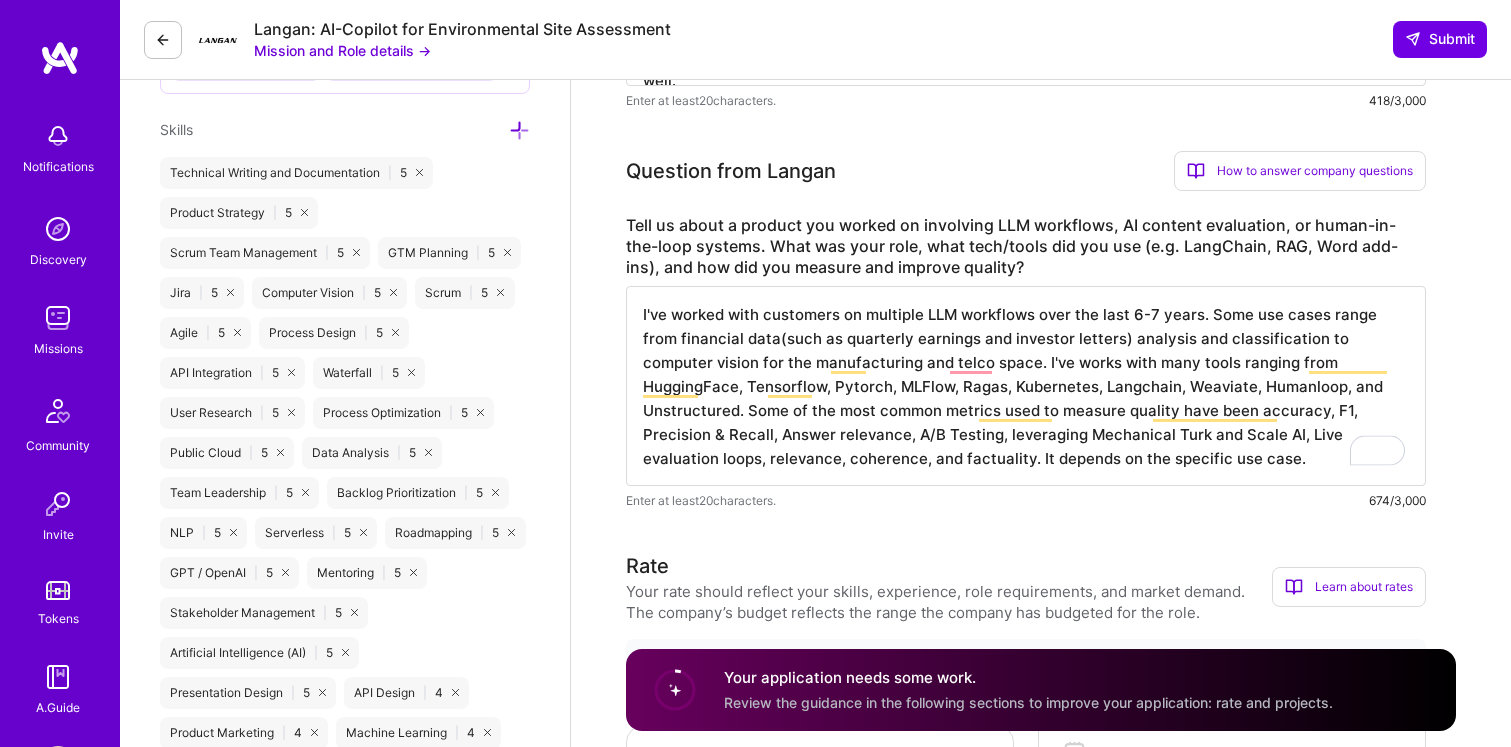 click on "I've worked with customers on multiple LLM workflows over the last 6-7 years. Some use cases range from financial data(such as quarterly earnings and investor letters) analysis and classification to computer vision for the manufacturing and telco space. I've works with many tools ranging from HuggingFace, Tensorflow, Pytorch, MLFlow, Ragas, Kubernetes, Langchain, Weaviate, Humanloop, and Unstructured. Some of the most common metrics used to measure quality have been accuracy, F1, Precision & Recall, Answer relevance, A/B Testing, leveraging Mechanical Turk and Scale AI, Live evaluation loops, relevance, coherence, and factuality. It depends on the specific use case." at bounding box center [1026, 386] 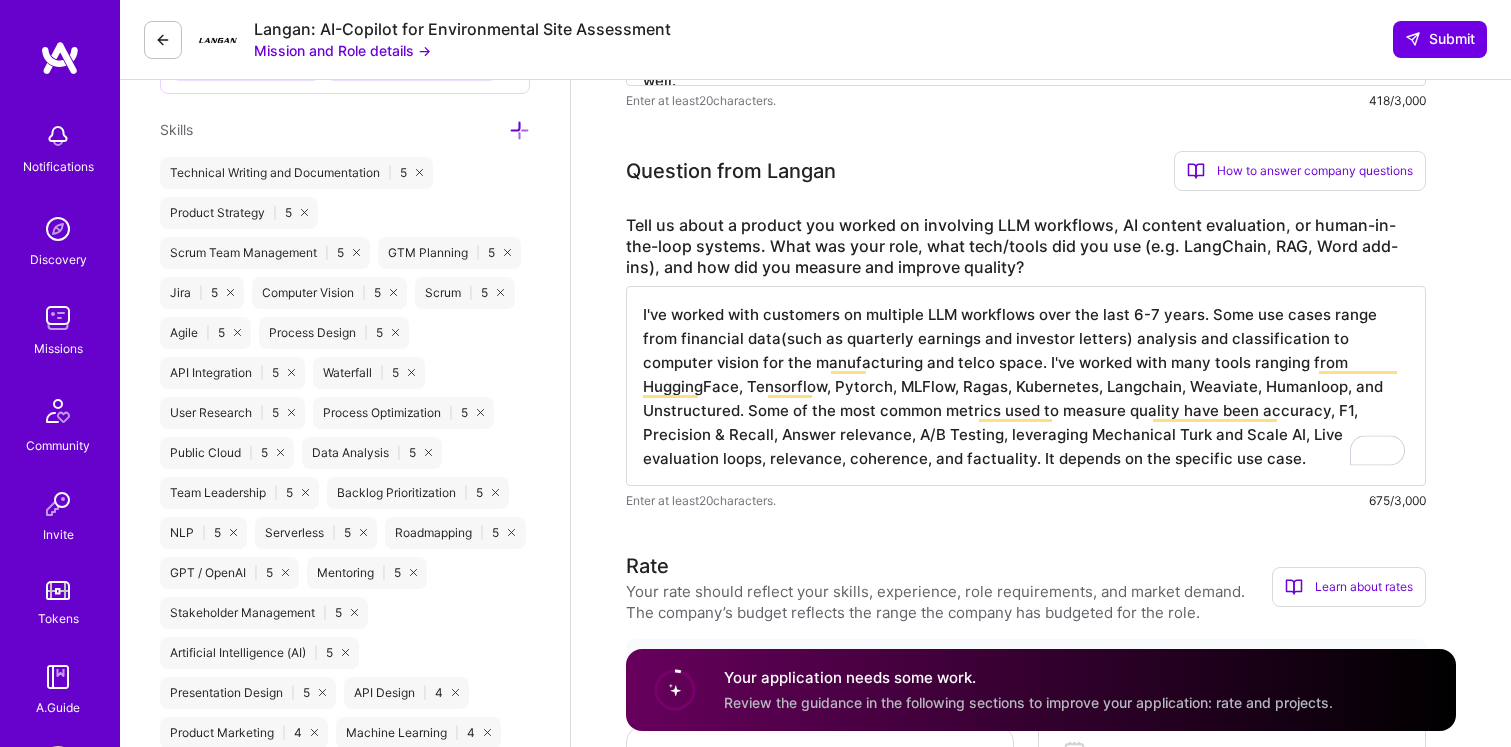 scroll, scrollTop: 2, scrollLeft: 0, axis: vertical 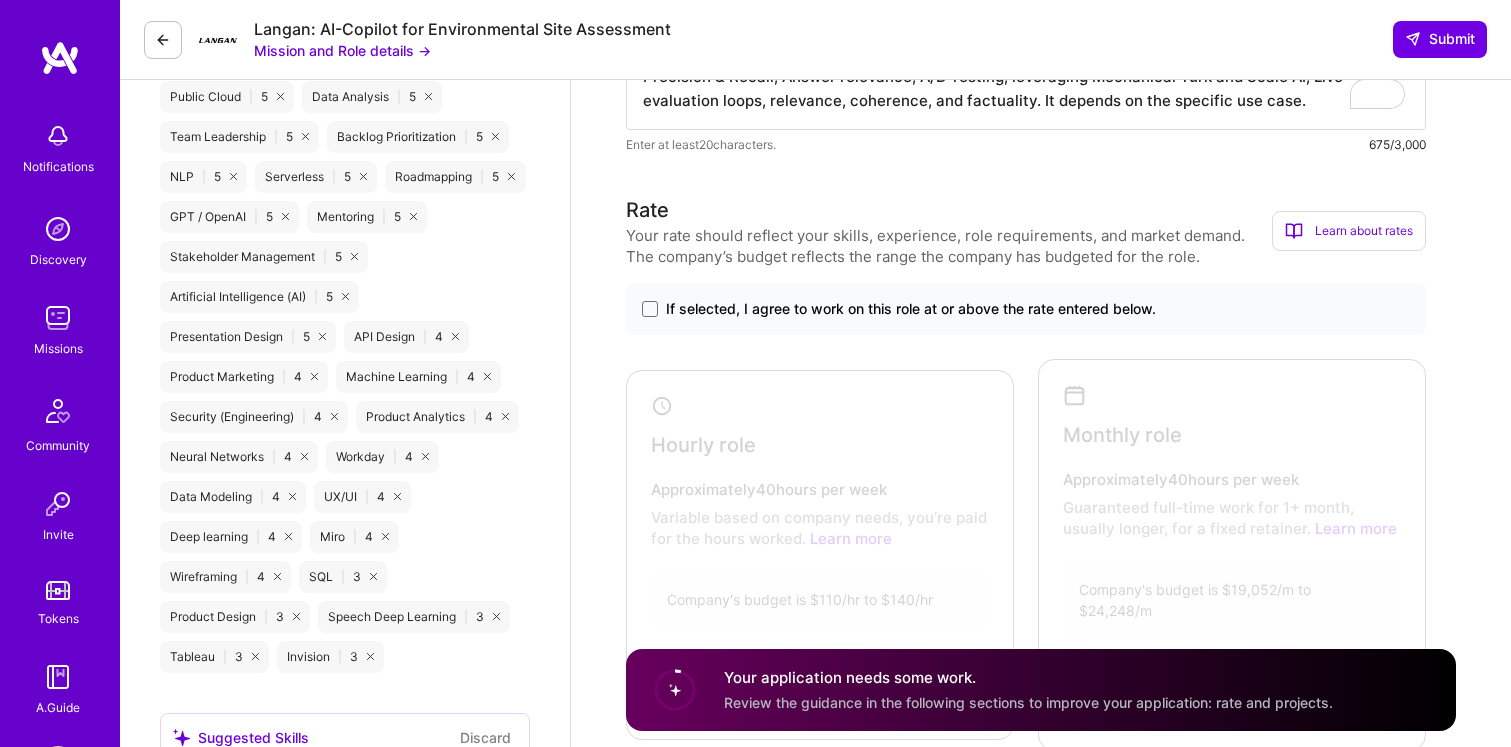 type on "I've worked with customers on multiple LLM workflows over the last 6-7 years. Some use cases range from financial data(such as quarterly earnings and investor letters) analysis and classification to computer vision for the manufacturing and telco space. I've worked with many tools ranging from HuggingFace, Tensorflow, Pytorch, MLFlow, Ragas, Kubernetes, Langchain, Weaviate, Humanloop, and Unstructured. Some of the most common metrics used to measure quality have been accuracy, F1, Precision & Recall, Answer relevance, A/B Testing, leveraging Mechanical Turk and Scale AI, Live evaluation loops, relevance, coherence, and factuality. It depends on the specific use case." 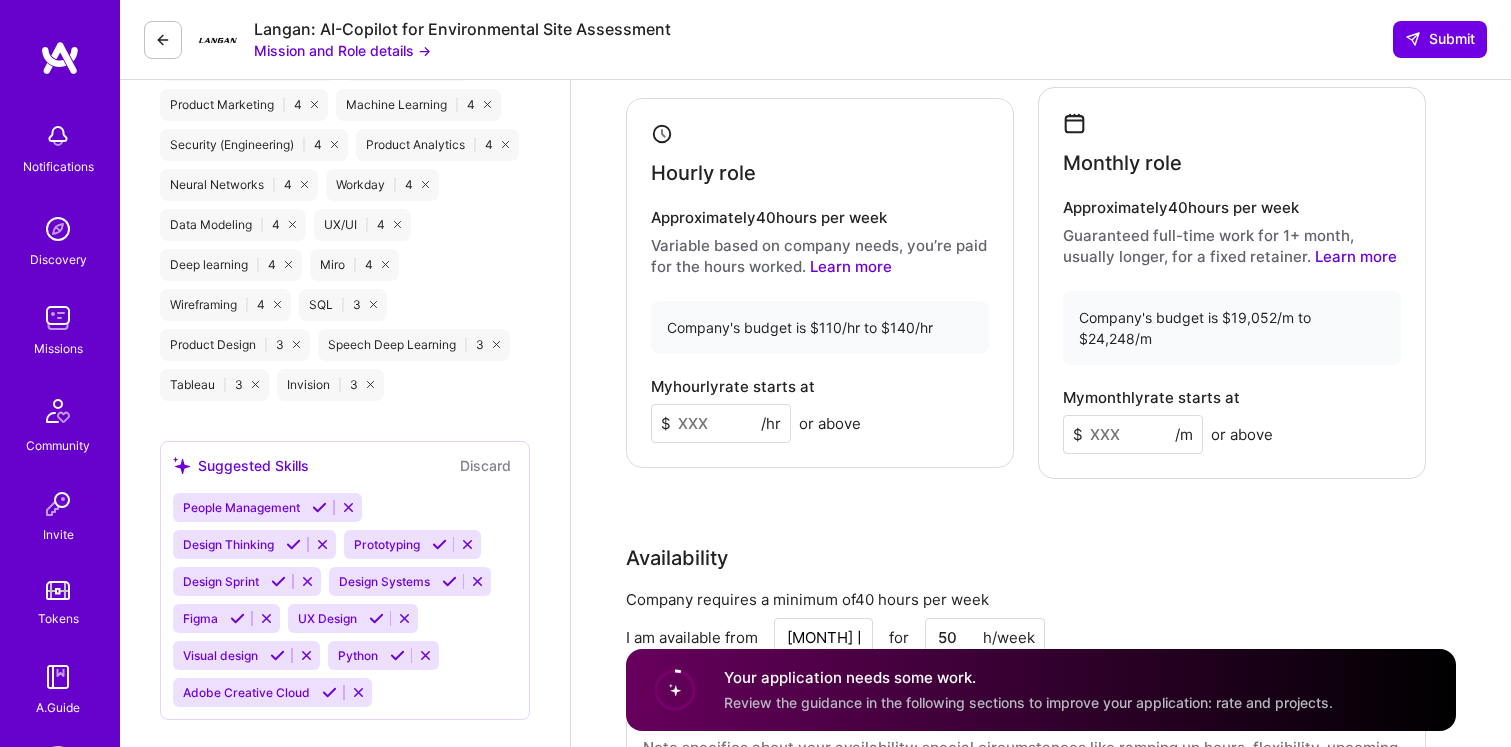 scroll, scrollTop: 1608, scrollLeft: 0, axis: vertical 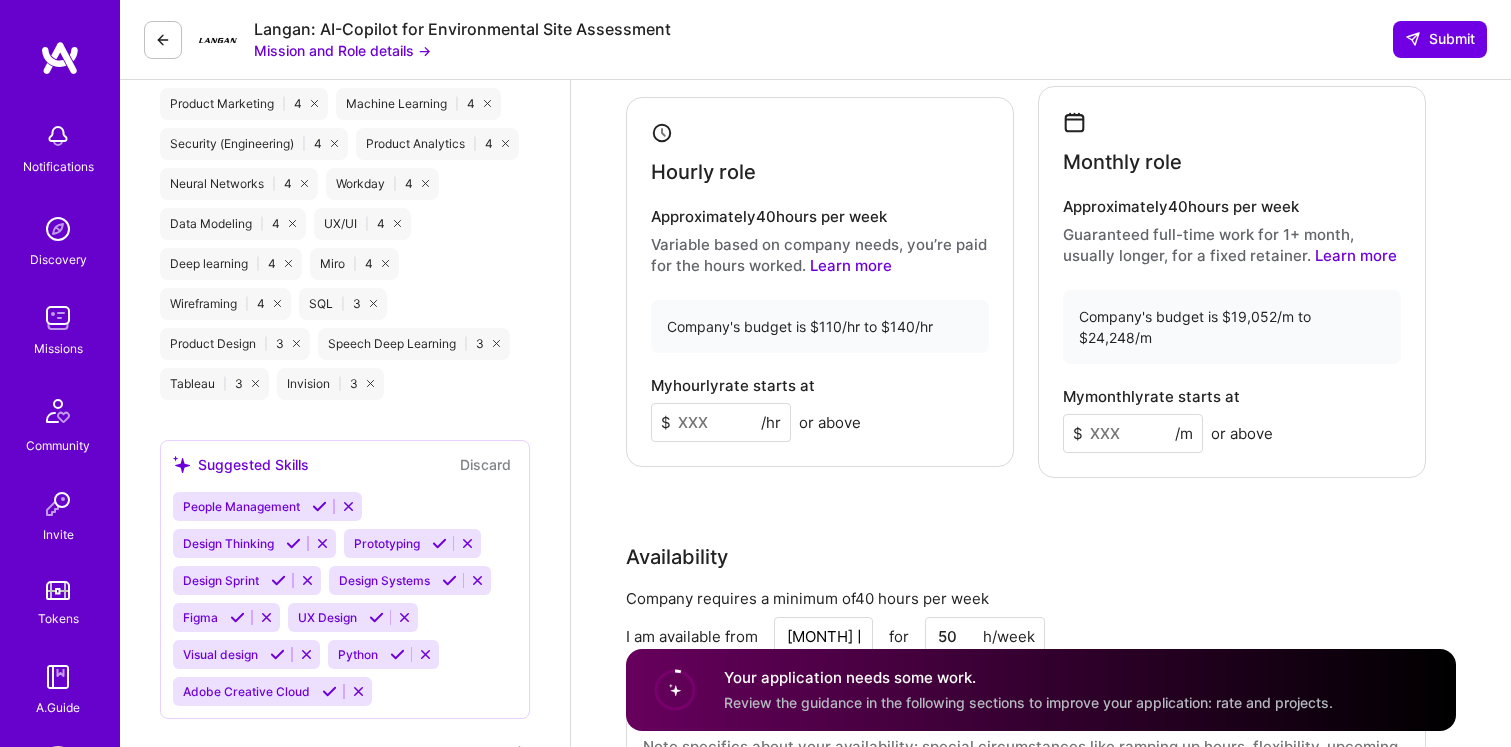 click on "Learn more" at bounding box center [1356, 255] 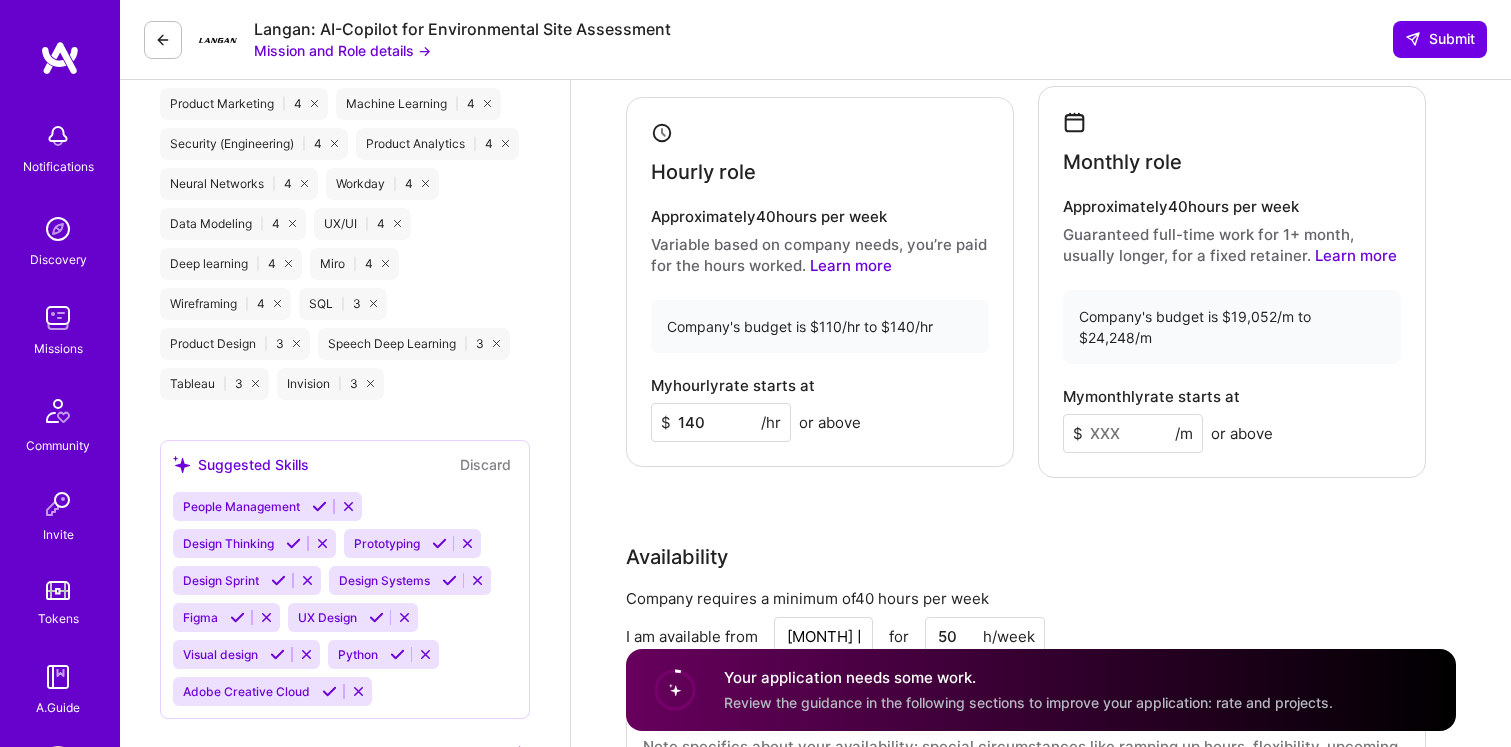 click at bounding box center (1133, 433) 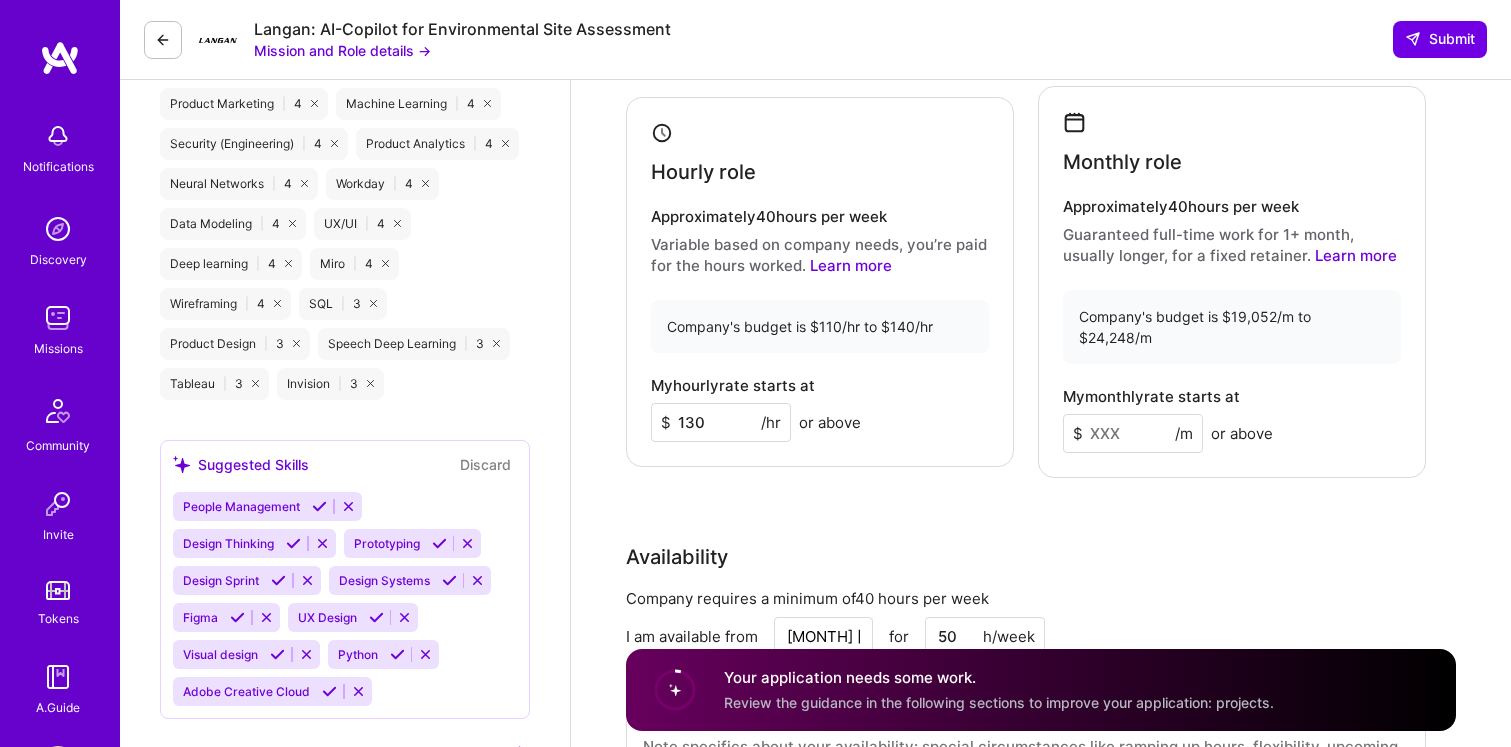 click at bounding box center [1133, 433] 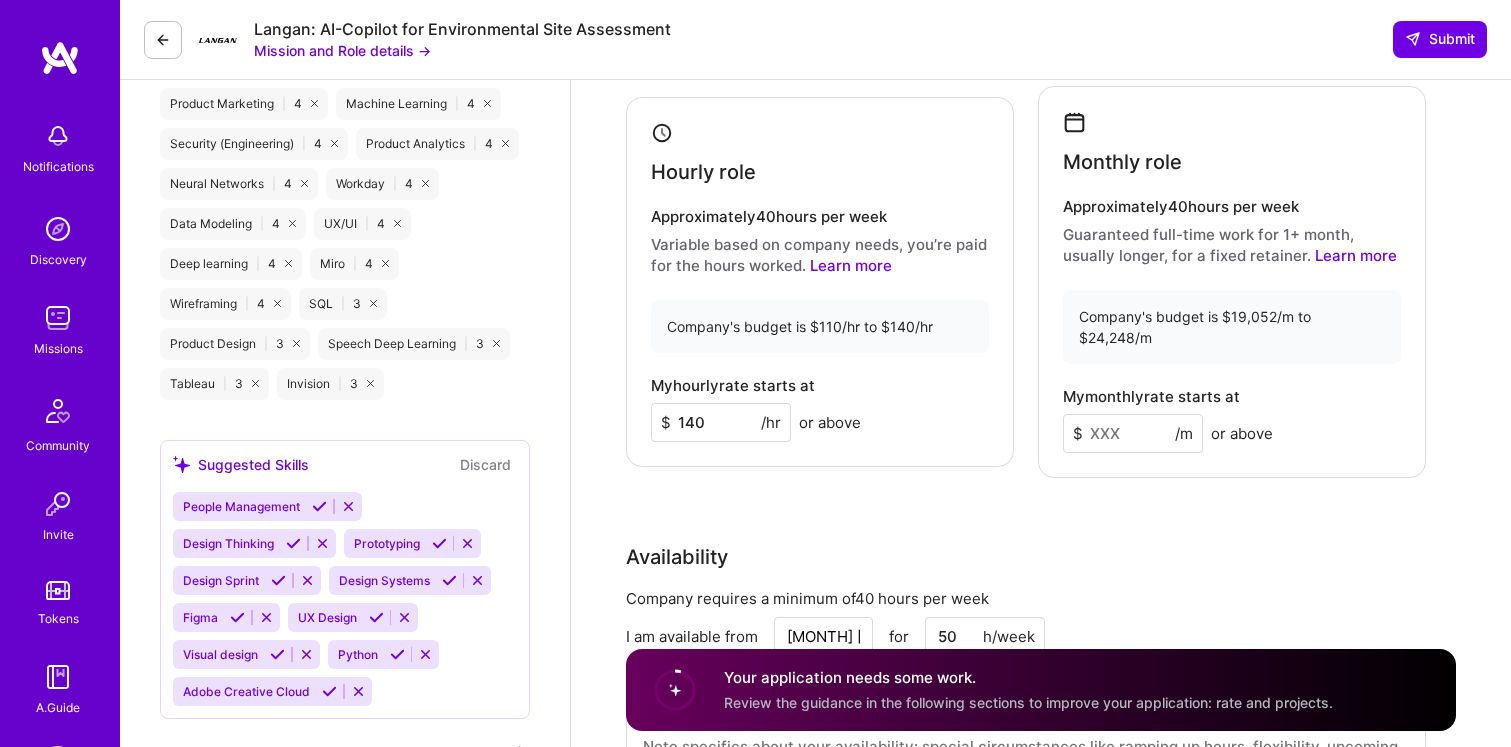 type on "140" 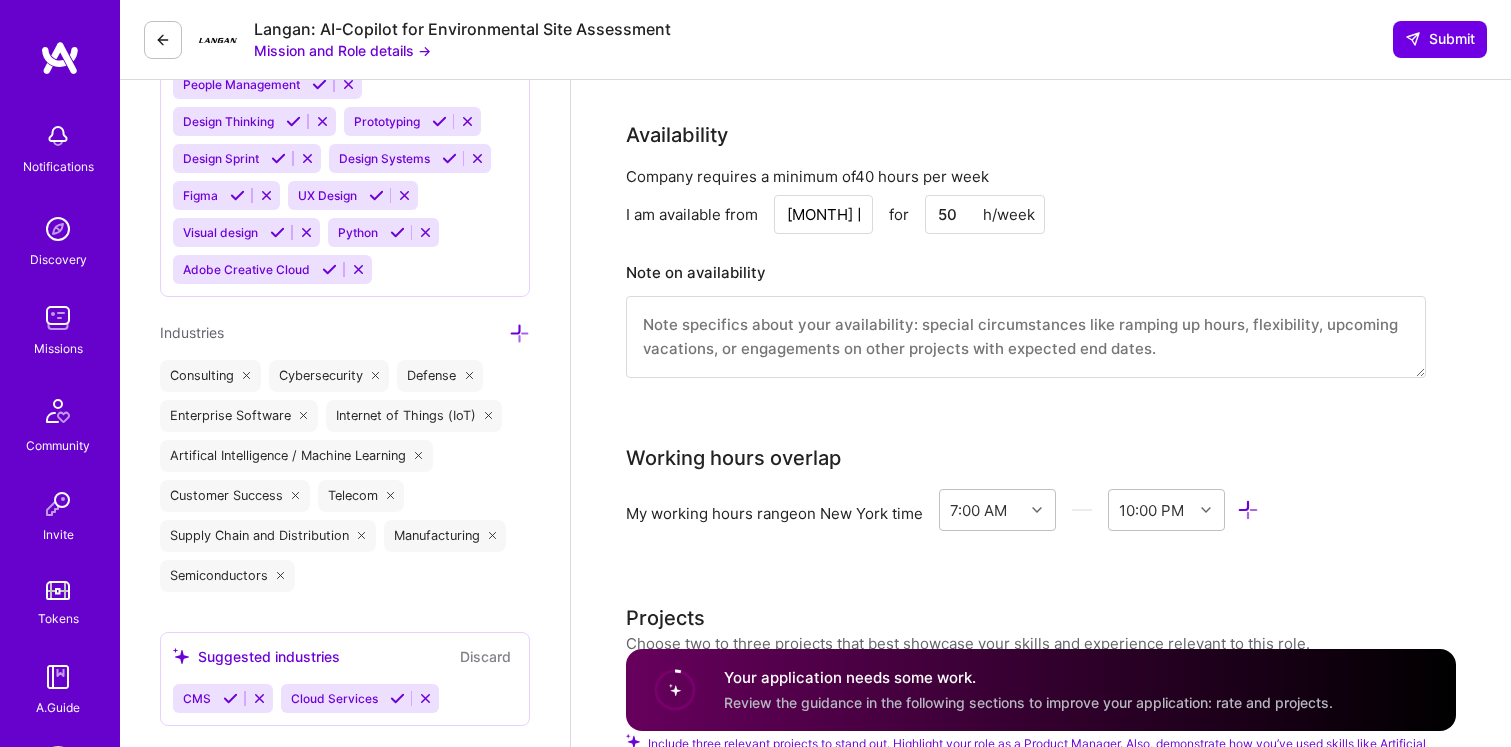 scroll, scrollTop: 2043, scrollLeft: 0, axis: vertical 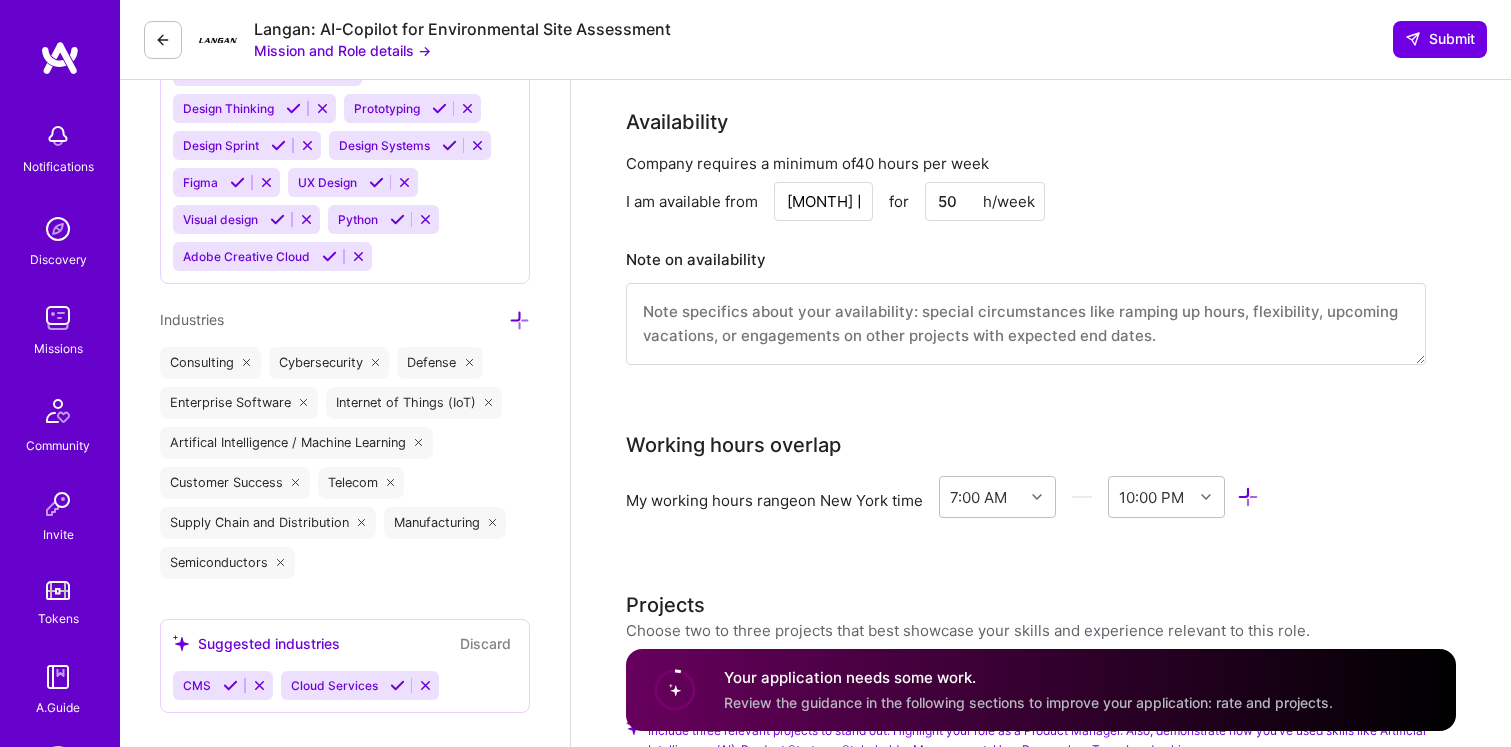 type on "23000" 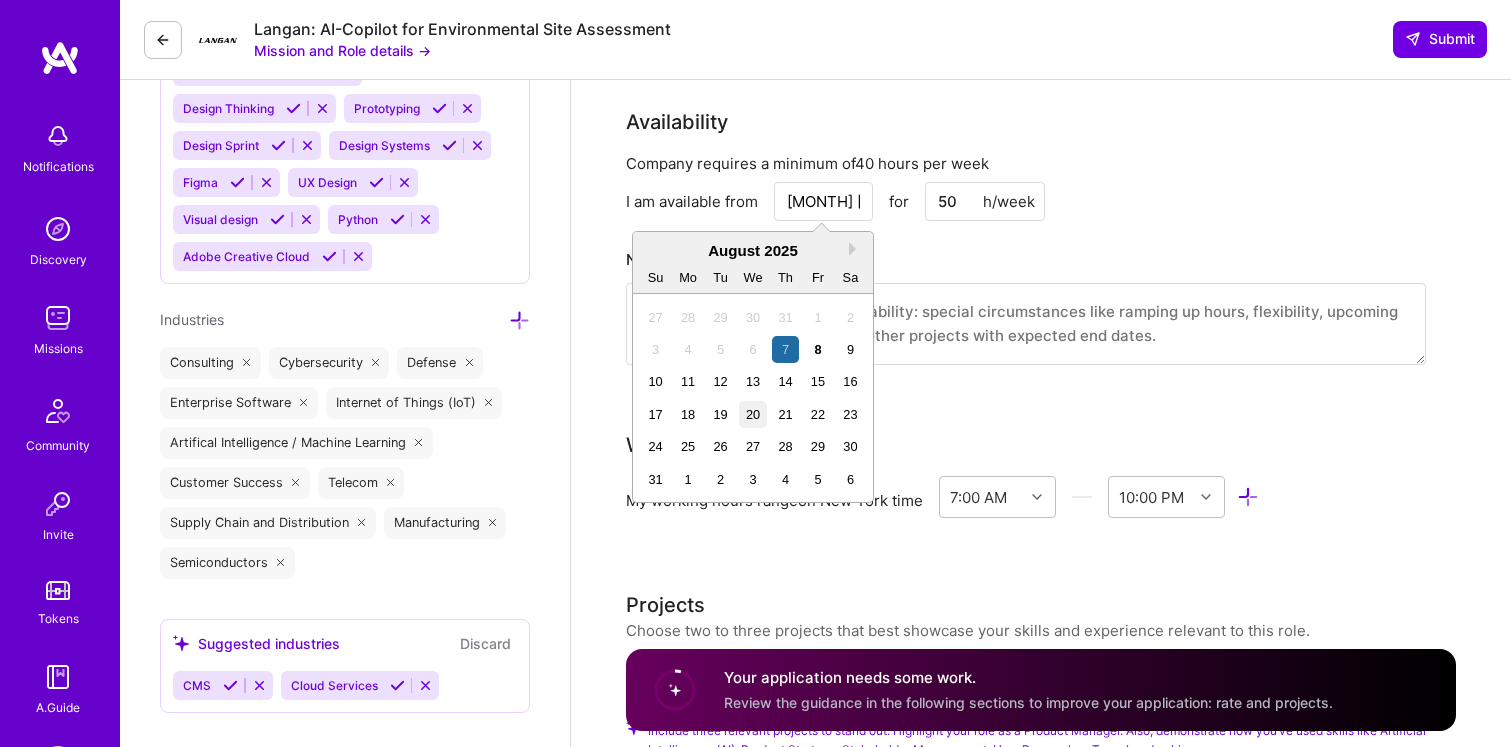 click on "20" at bounding box center (752, 414) 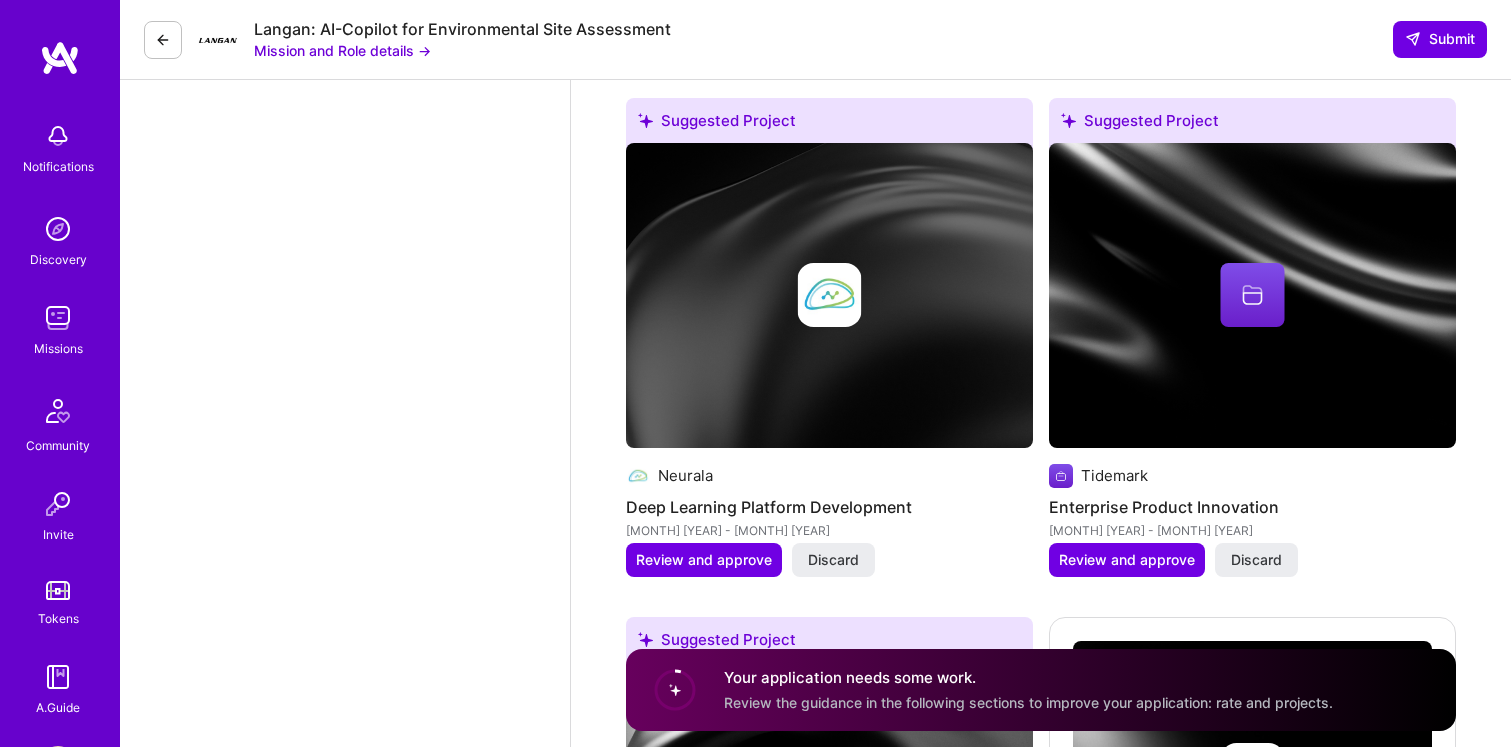 scroll, scrollTop: 2737, scrollLeft: 0, axis: vertical 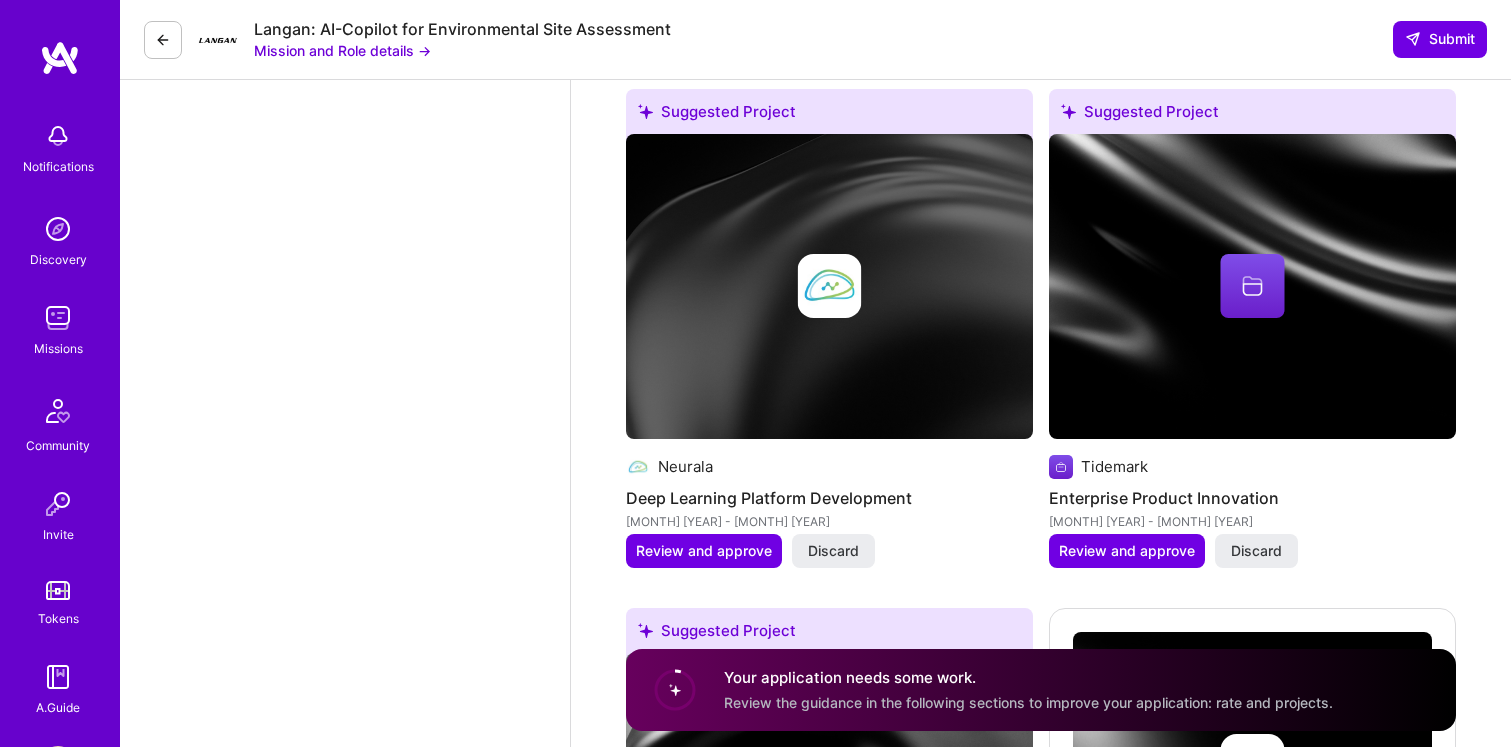 click at bounding box center [829, 286] 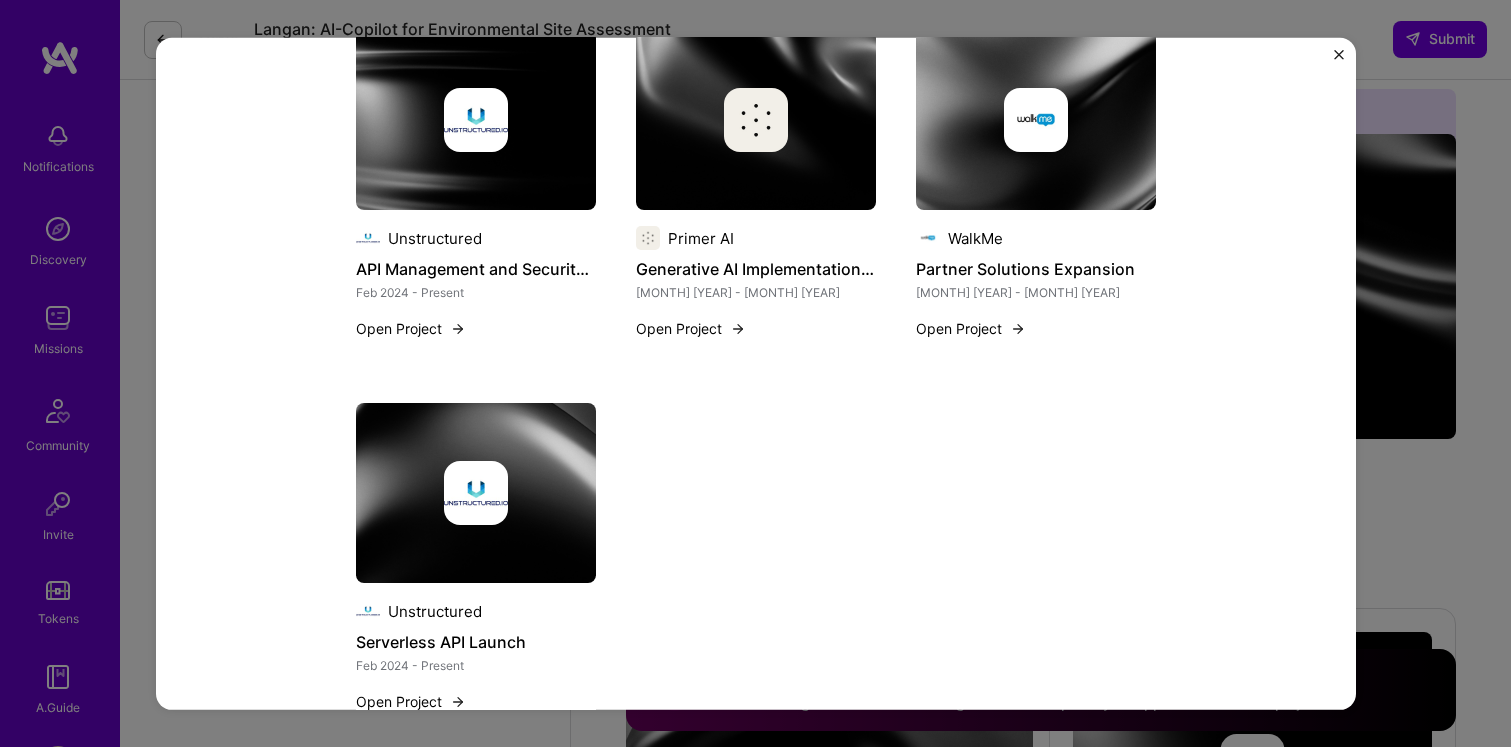 scroll, scrollTop: 1350, scrollLeft: 0, axis: vertical 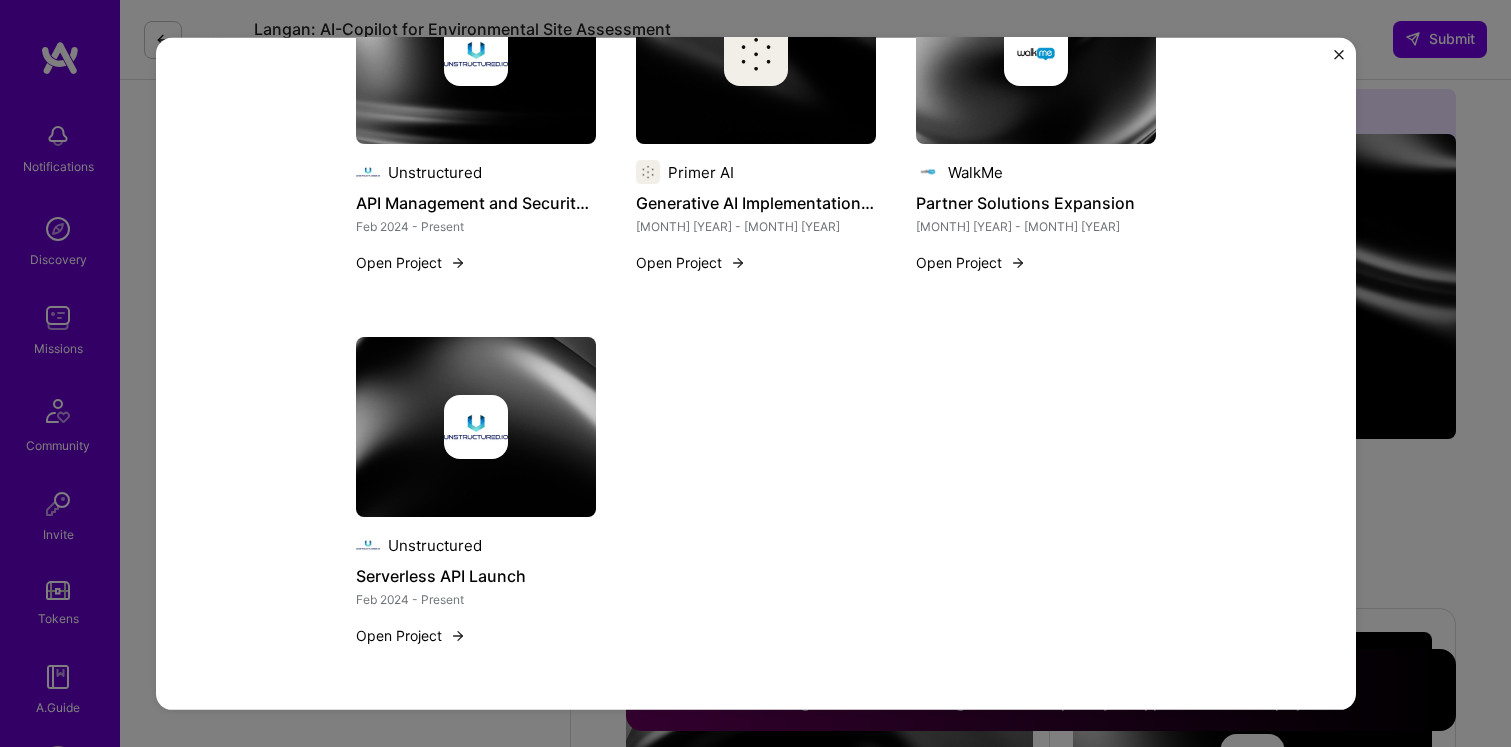 click at bounding box center (1339, 54) 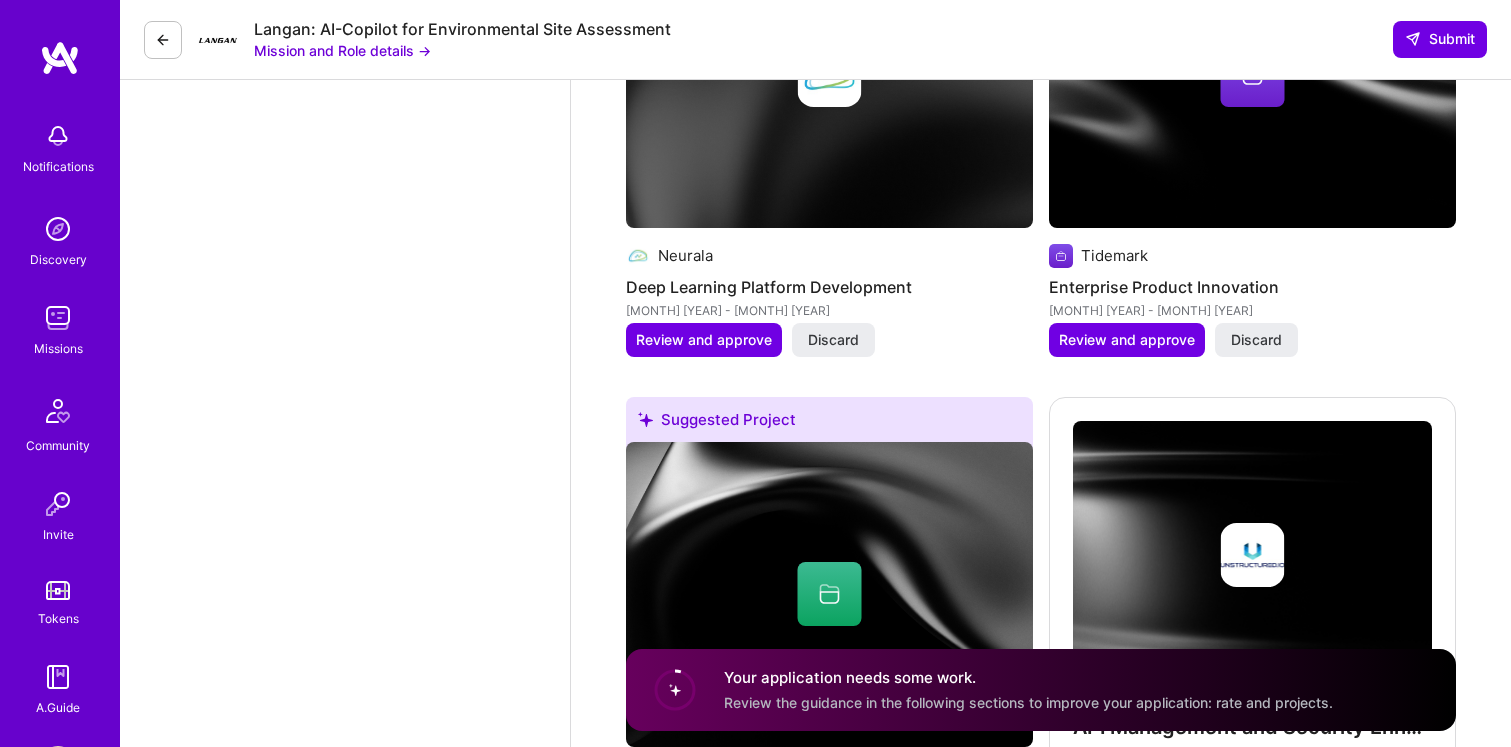 scroll, scrollTop: 2950, scrollLeft: 0, axis: vertical 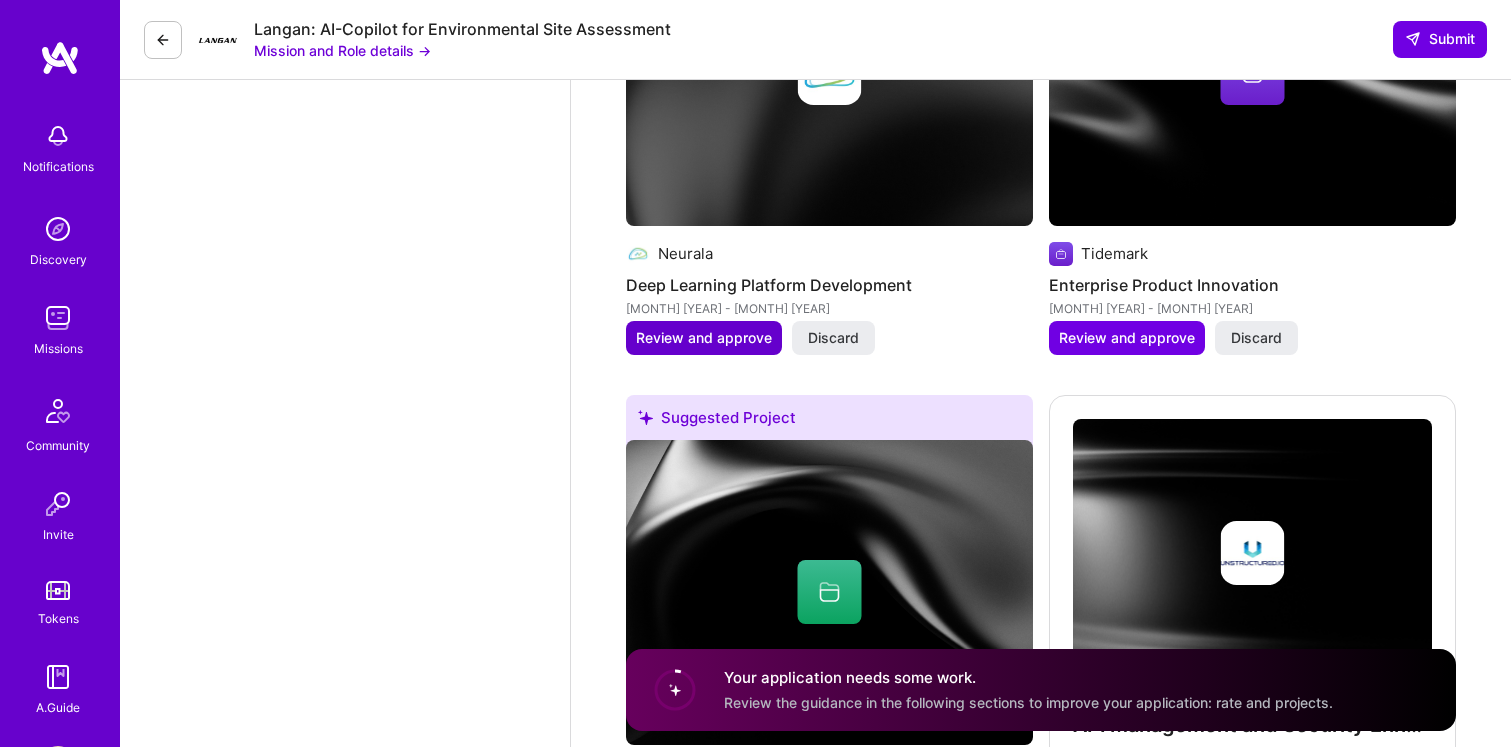 click on "Review and approve" at bounding box center [704, 338] 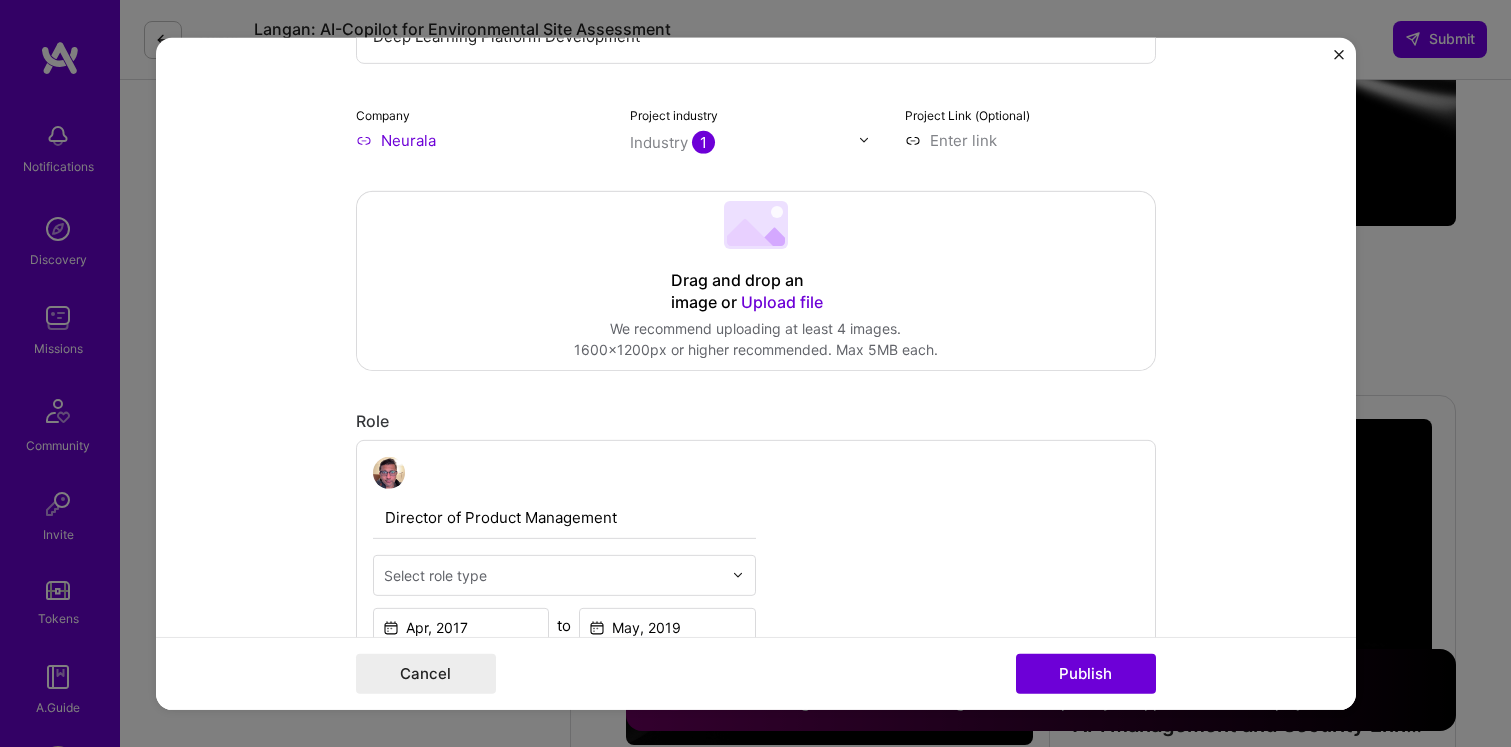 scroll, scrollTop: 293, scrollLeft: 0, axis: vertical 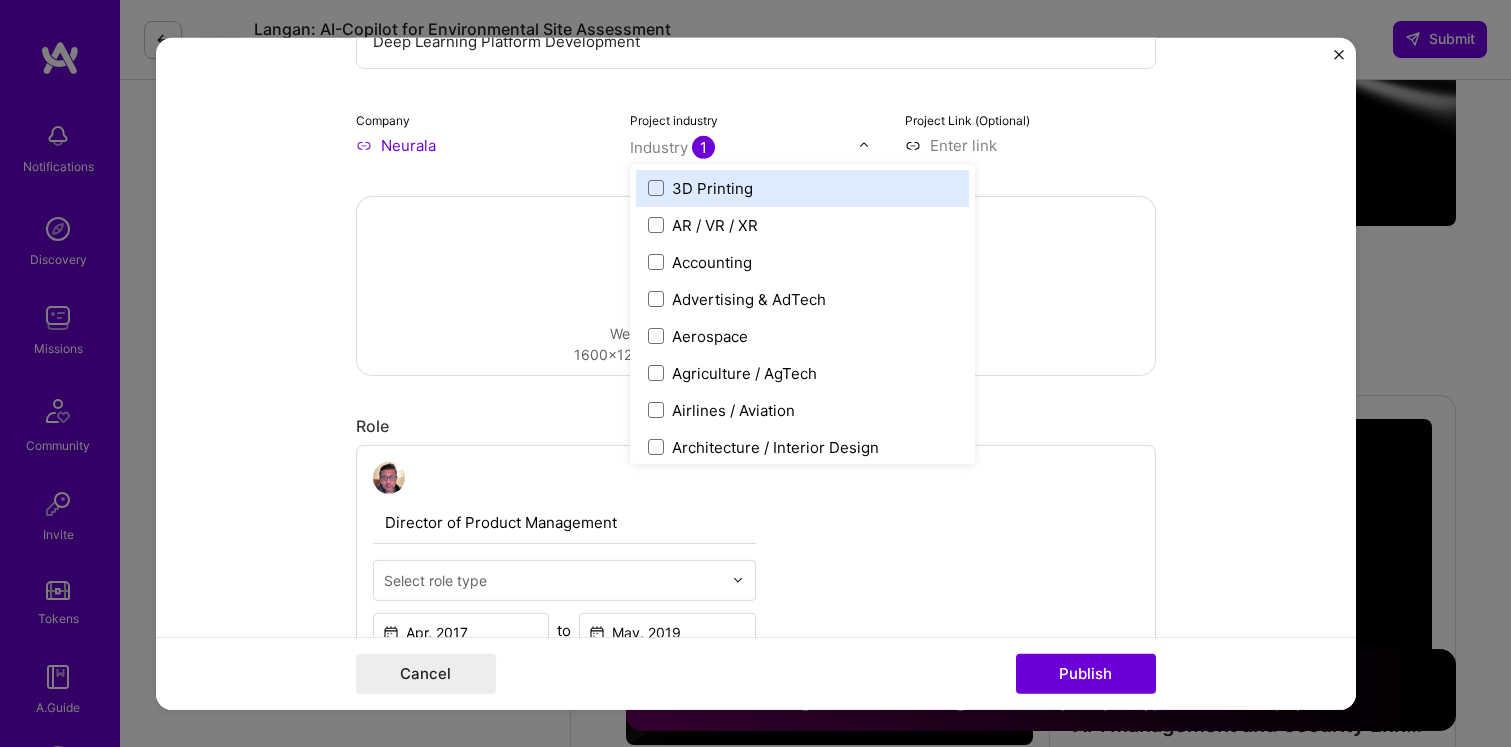 click on "1" at bounding box center [703, 146] 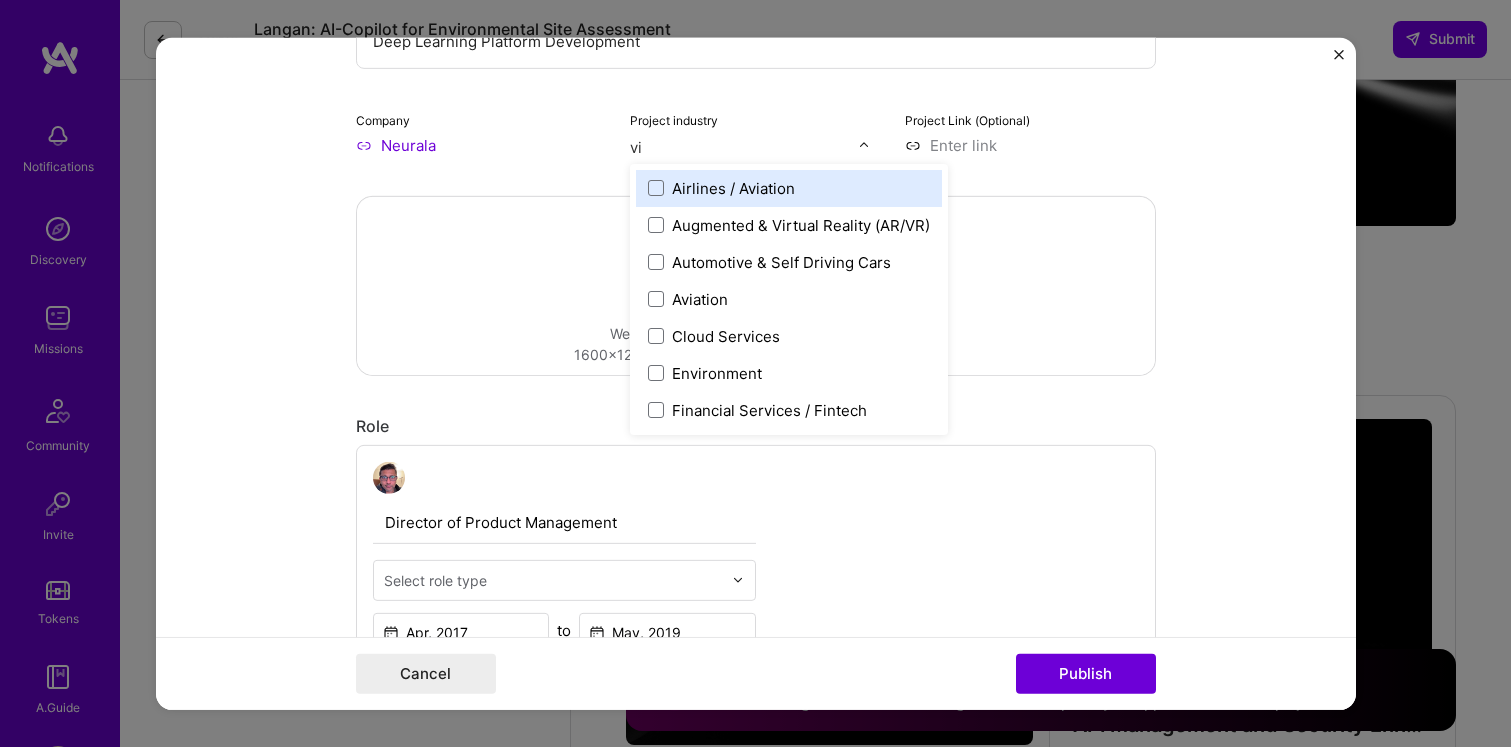 type on "v" 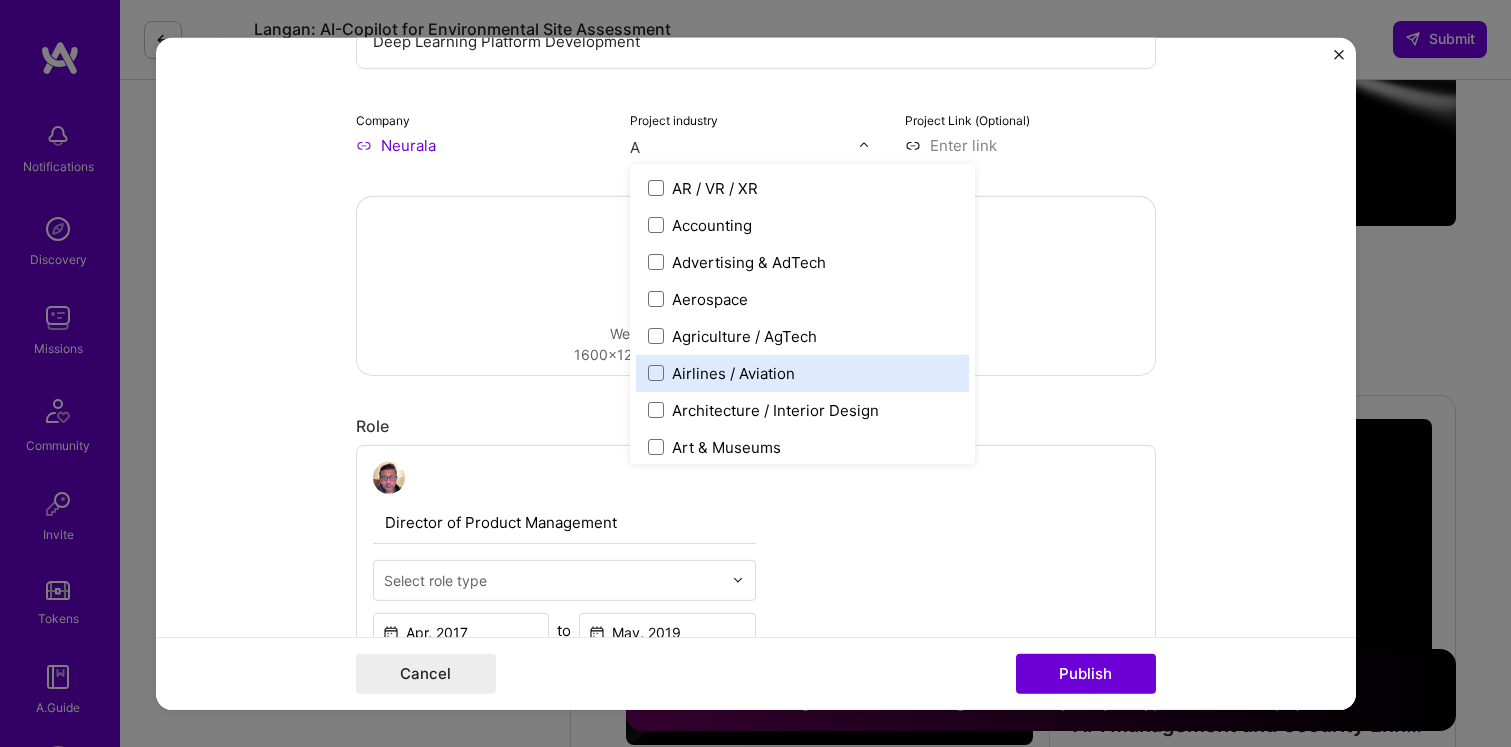 type on "AI" 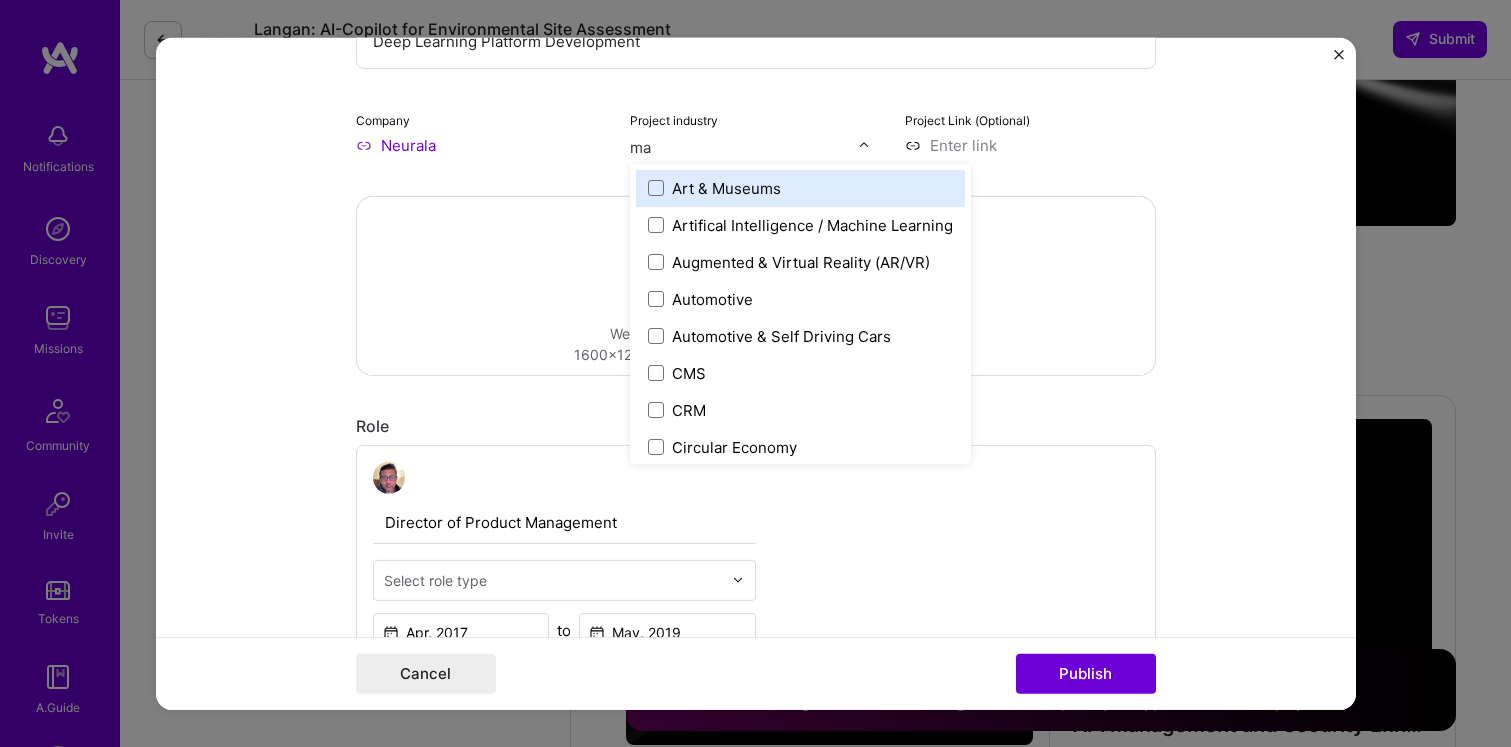 type on "man" 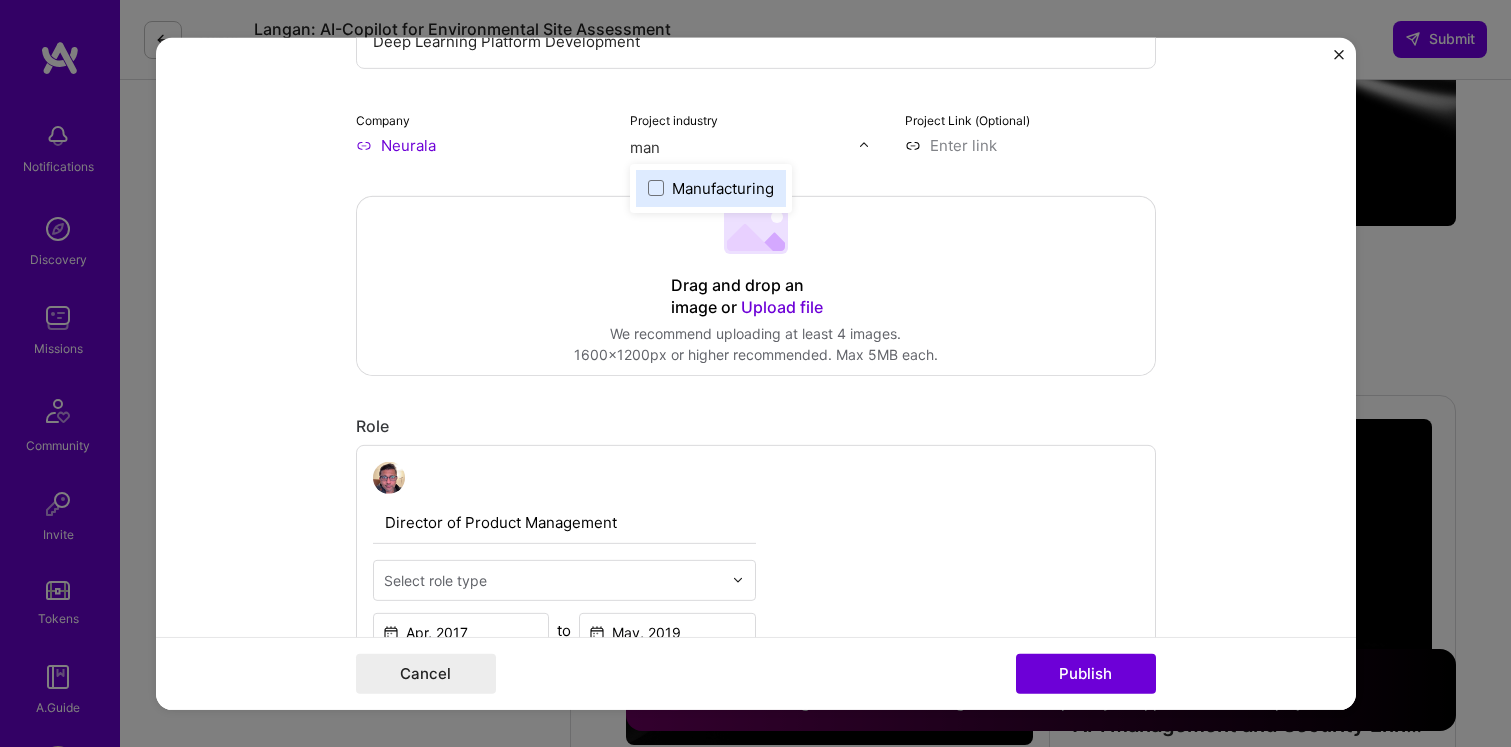 click on "Manufacturing" at bounding box center (723, 187) 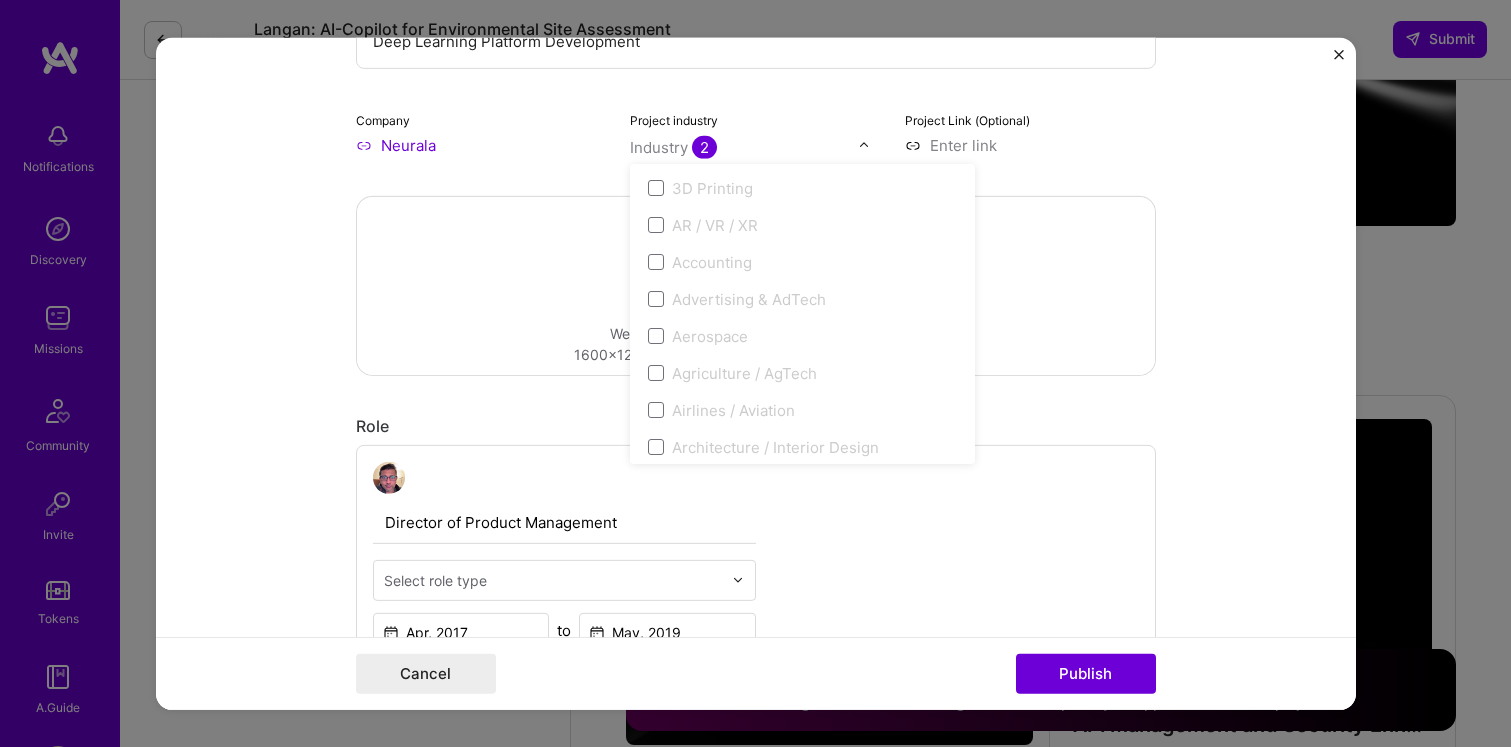 click on "Editing suggested project This project is suggested based on your LinkedIn, resume or A.Team activity. Project title Deep Learning Platform Development Company Neurala
Project industry option Manufacturing, selected. option Manufacturing focused, 80 of 120. 120 results available. Use Up and Down to choose options, press Enter to select the currently focused option, press Escape to exit the menu, press Tab to select the option and exit the menu. Industry 2 3D Printing AR / VR / XR Accounting Advertising & AdTech Aerospace Agriculture / AgTech Airlines / Aviation Architecture / Interior Design Art & Museums Artifical Intelligence / Machine Learning Arts / Culture Augmented & Virtual Reality (AR/VR) Automotive Automotive & Self Driving Cars Aviation B2B B2B2C B2C BPA / RPA Banking Beauty Big Data BioTech Blockchain CMS CPG CRM Cannabis Charity & Nonprofit Circular Economy CivTech Climate Tech Cloud Services Coaching Community Tech Construction Consulting Consumer Electronics Crowdfunding Crypto DTC" at bounding box center [756, 373] 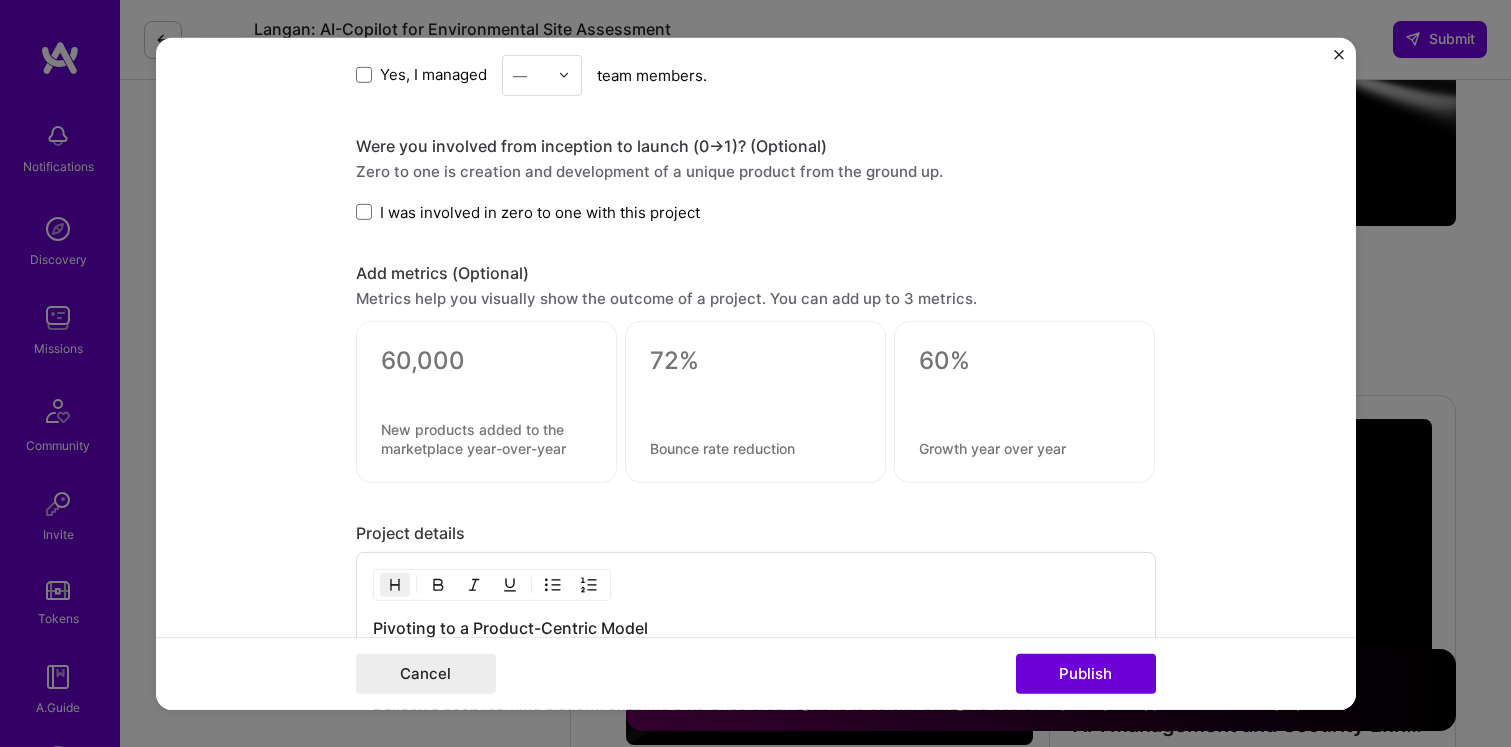 scroll, scrollTop: 1534, scrollLeft: 0, axis: vertical 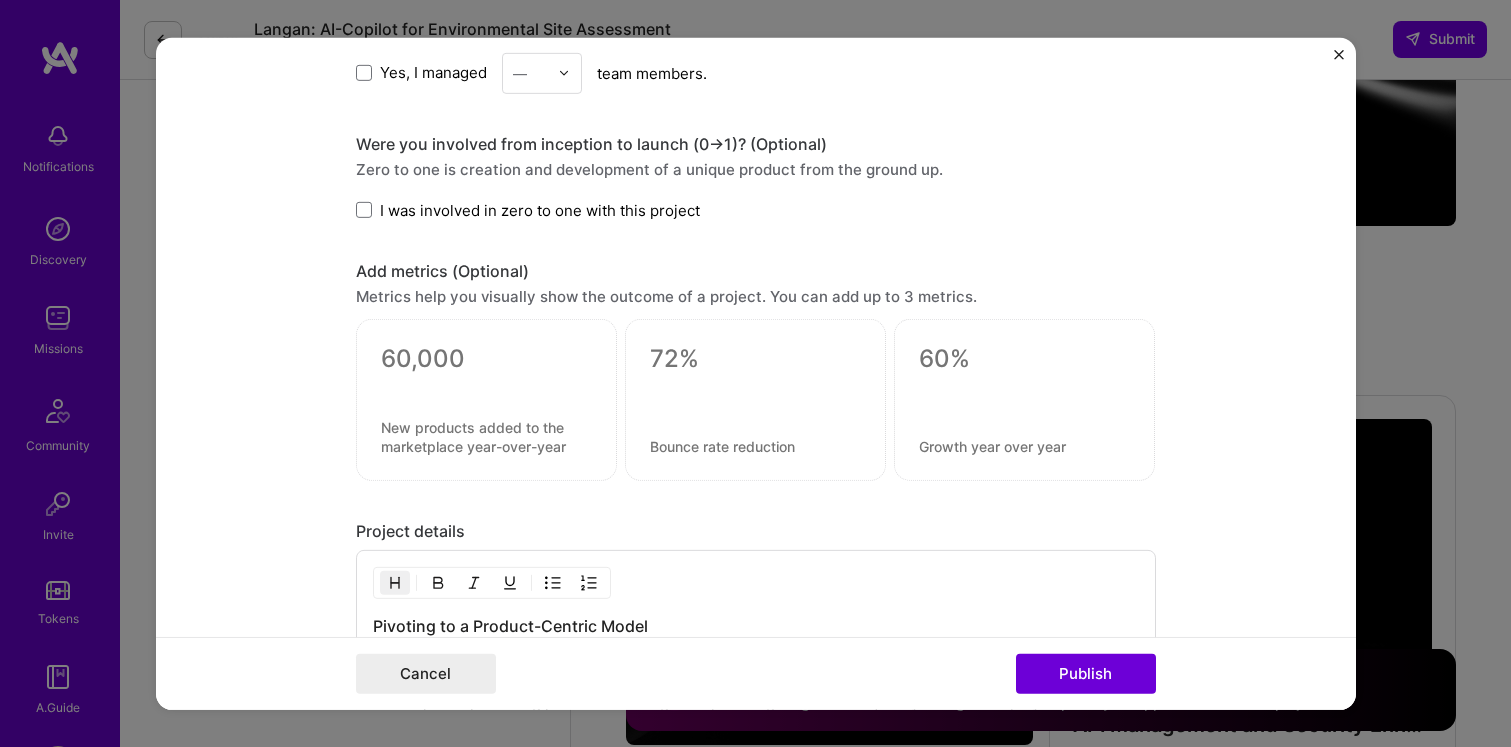 click on "Yes, I managed" at bounding box center [433, 72] 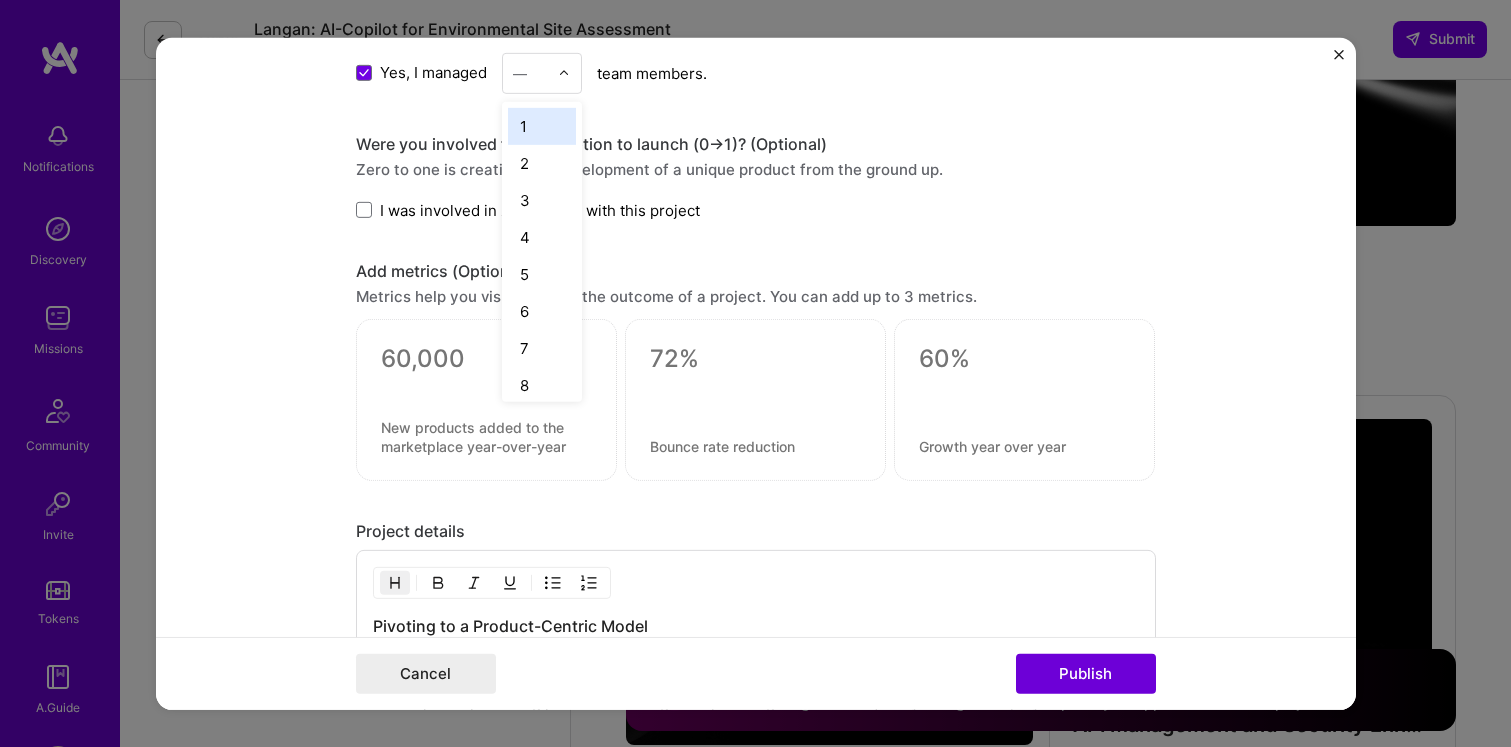 click at bounding box center [530, 72] 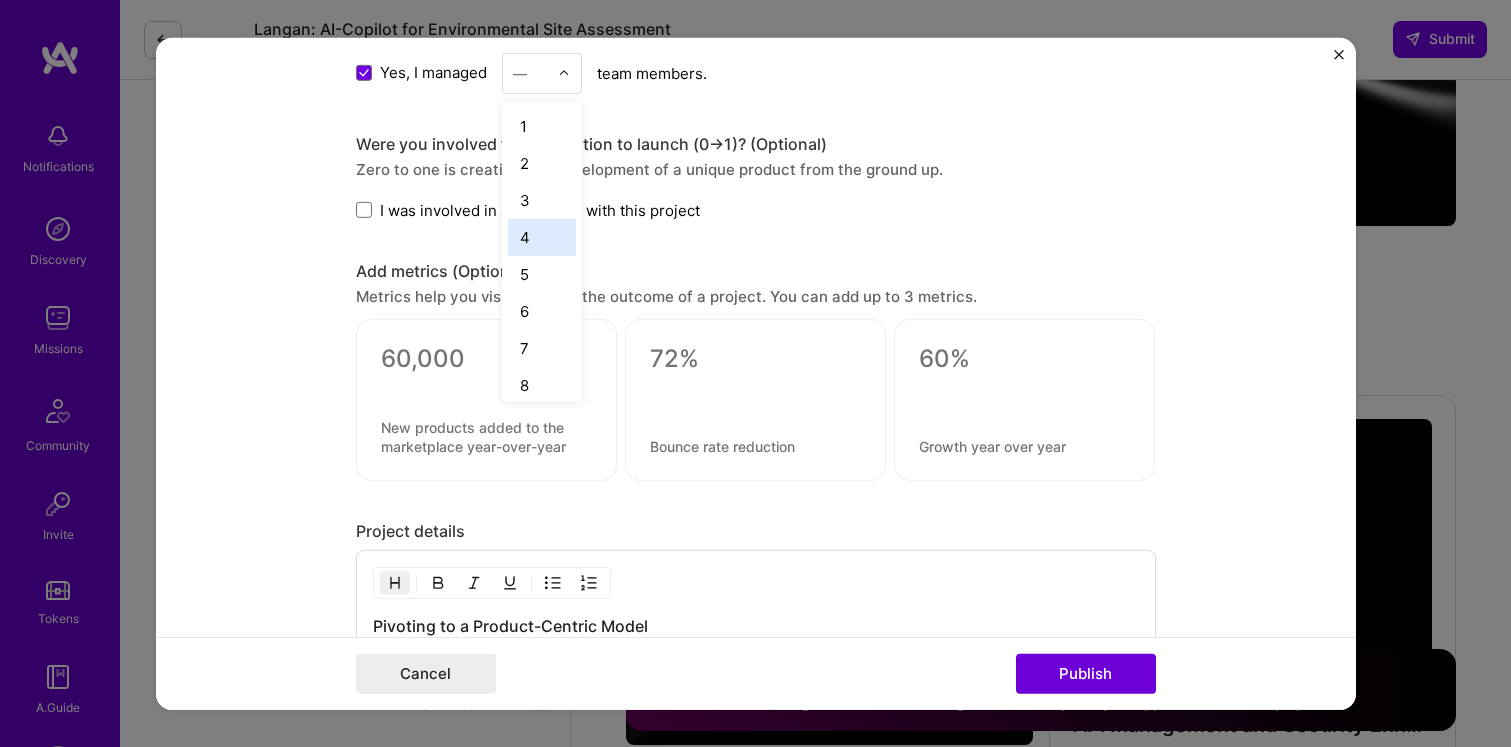 click on "4" at bounding box center (542, 236) 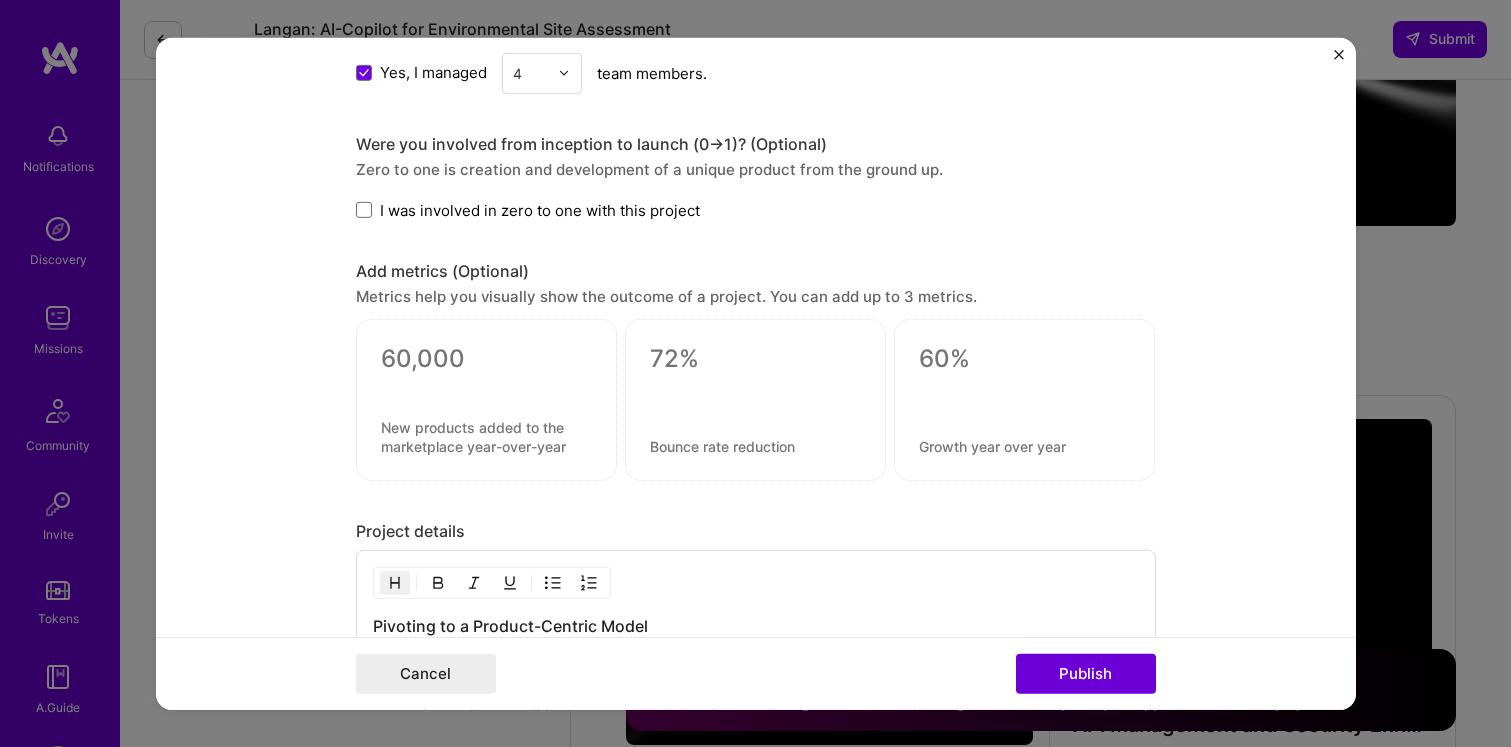 click on "I was involved in zero to one with this project" at bounding box center (540, 209) 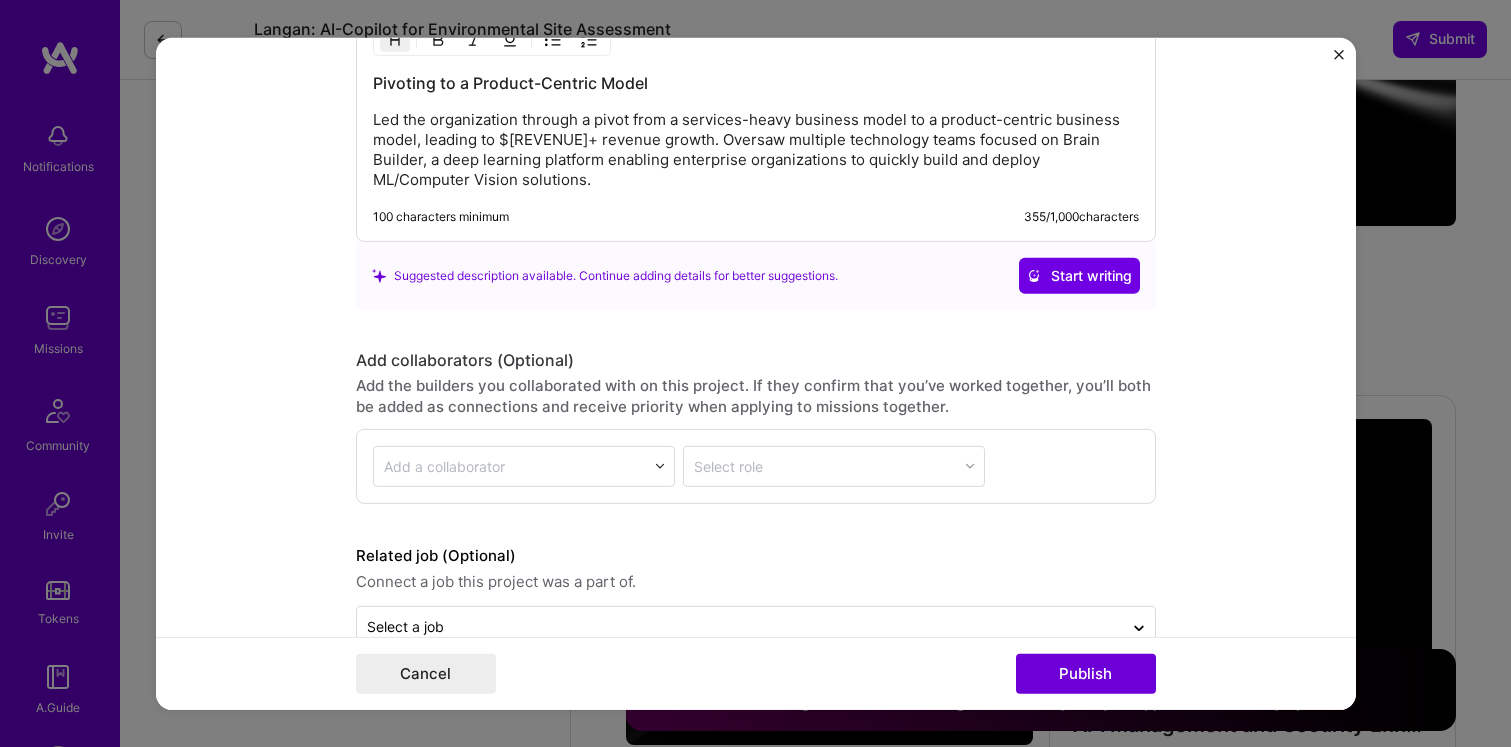 scroll, scrollTop: 2125, scrollLeft: 0, axis: vertical 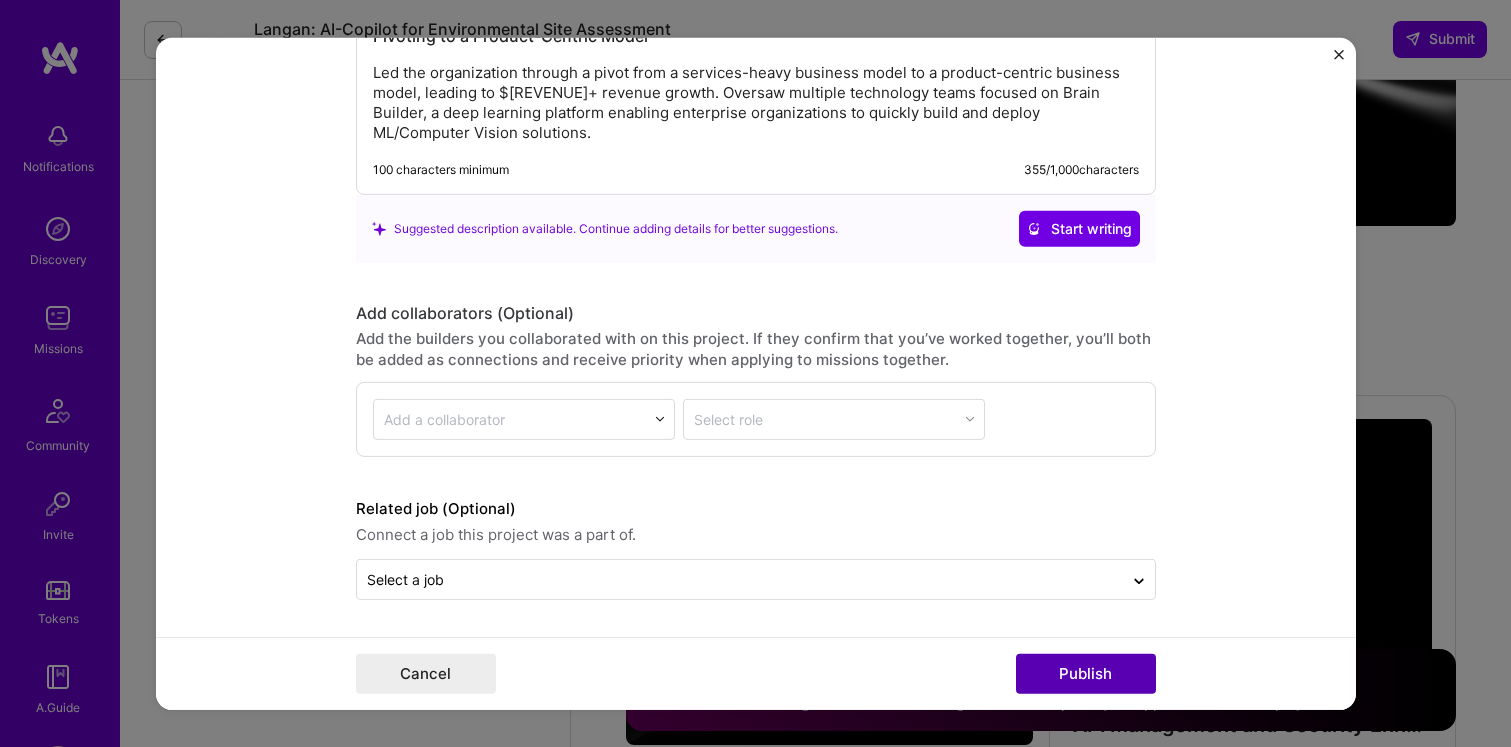click on "Publish" at bounding box center [1086, 674] 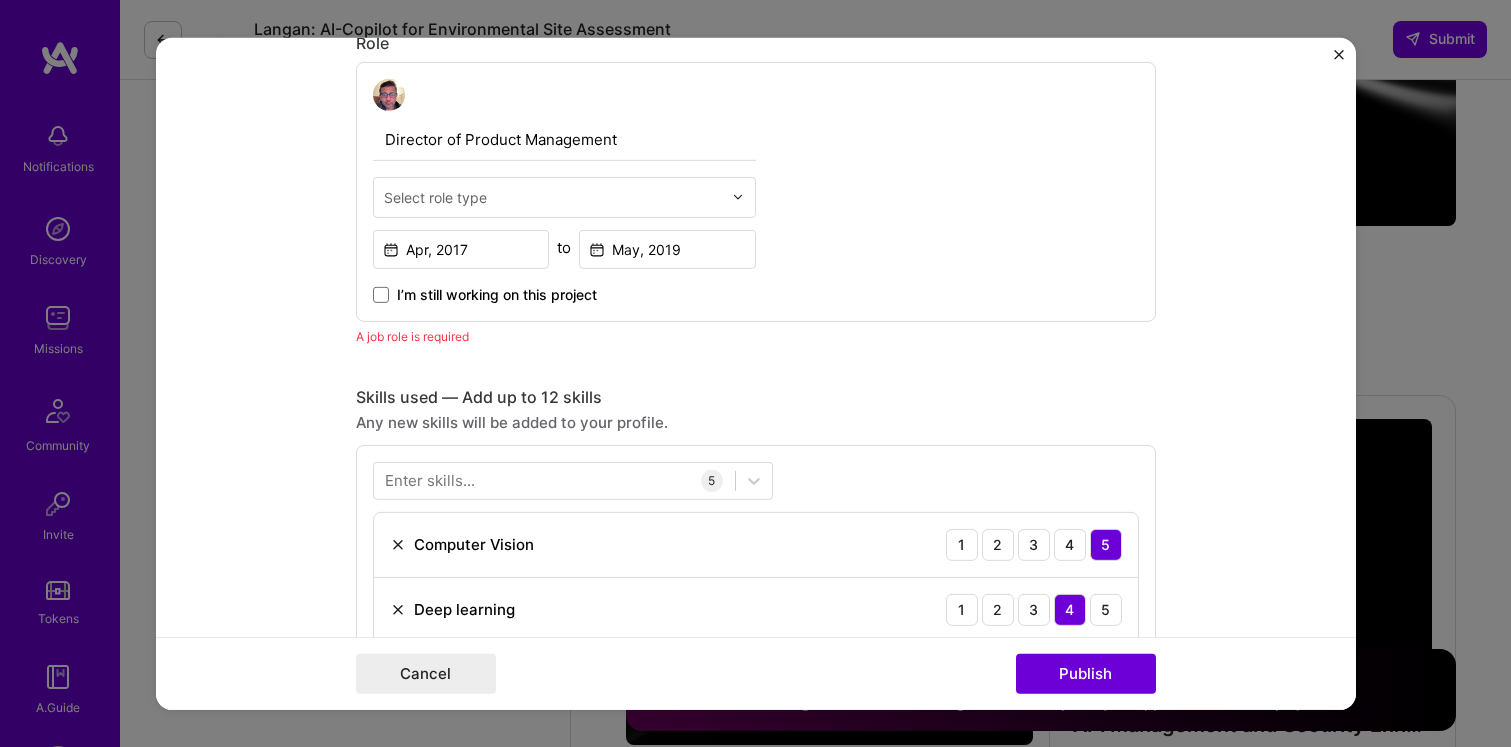 scroll, scrollTop: 672, scrollLeft: 0, axis: vertical 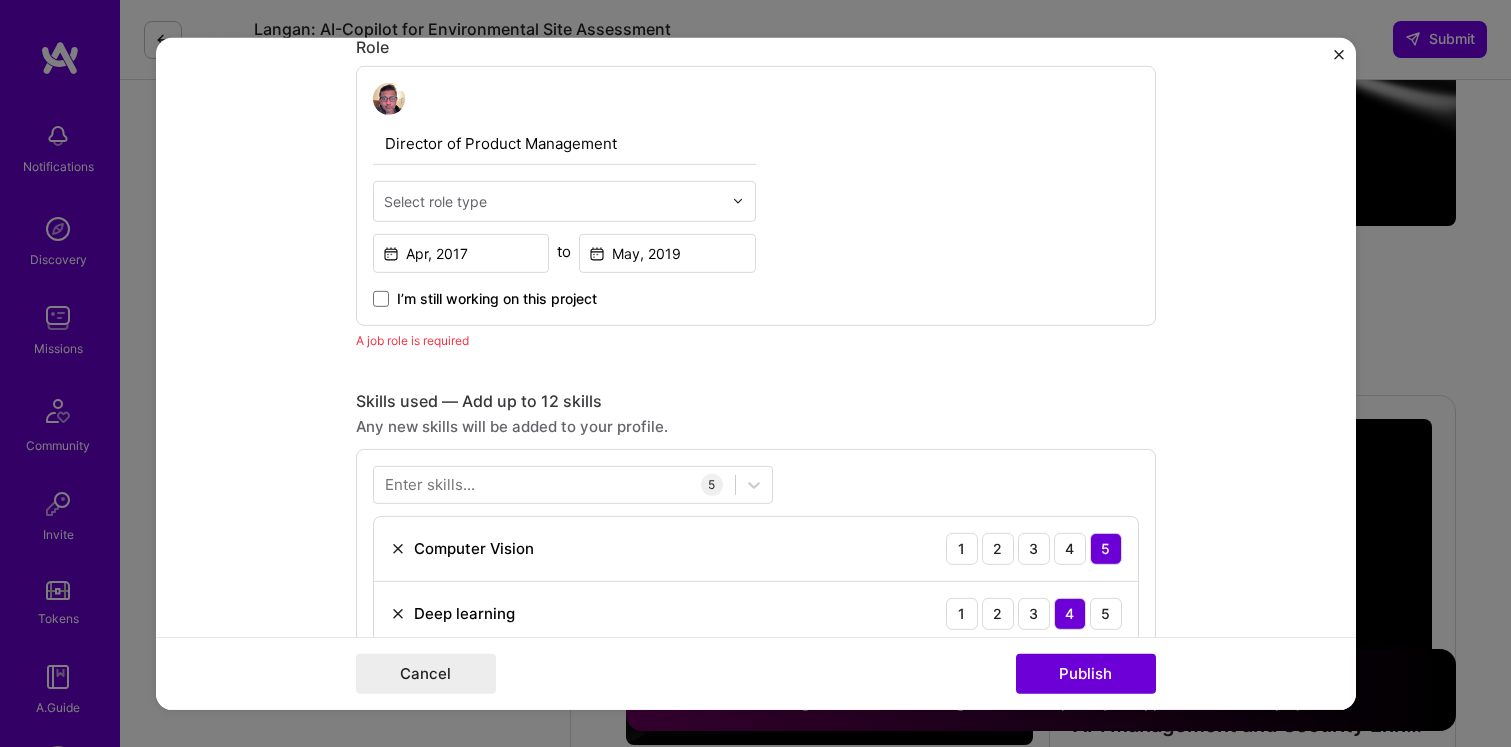 click at bounding box center [553, 200] 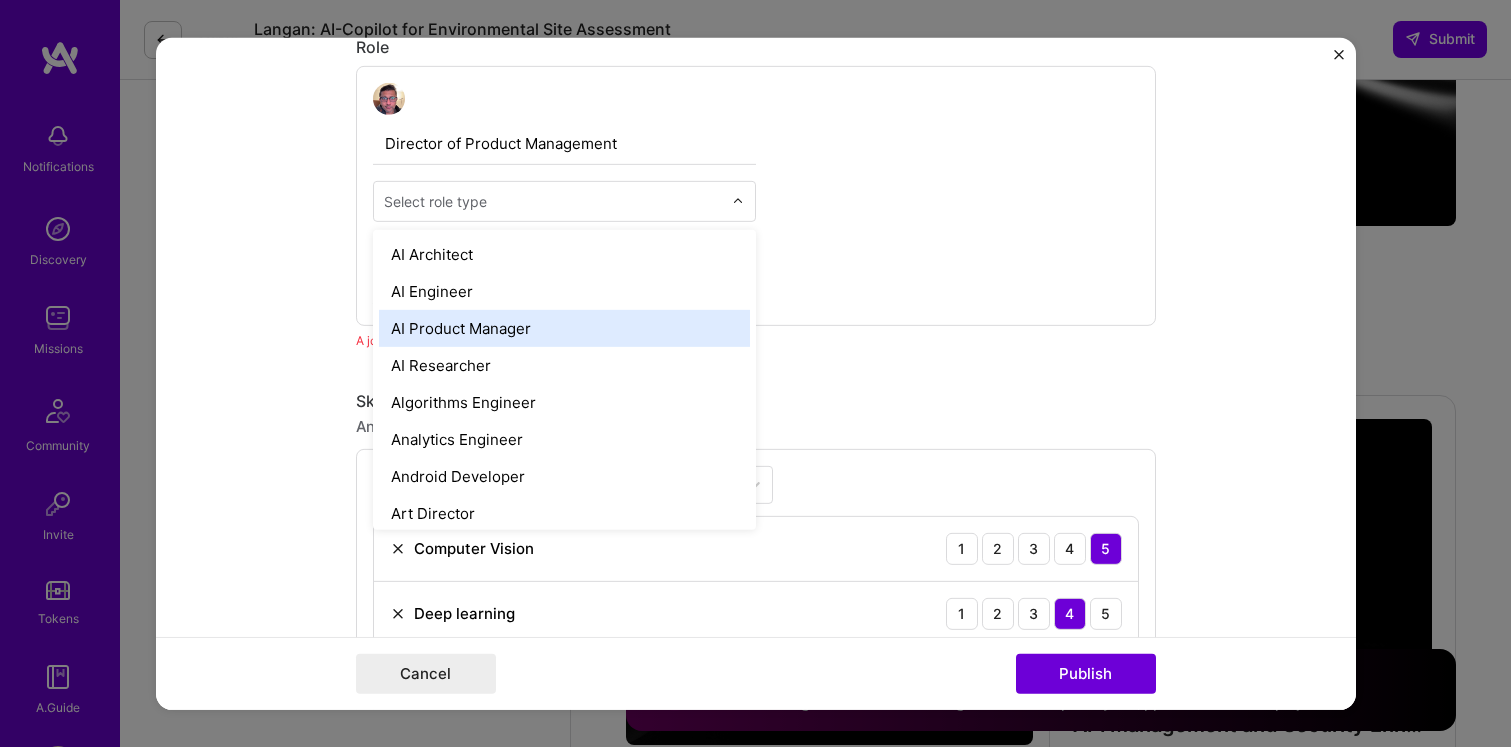 click on "AI Product Manager" at bounding box center (564, 327) 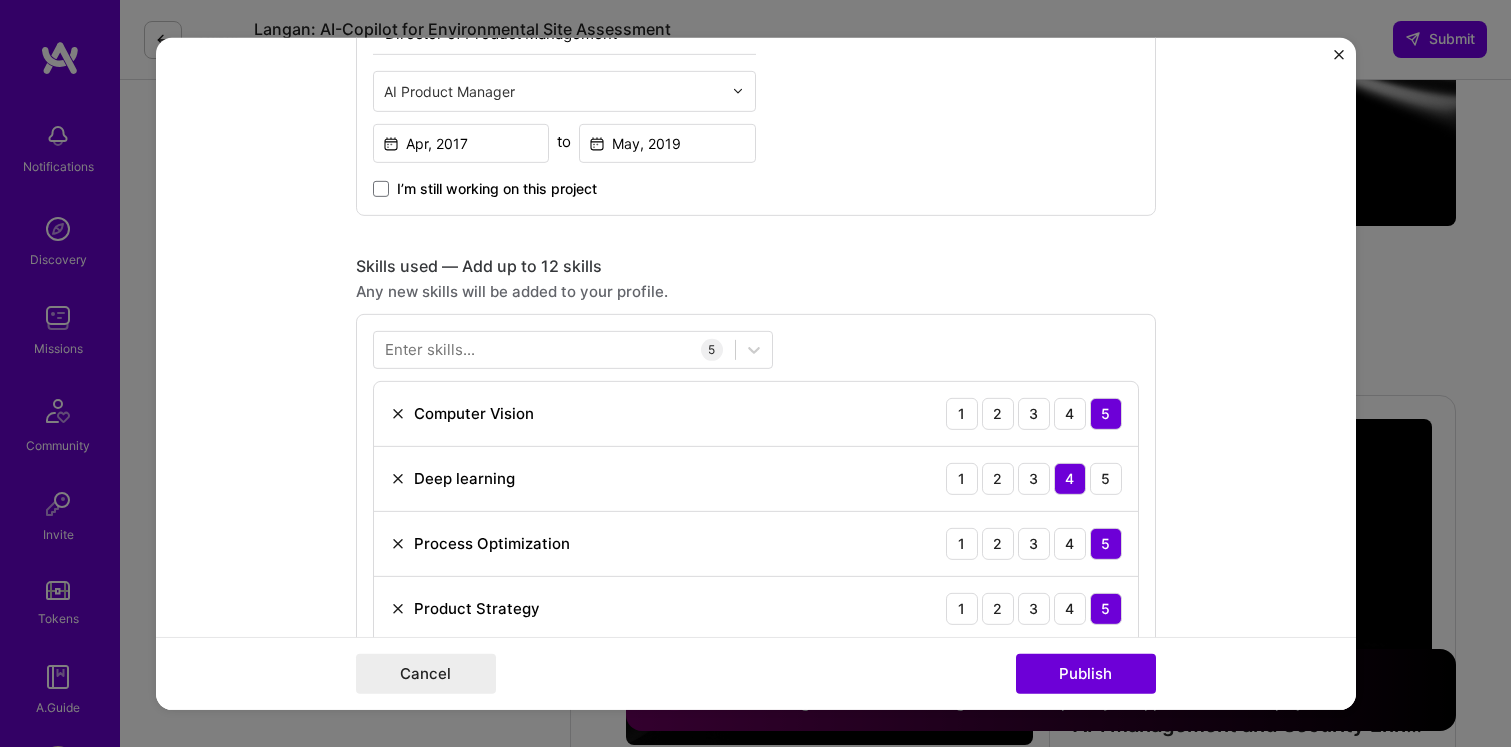 scroll, scrollTop: 826, scrollLeft: 0, axis: vertical 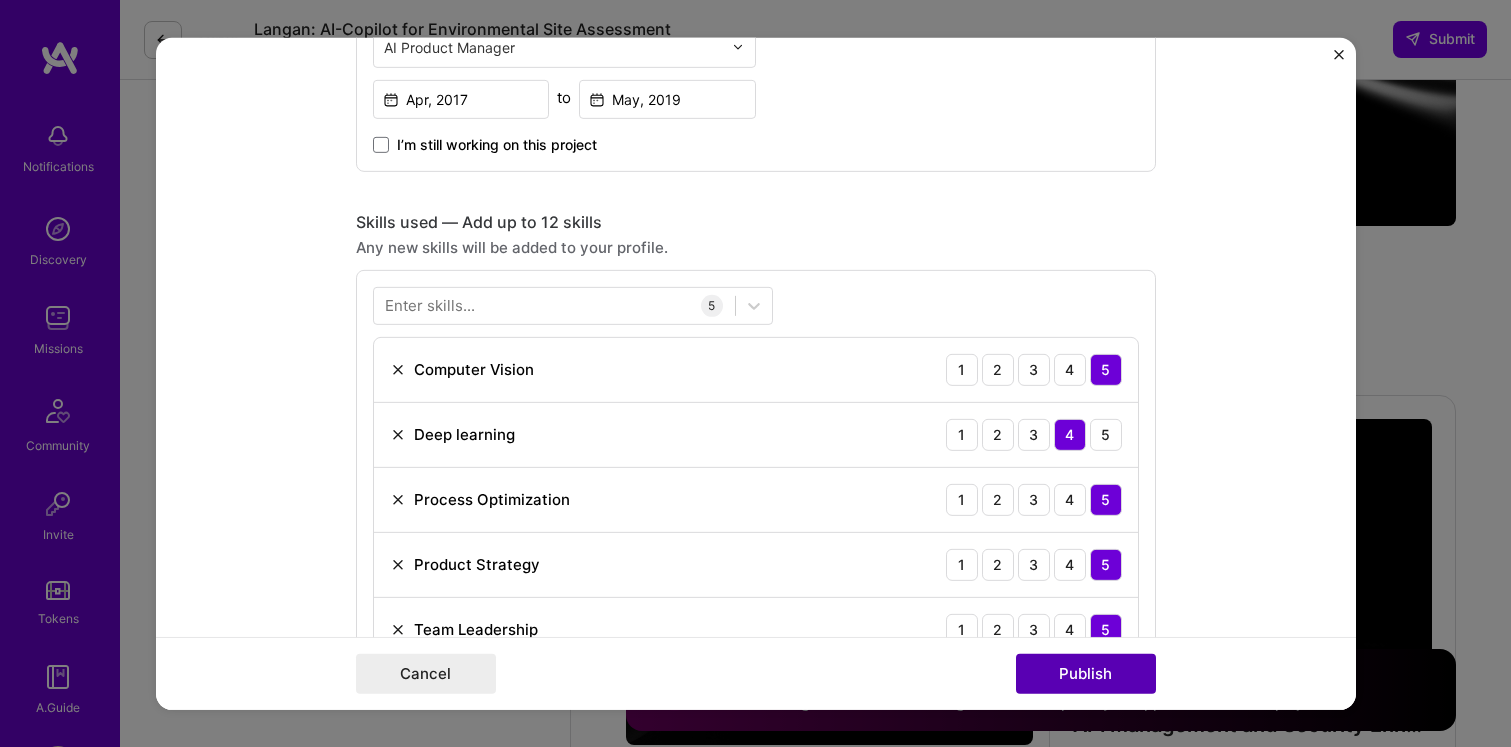 click on "Publish" at bounding box center [1086, 674] 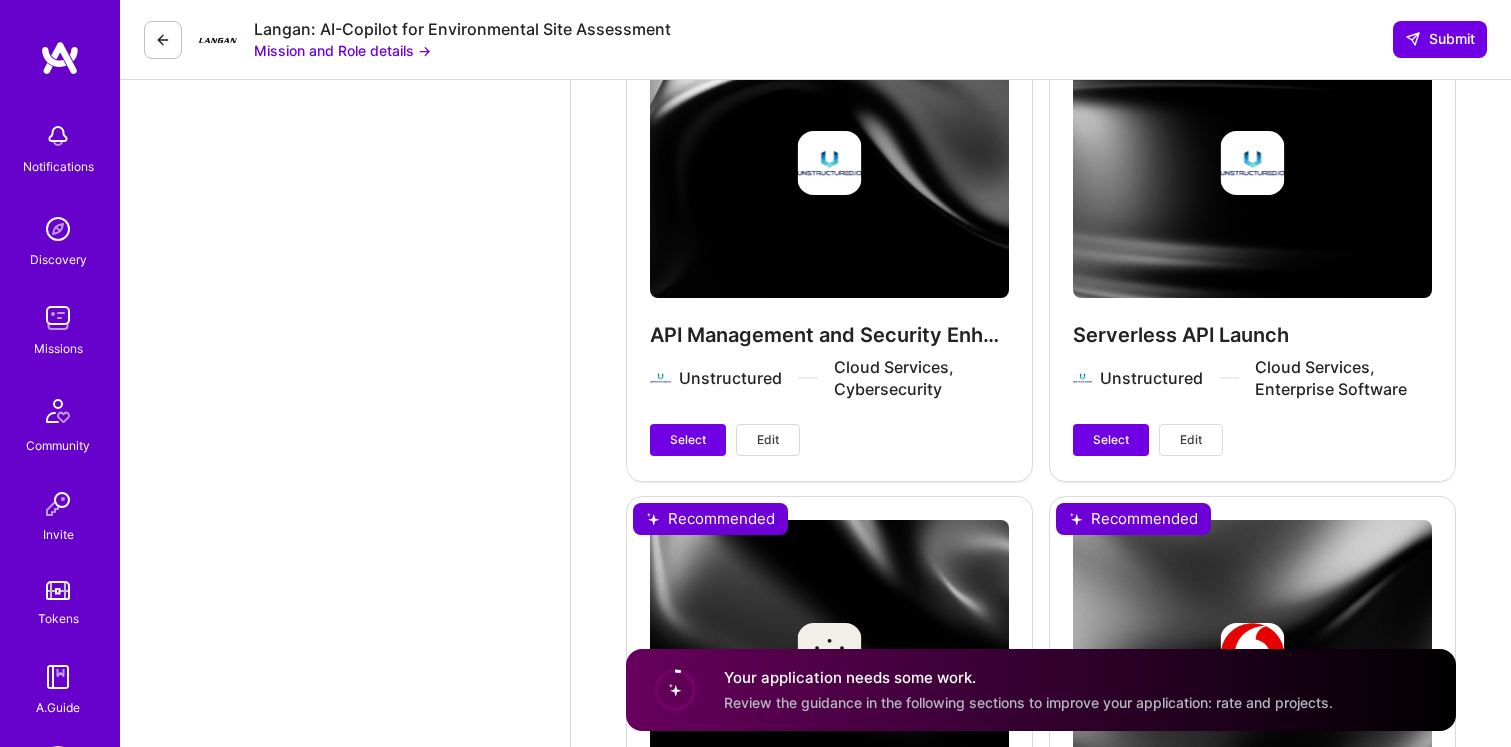 scroll, scrollTop: 3393, scrollLeft: 0, axis: vertical 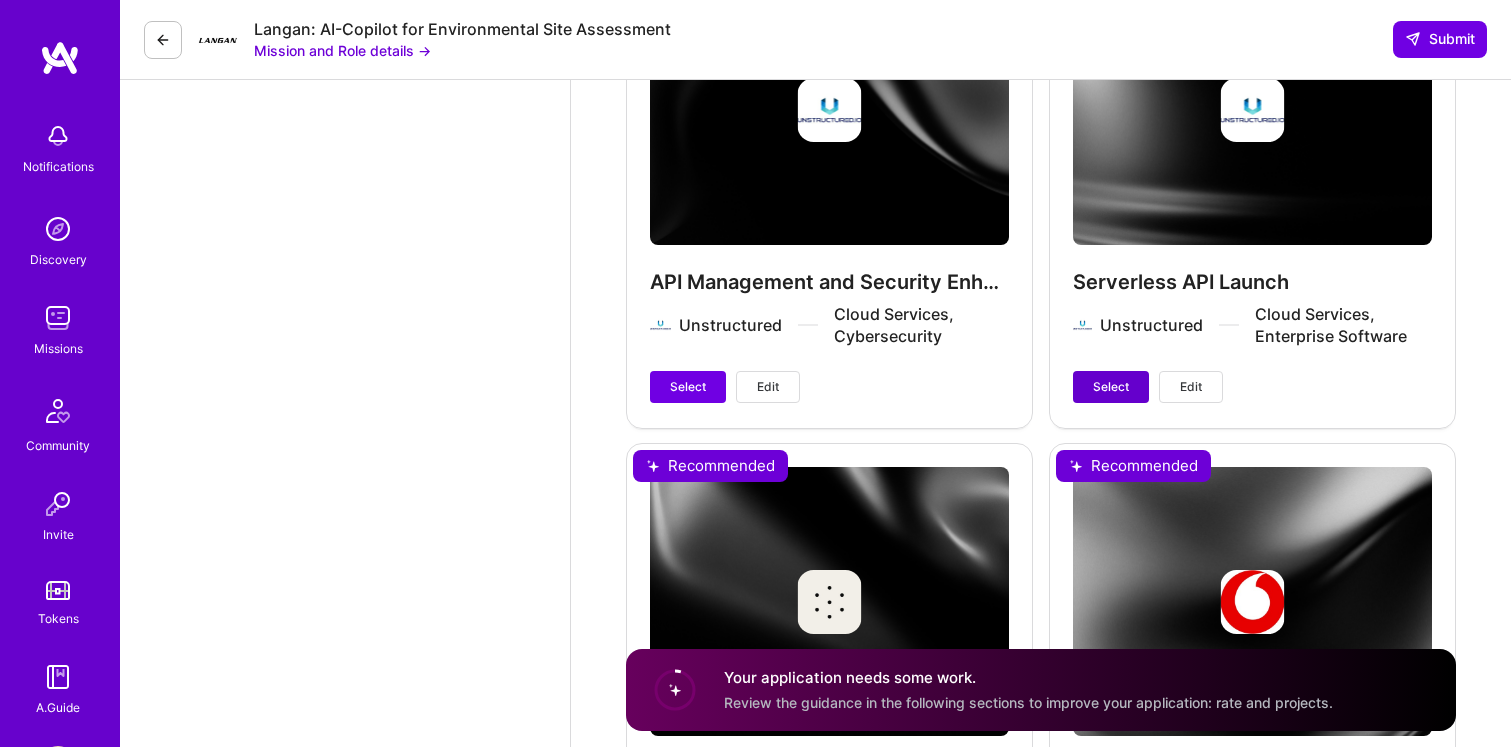 click on "Select" at bounding box center [1111, 387] 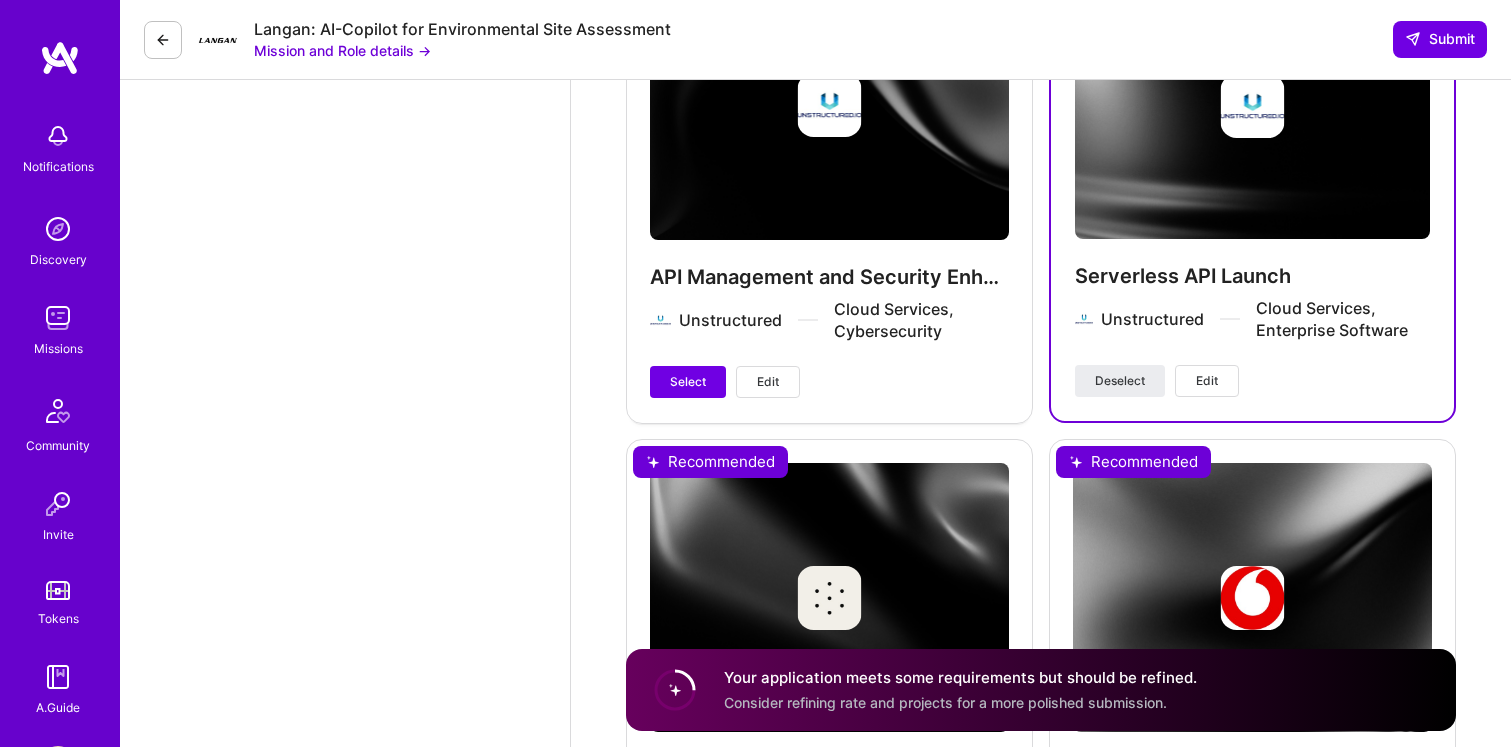scroll, scrollTop: 3400, scrollLeft: 0, axis: vertical 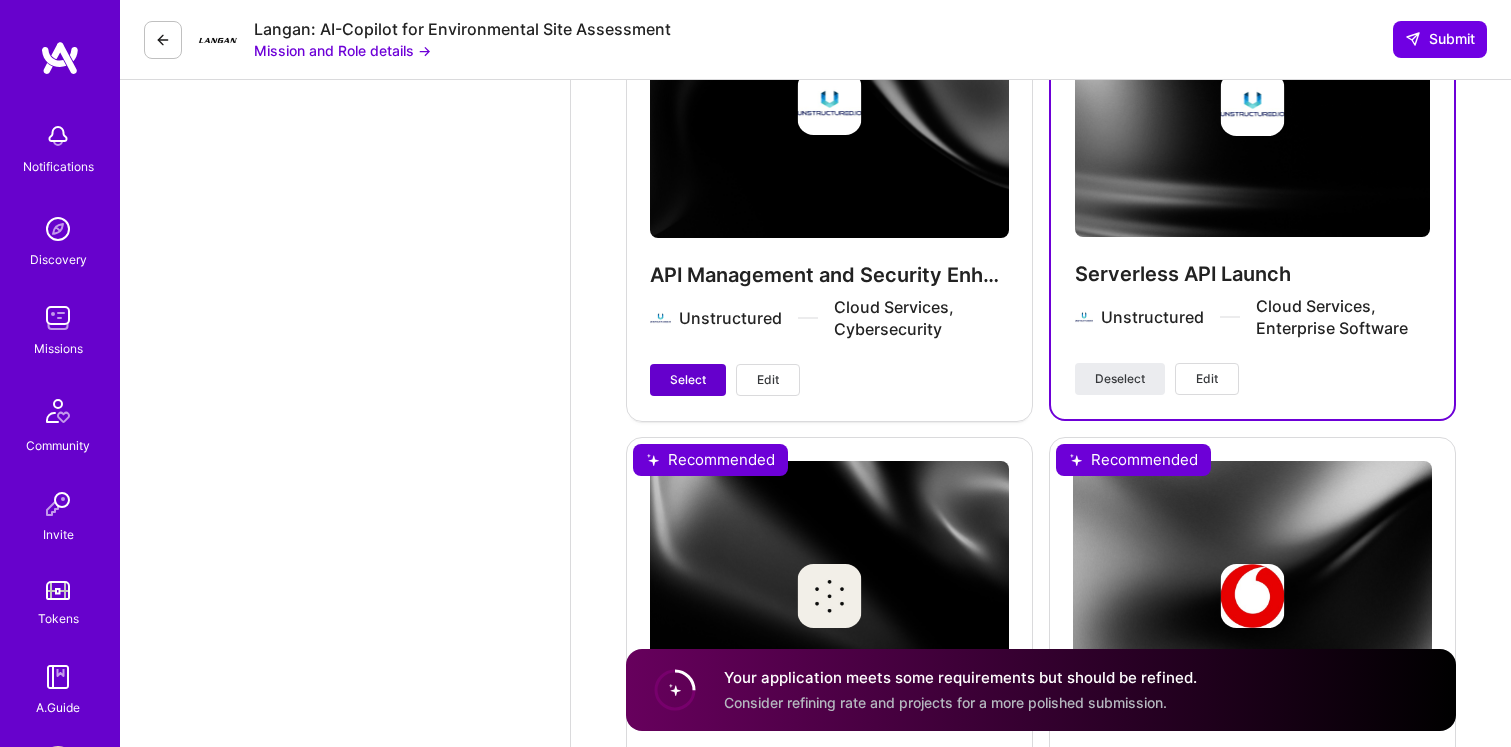 click on "Select" at bounding box center [688, 380] 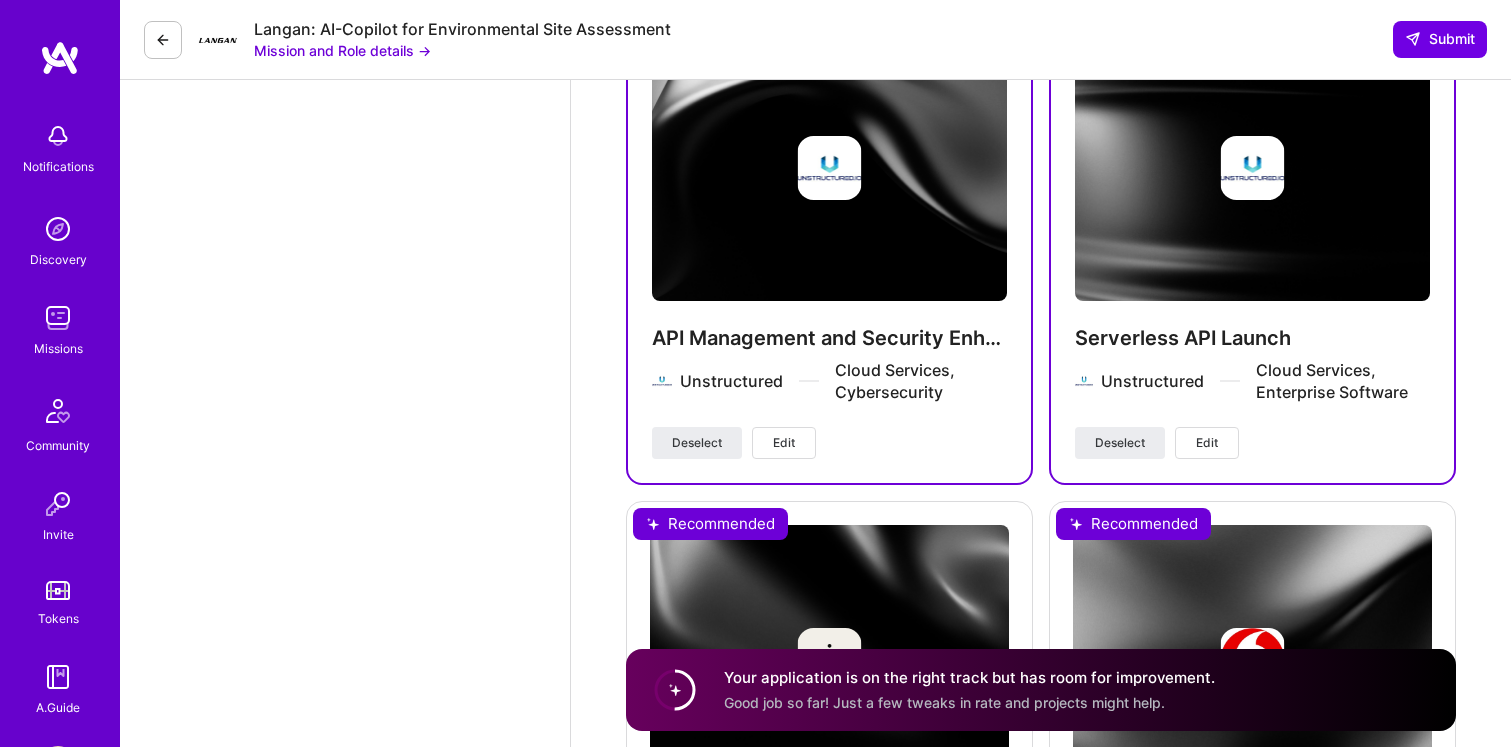 scroll, scrollTop: 3324, scrollLeft: 0, axis: vertical 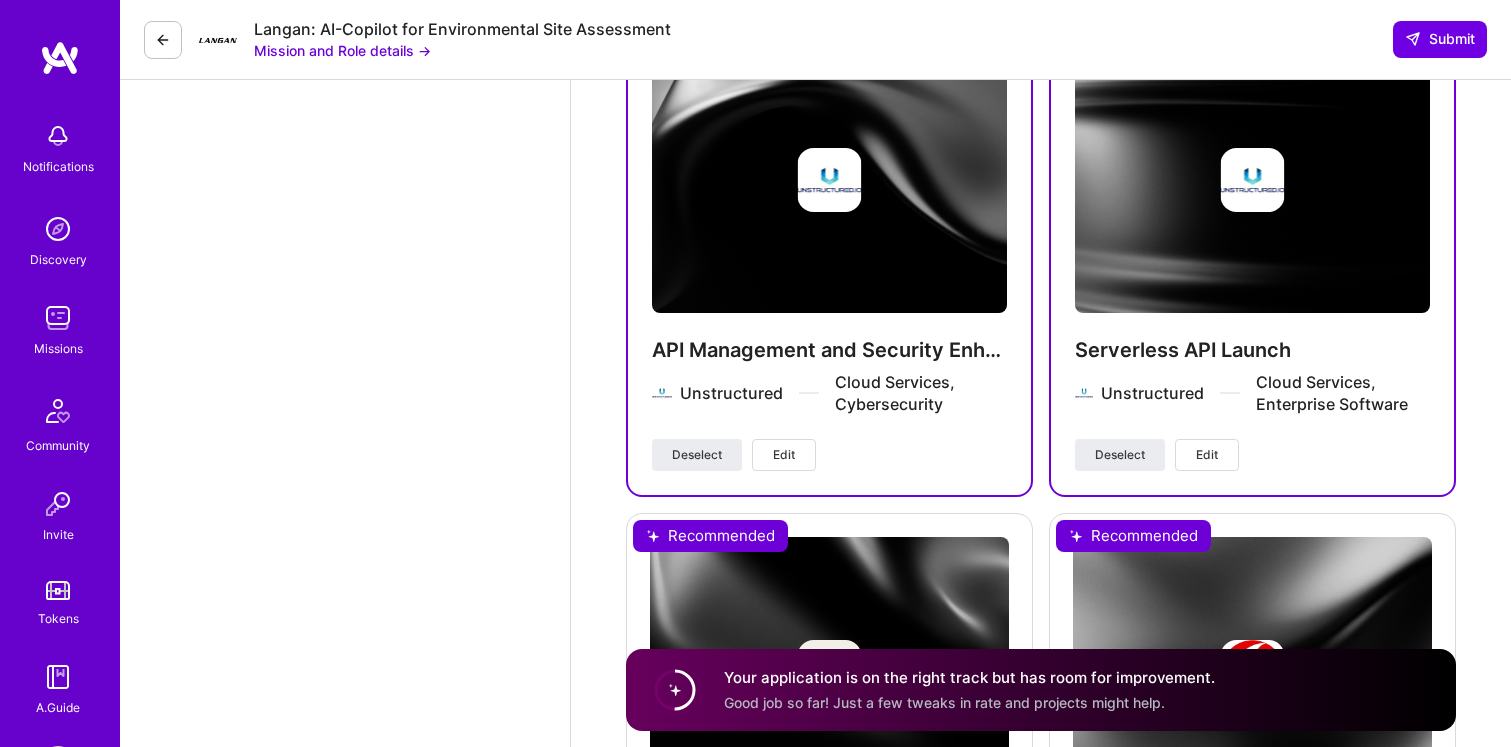click on "Serverless API Launch Unstructured   Cloud Services, Enterprise Software" at bounding box center (1252, 388) 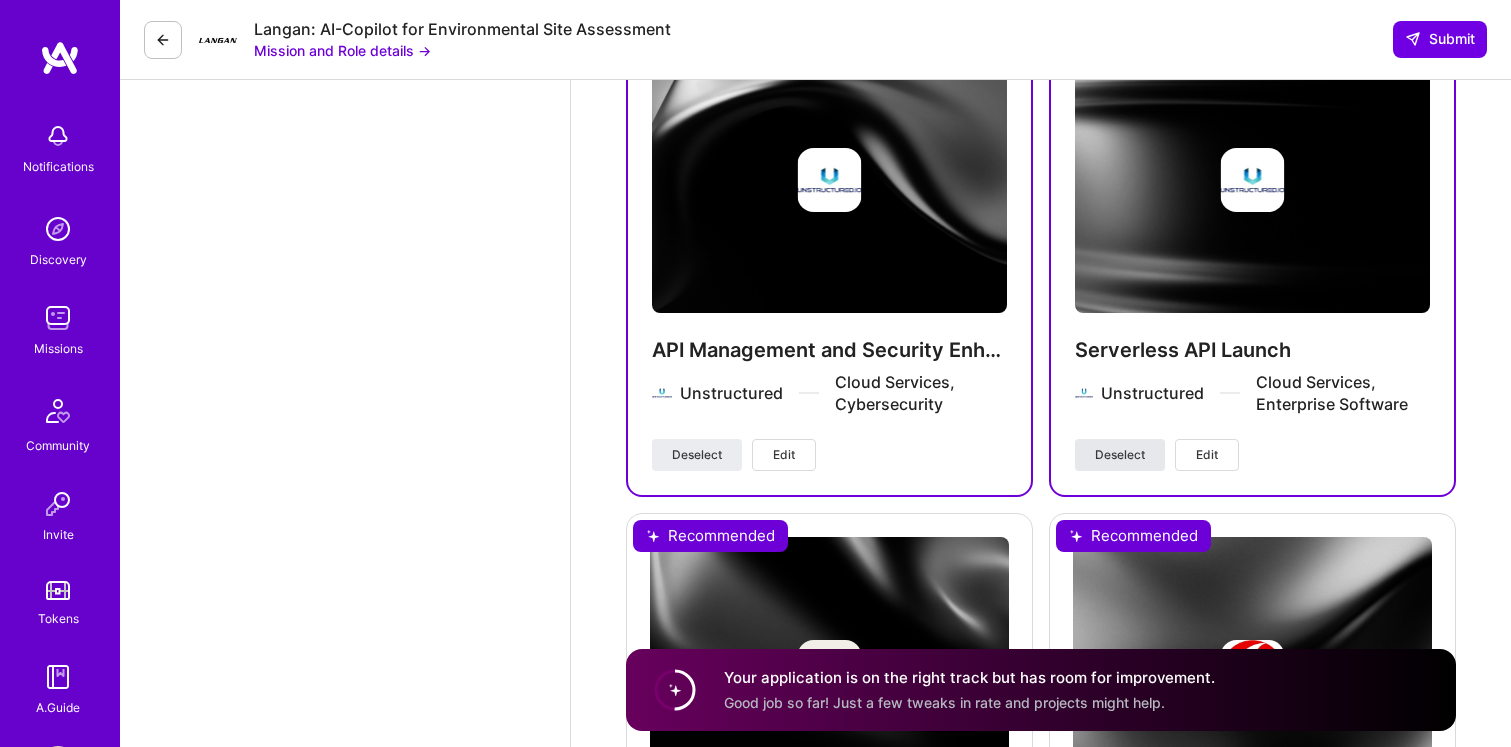 click on "Deselect" at bounding box center (1120, 455) 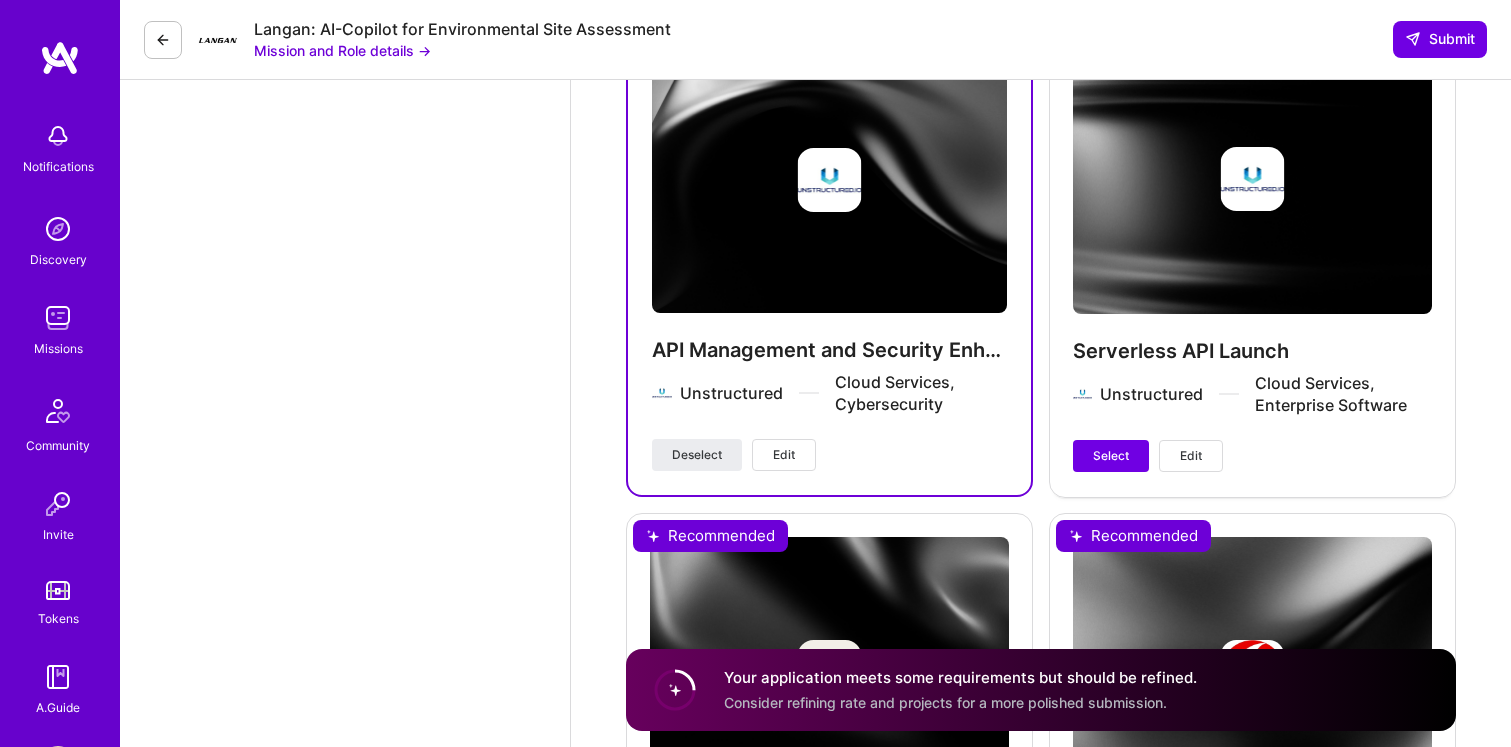 click on "Serverless API Launch Unstructured   Cloud Services, Enterprise Software Select Edit" at bounding box center (1252, 258) 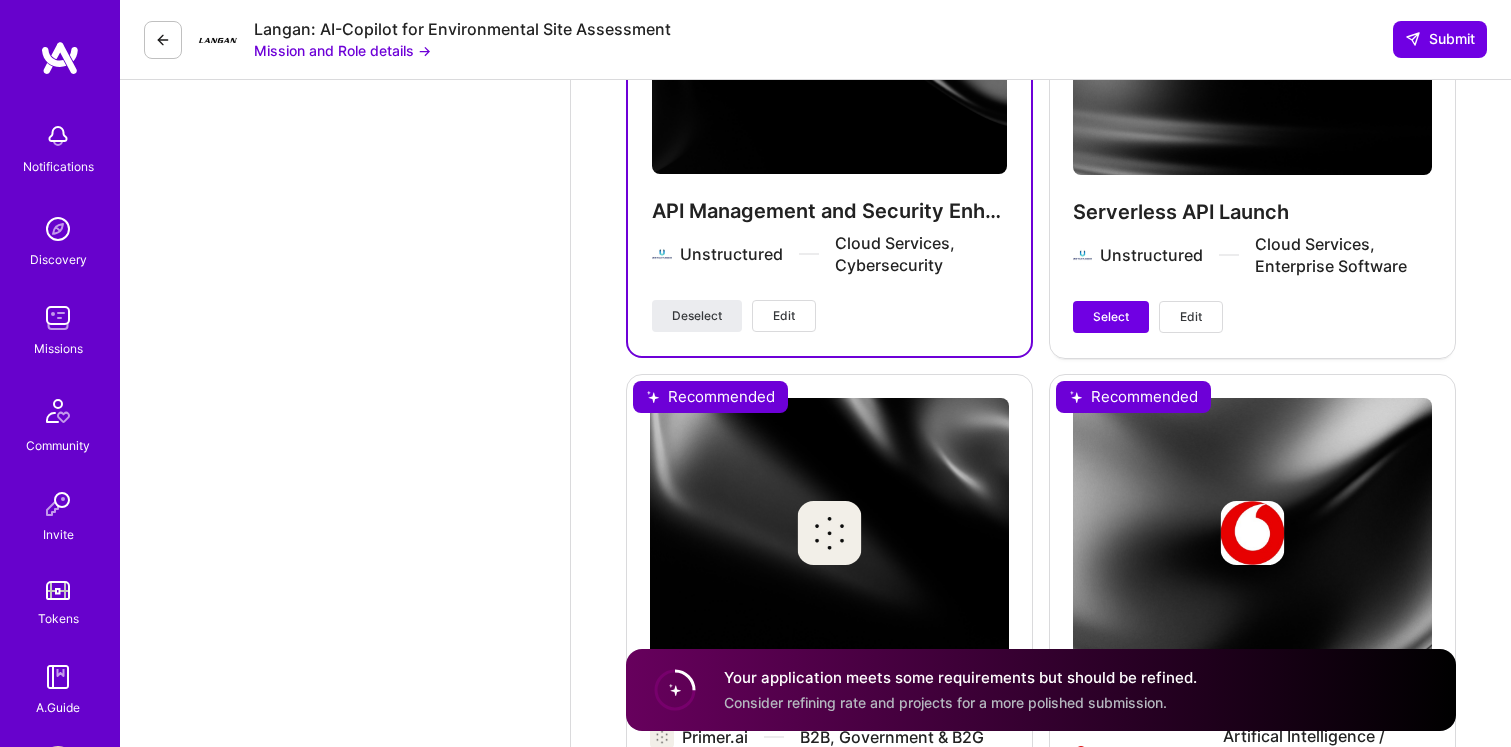 scroll, scrollTop: 3501, scrollLeft: 0, axis: vertical 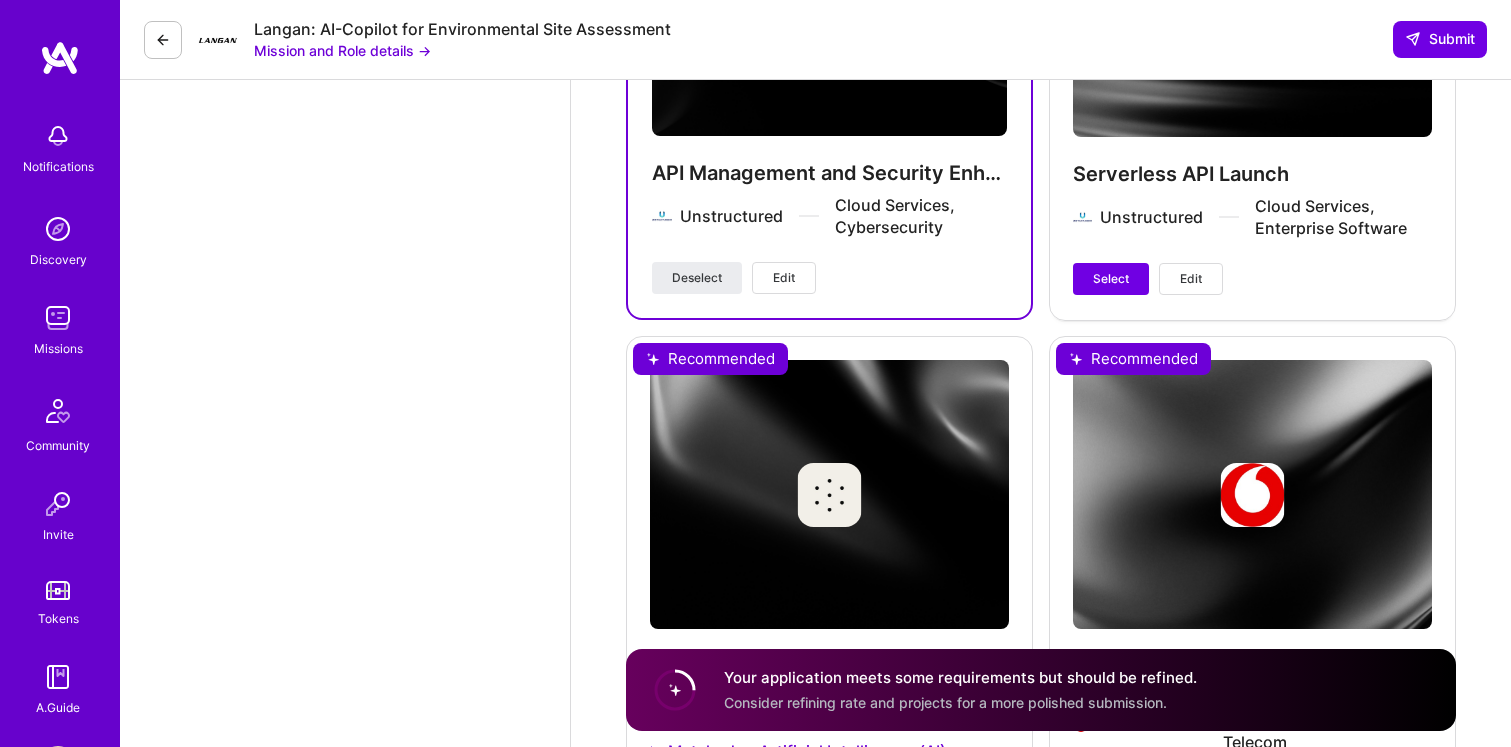 click on "Edit" at bounding box center (1191, 279) 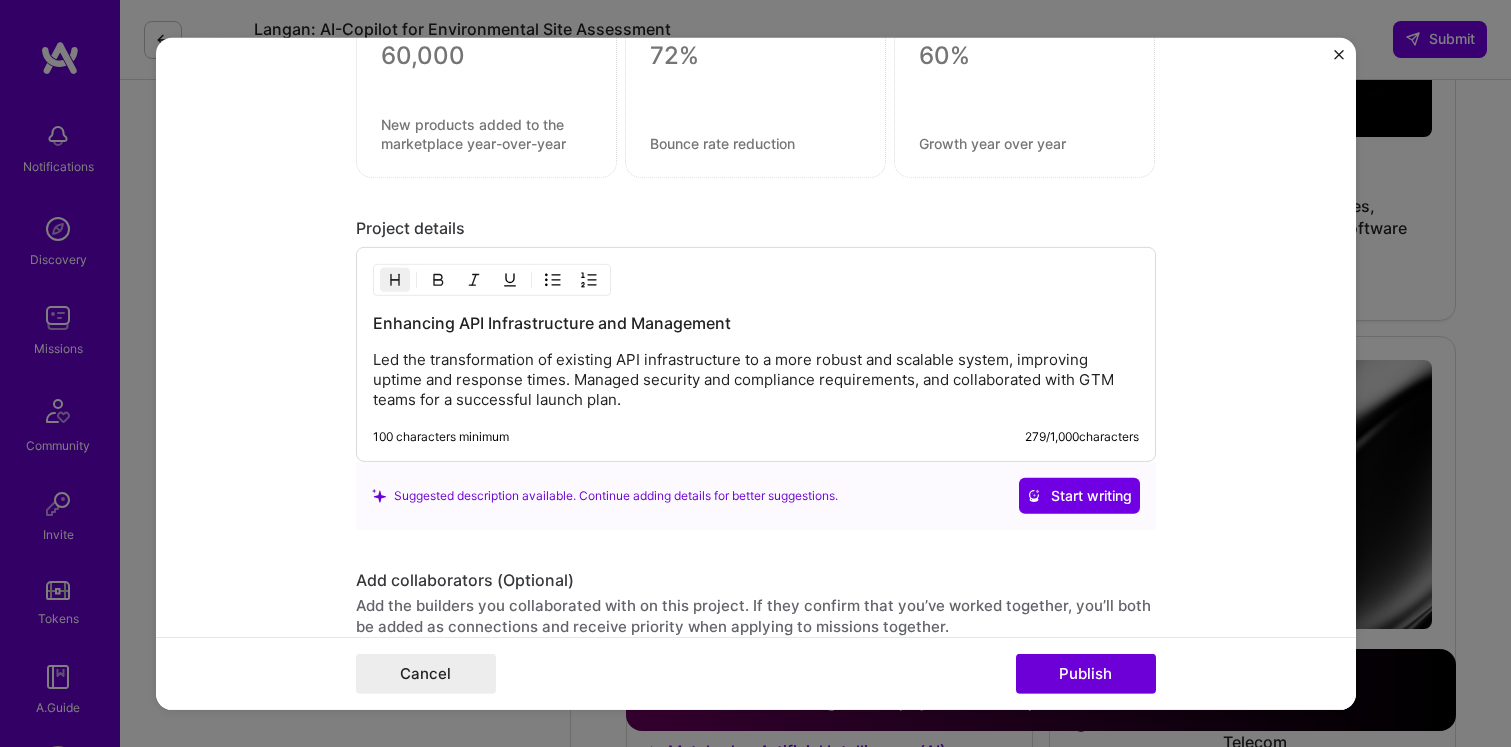 scroll, scrollTop: 1481, scrollLeft: 0, axis: vertical 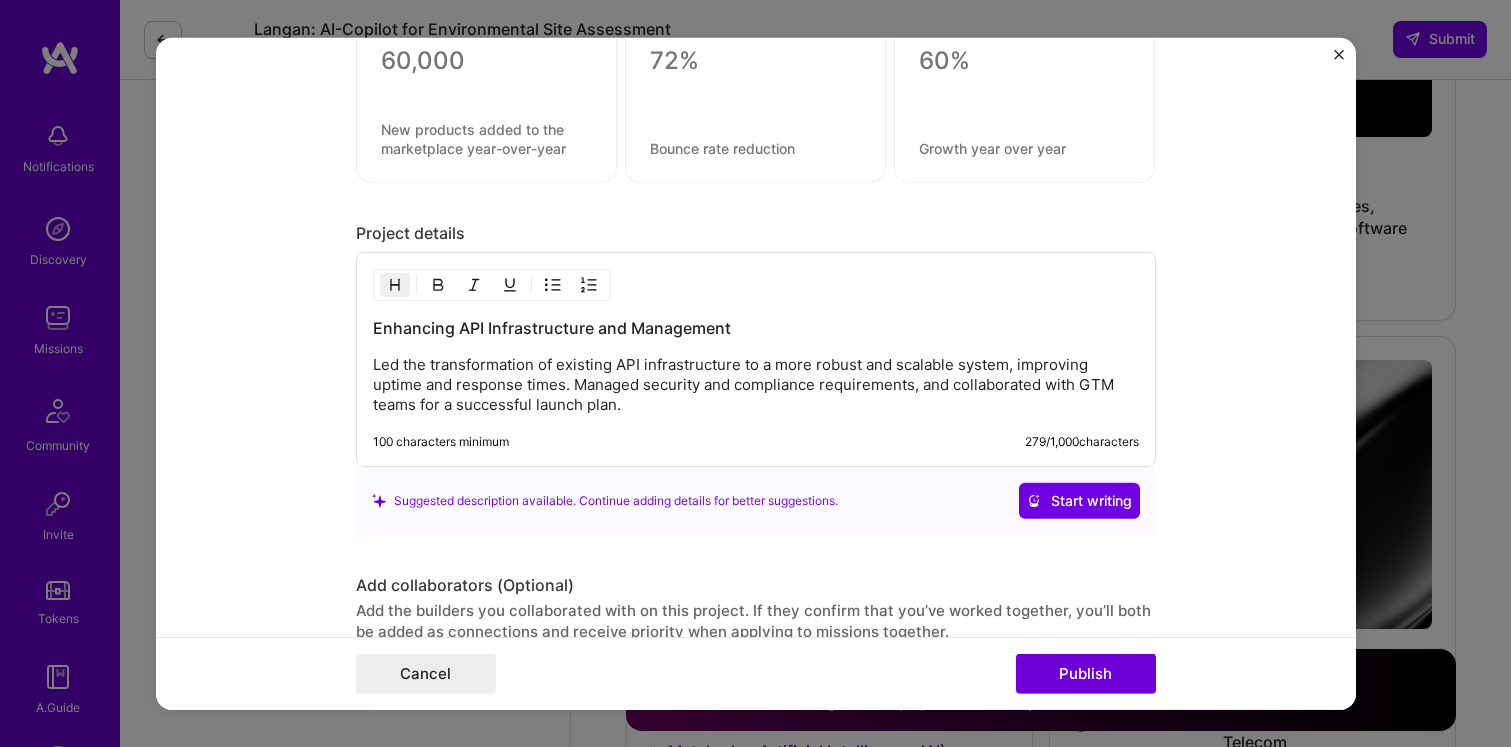 click at bounding box center [1339, 54] 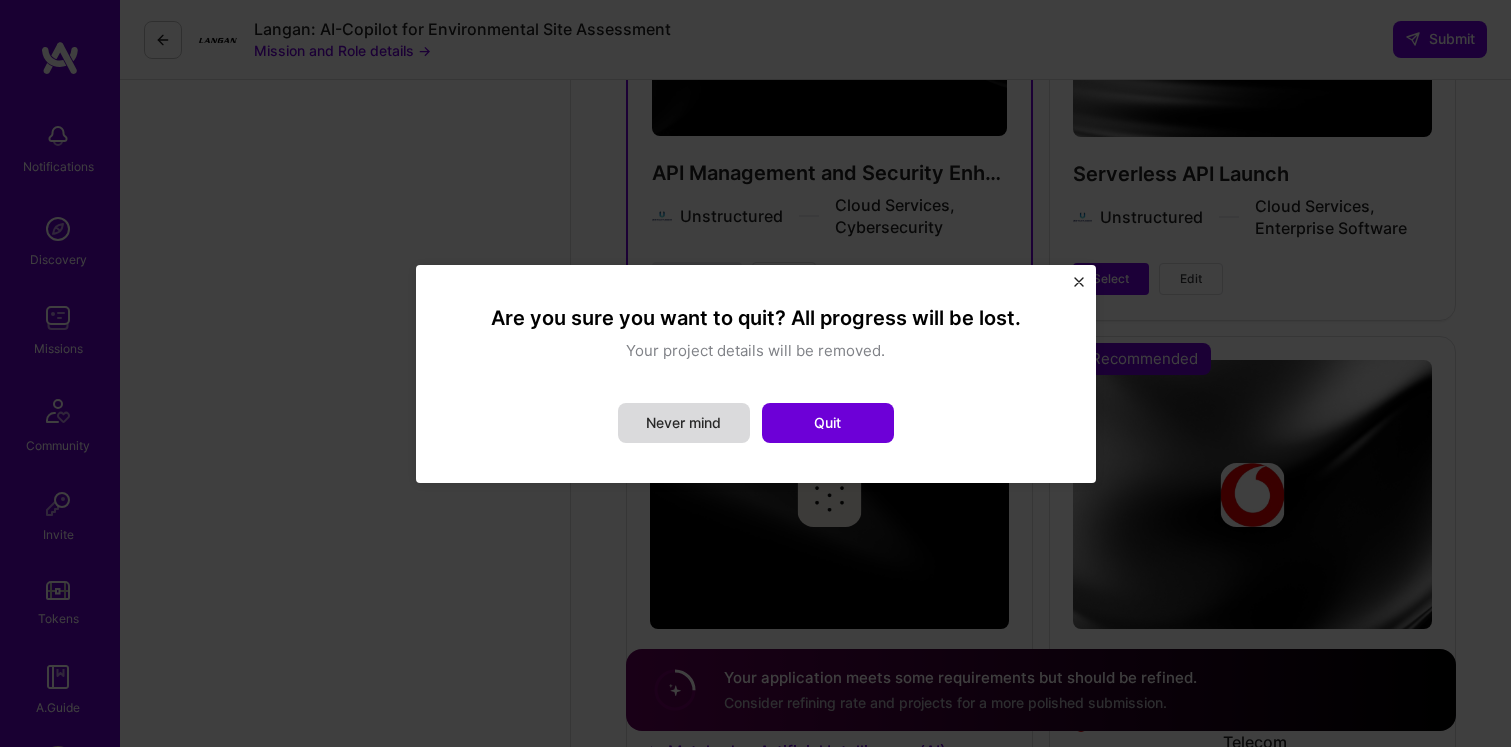drag, startPoint x: 843, startPoint y: 427, endPoint x: 707, endPoint y: 413, distance: 136.71869 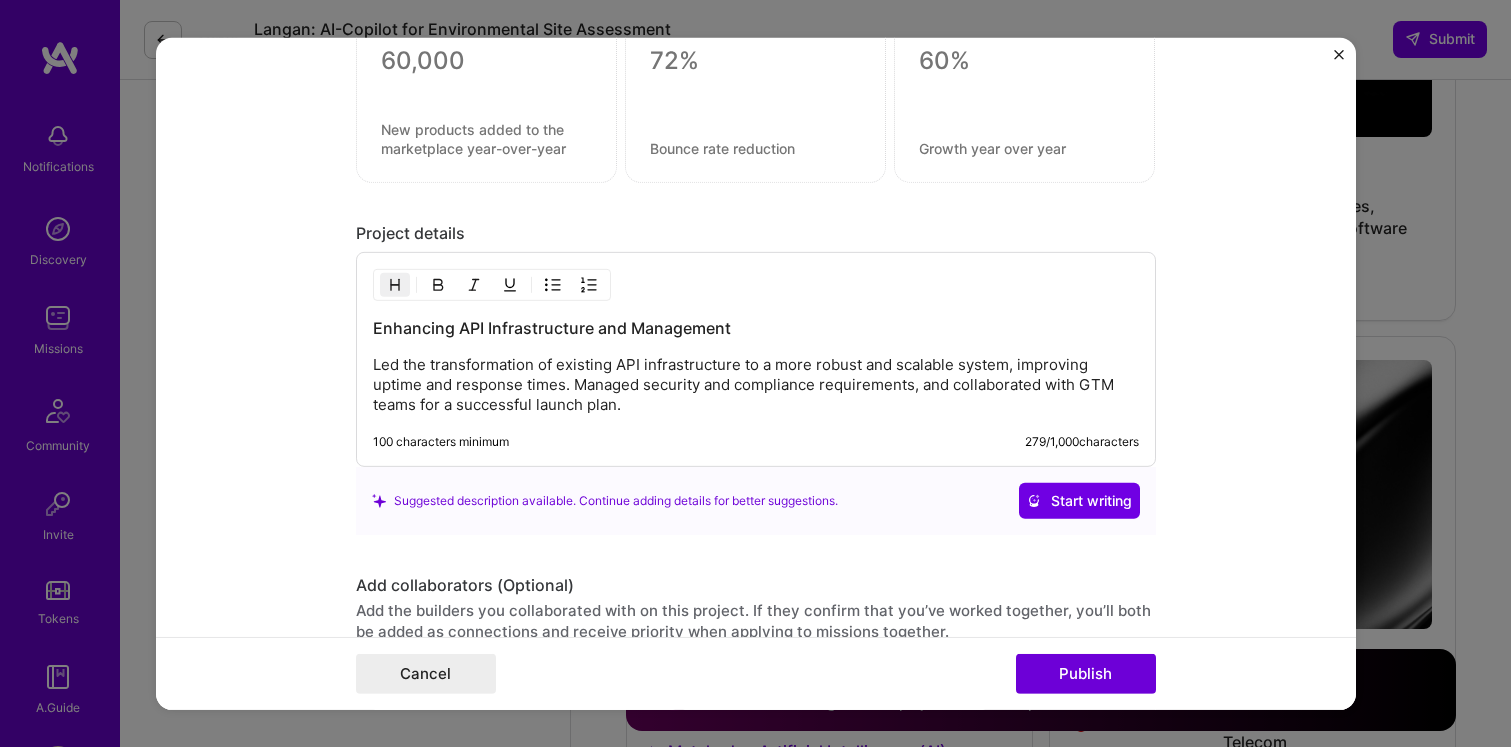 click at bounding box center [1339, 54] 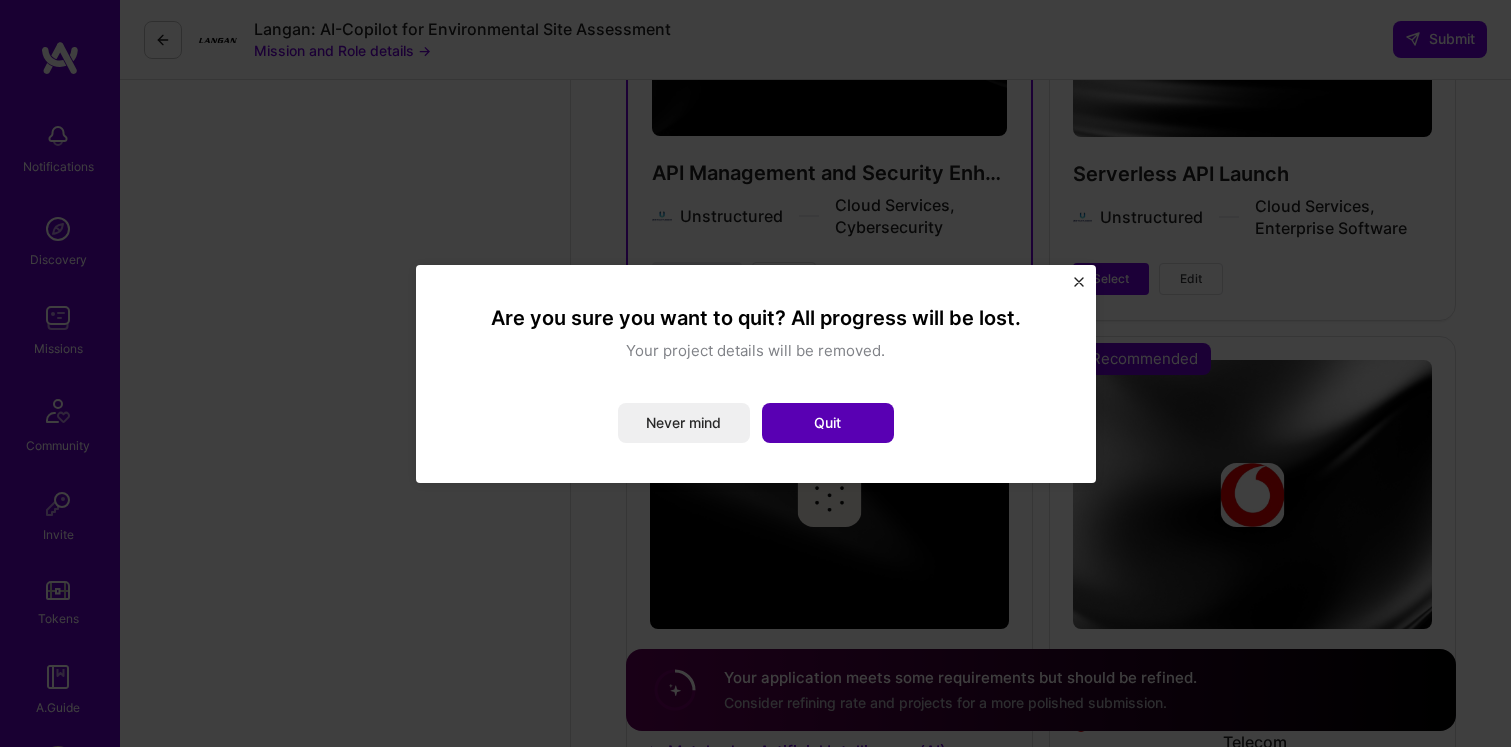 click on "Quit" at bounding box center (828, 423) 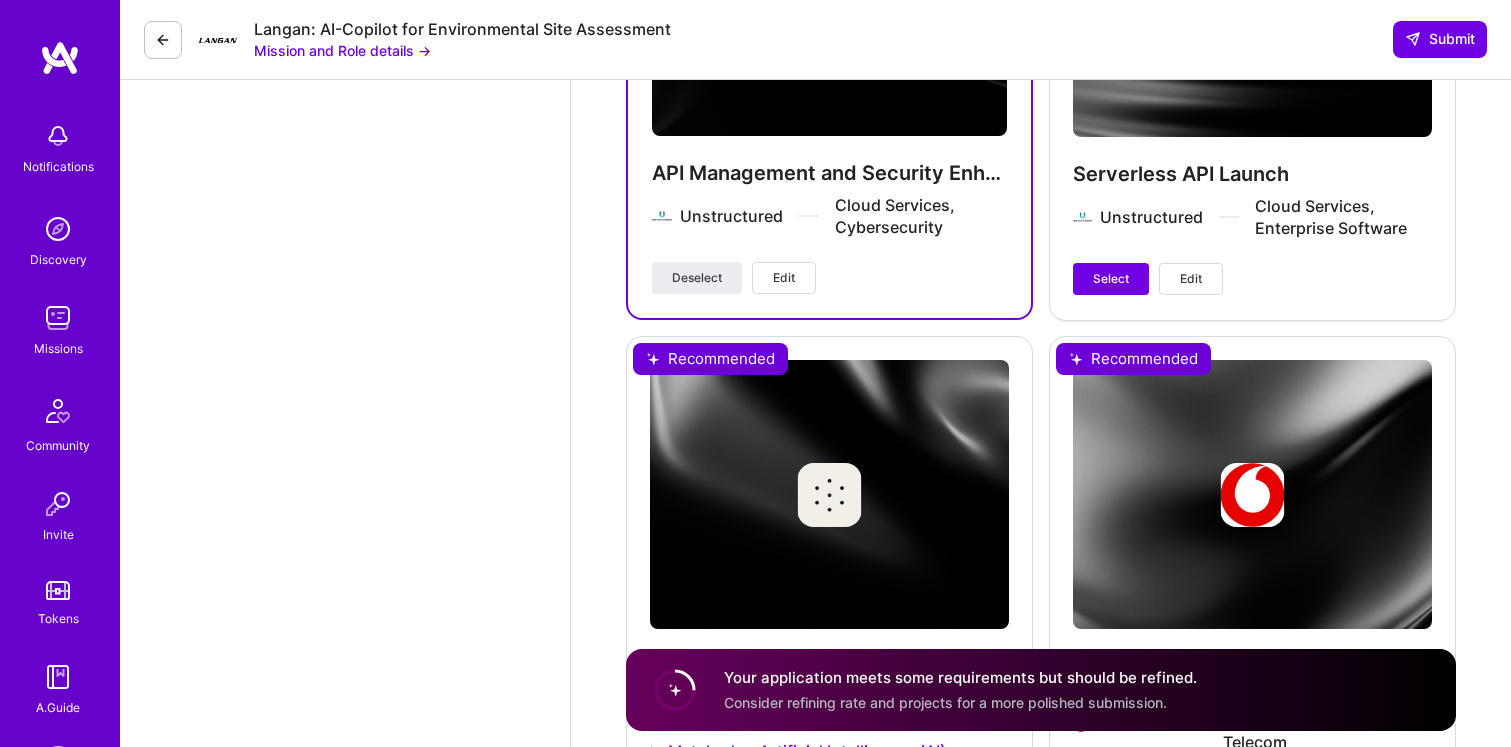 click on "API Management and Security Enhancement Unstructured   Cloud Services, Cybersecurity Deselect Edit" at bounding box center (829, 66) 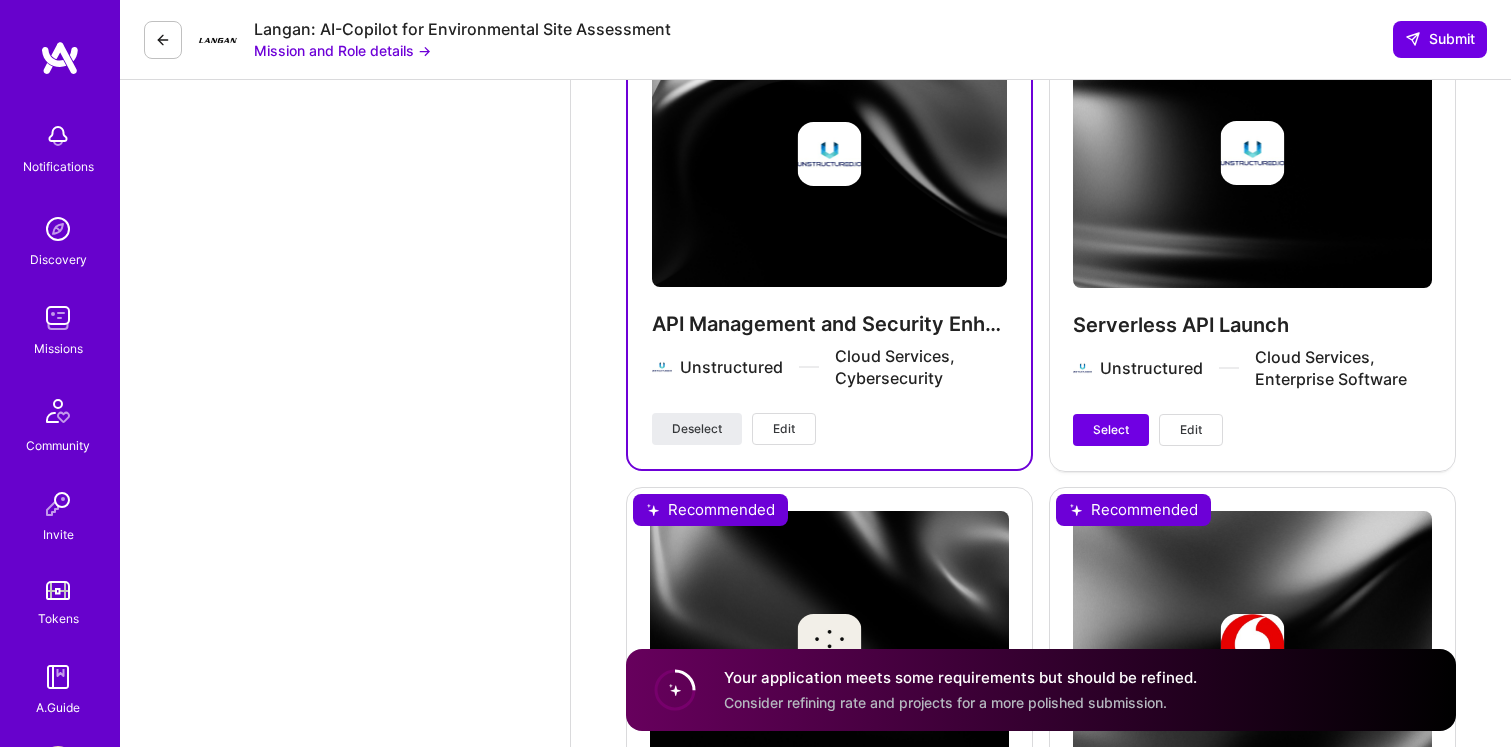 scroll, scrollTop: 3357, scrollLeft: 0, axis: vertical 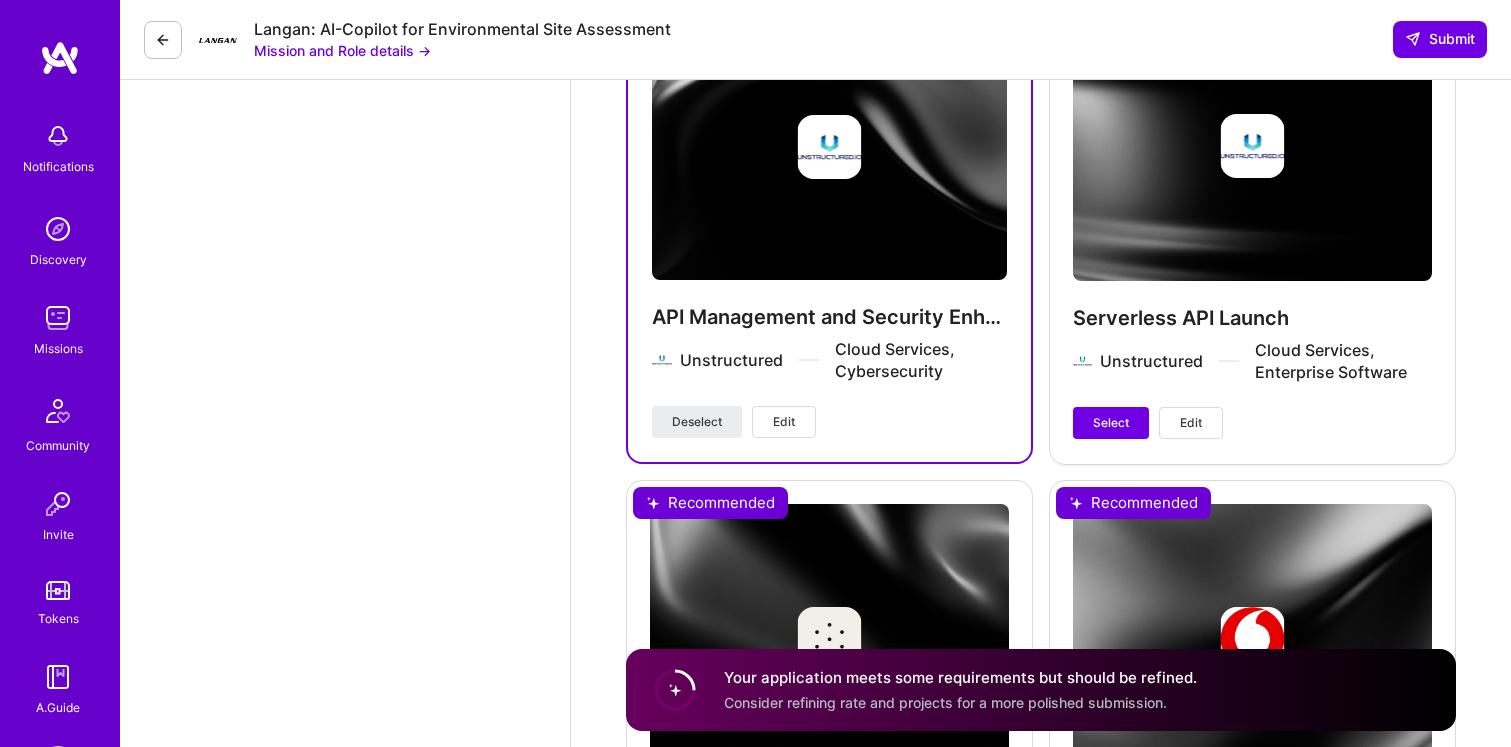 click on "Edit" at bounding box center (784, 422) 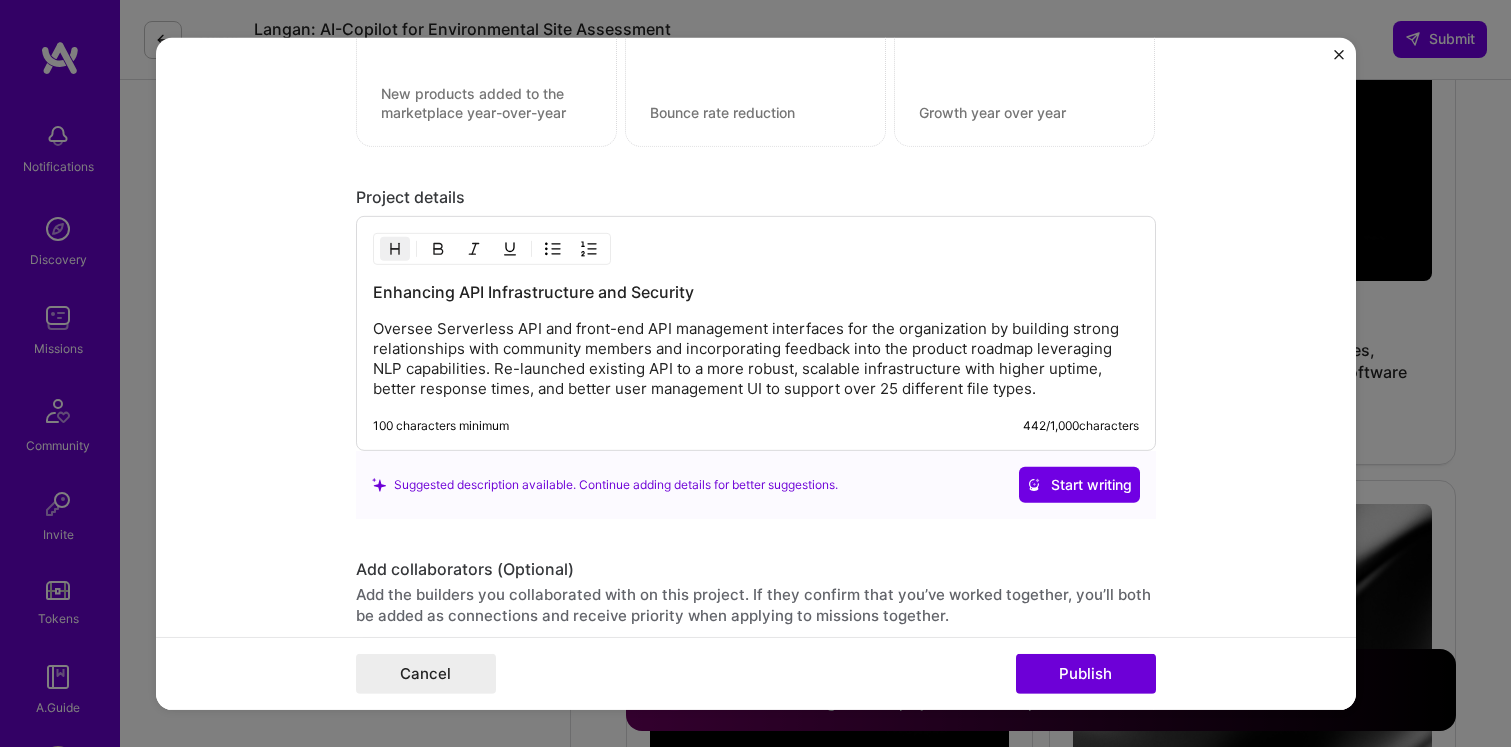 scroll, scrollTop: 1713, scrollLeft: 0, axis: vertical 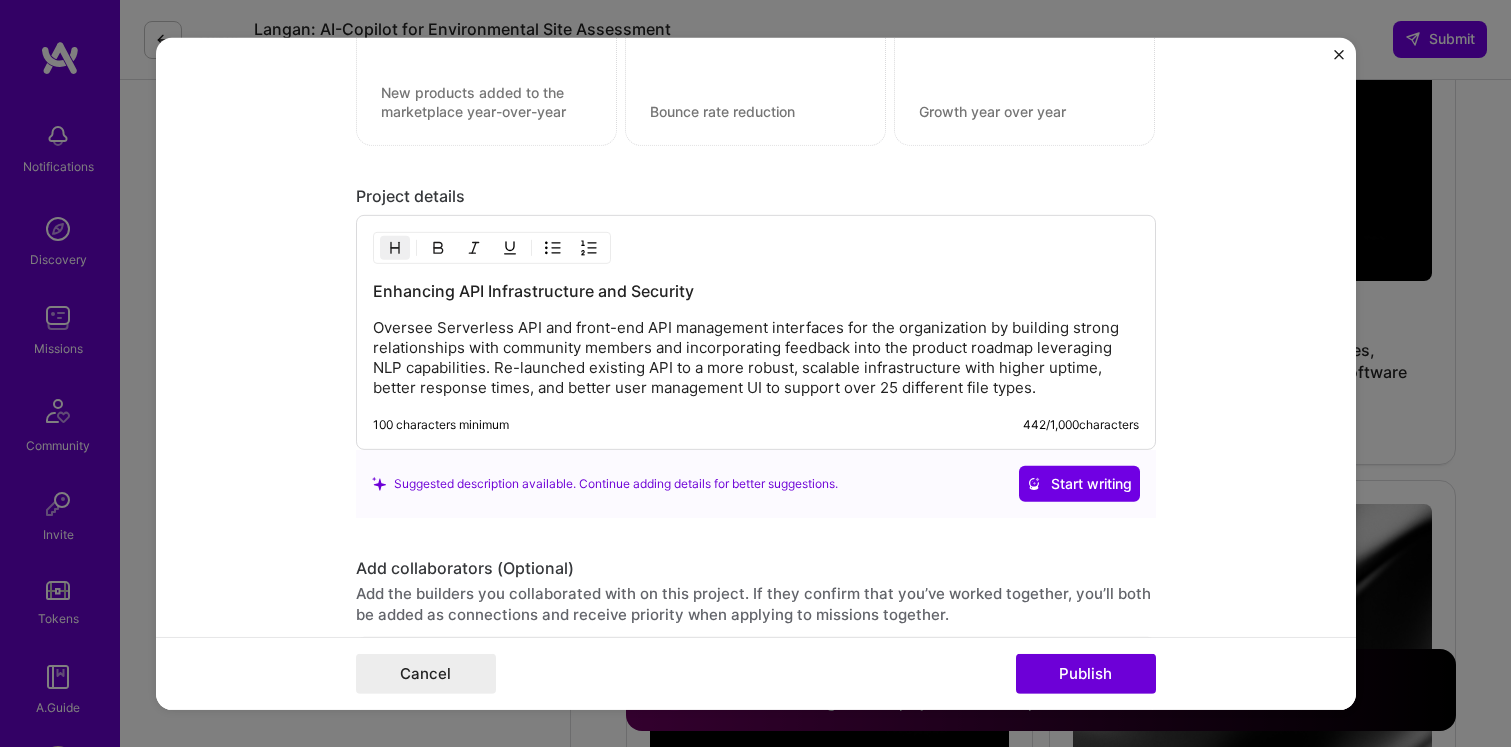 click at bounding box center [1339, 59] 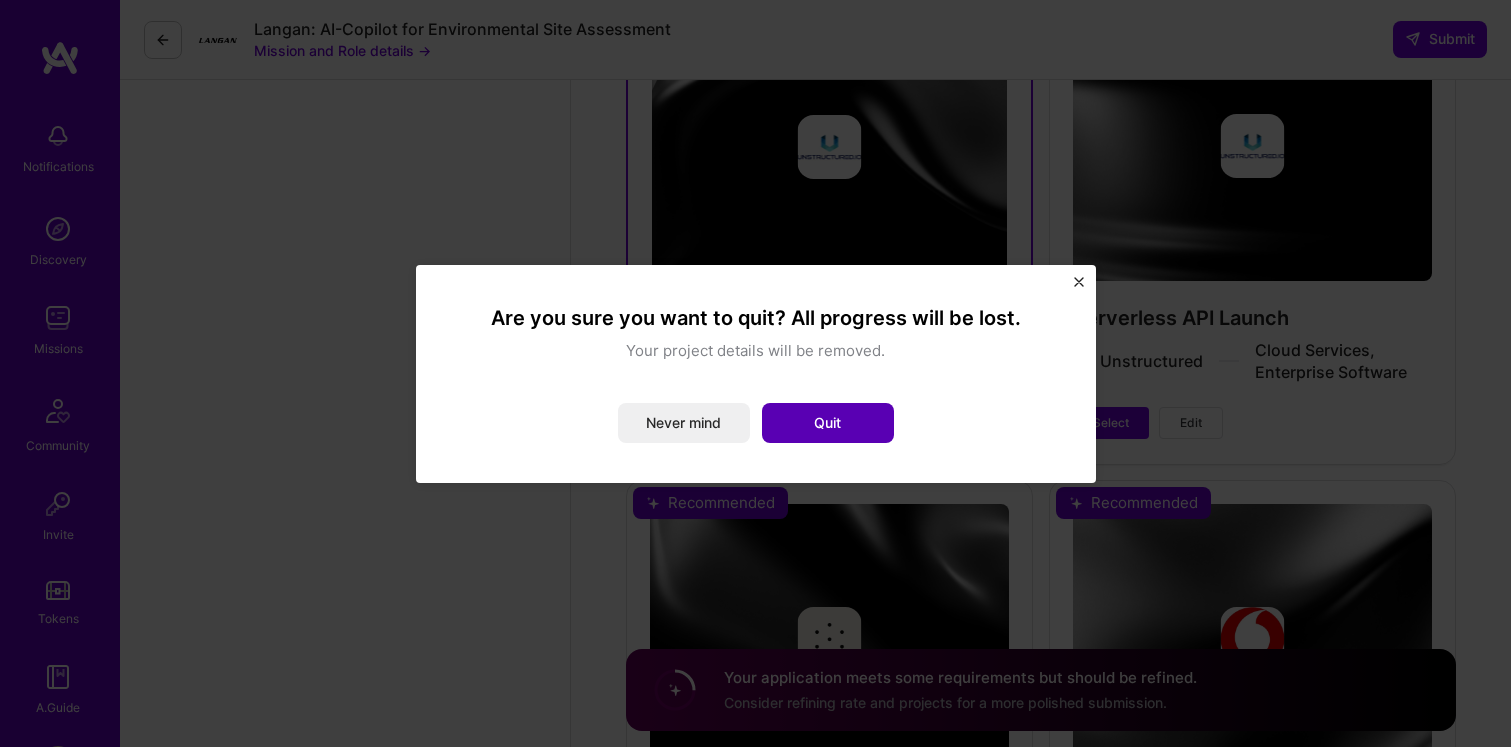 click on "Quit" at bounding box center [828, 423] 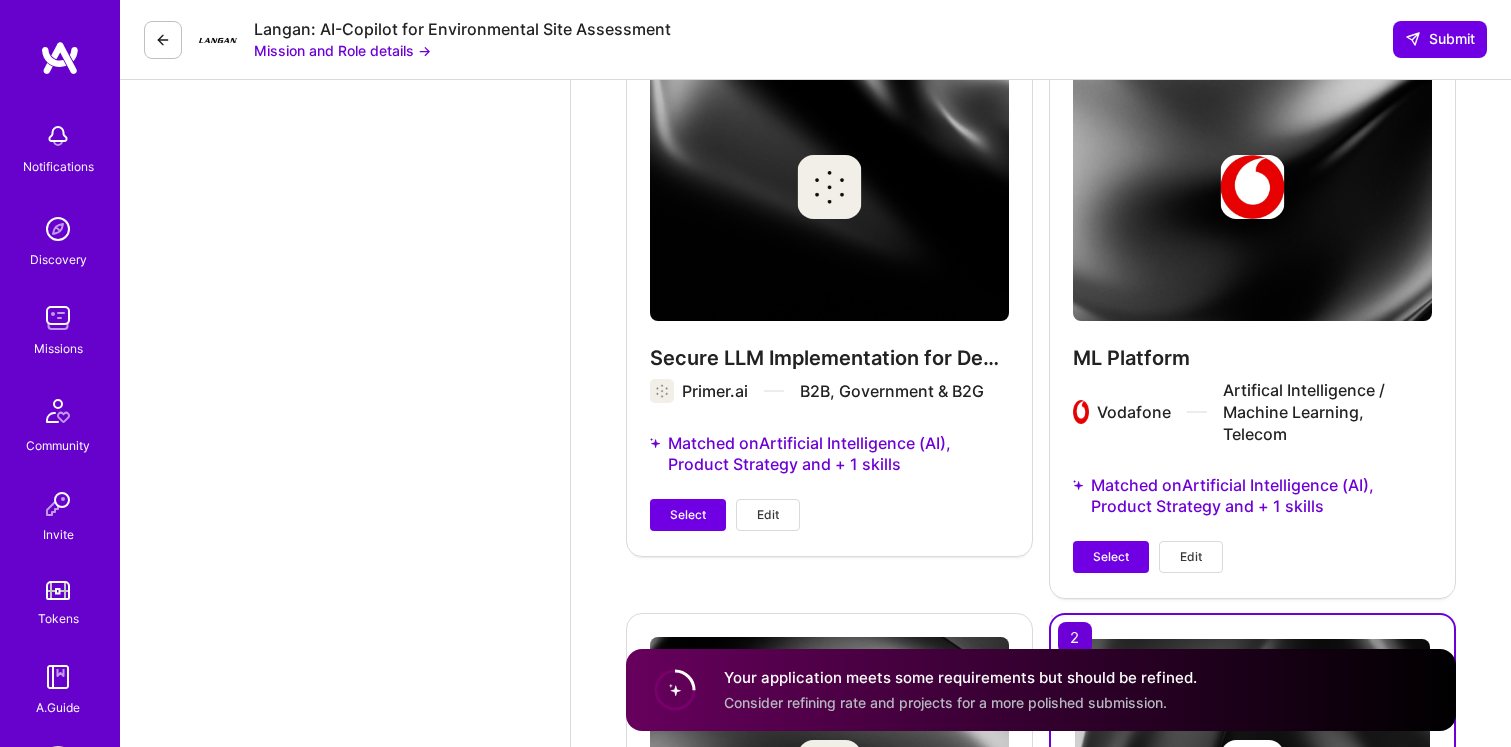 scroll, scrollTop: 3810, scrollLeft: 0, axis: vertical 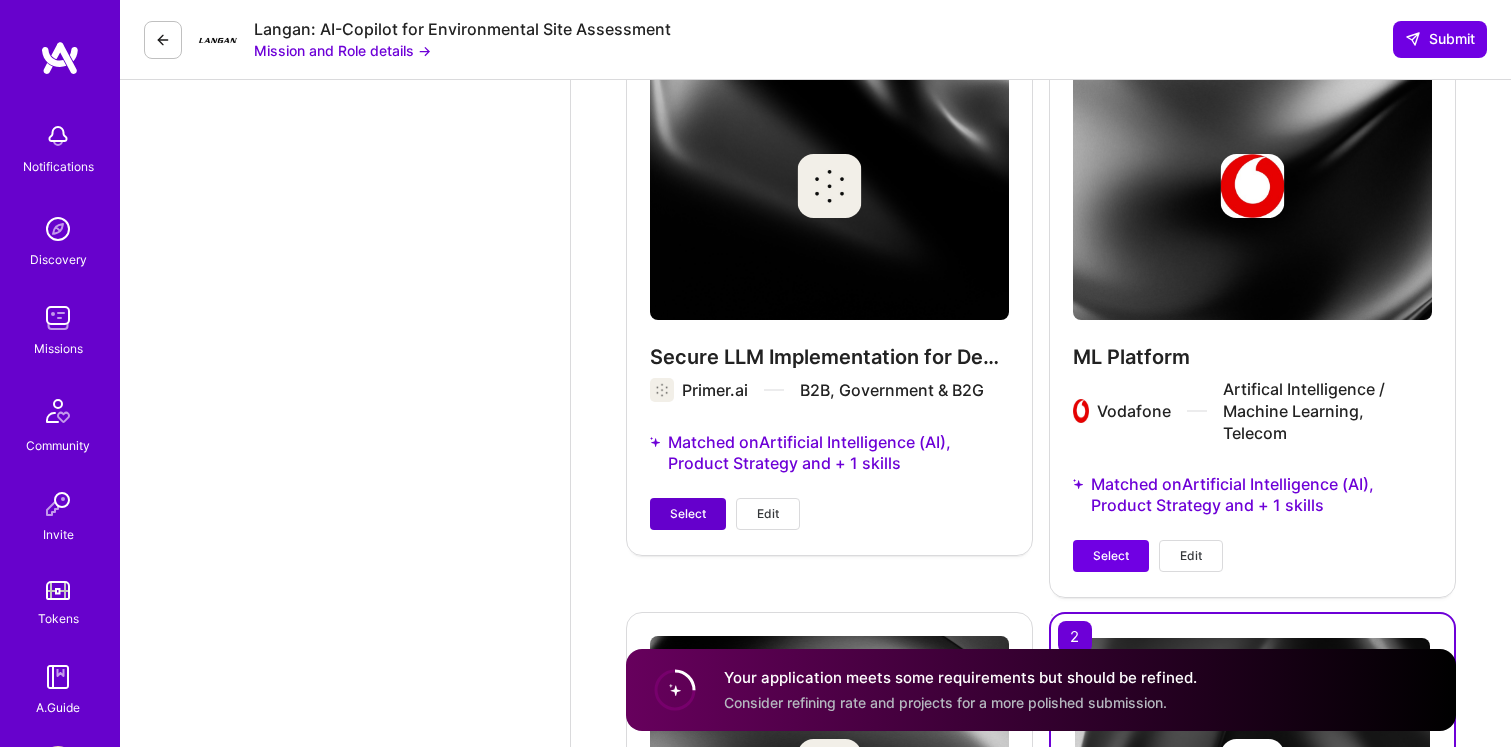 click on "Select" at bounding box center (688, 514) 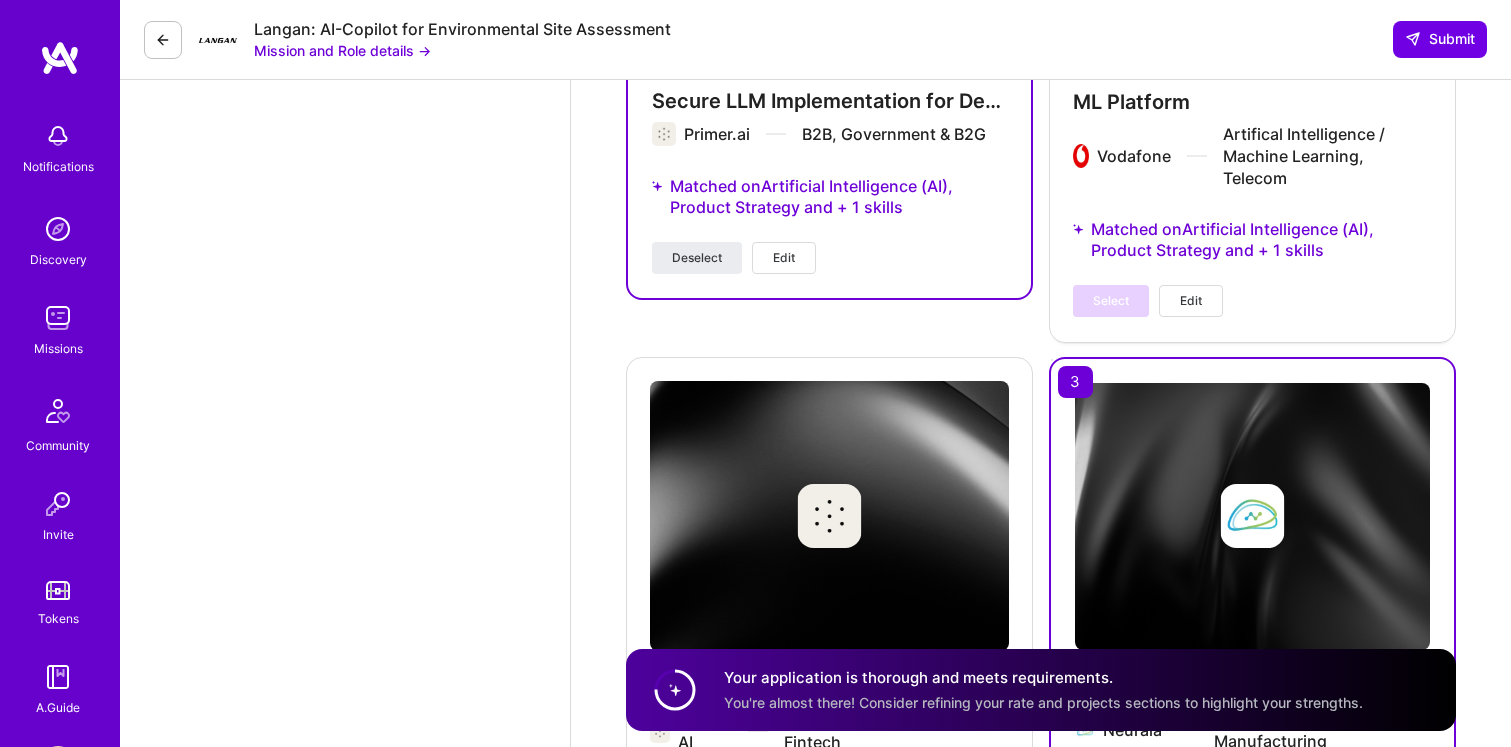 scroll, scrollTop: 4042, scrollLeft: 0, axis: vertical 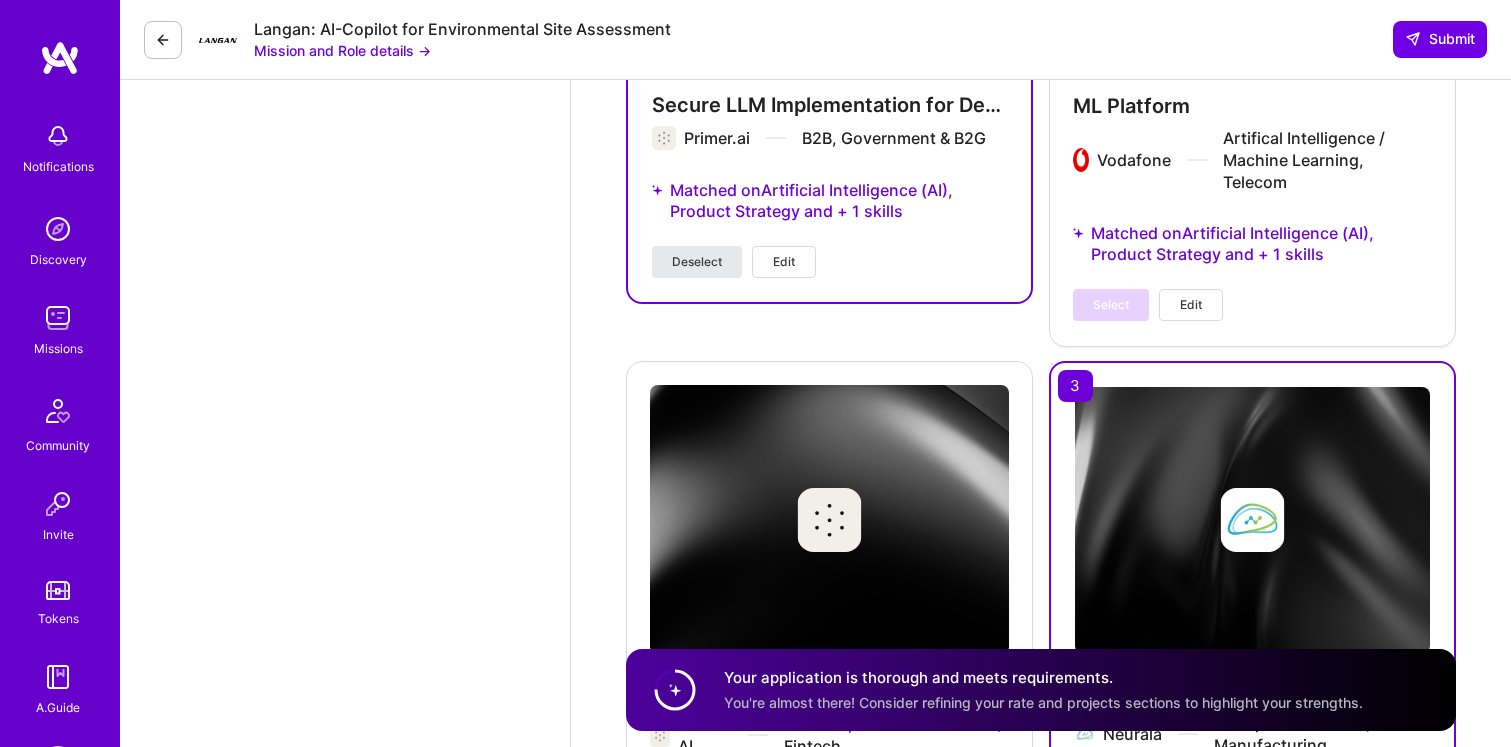 click on "Deselect" at bounding box center [697, 262] 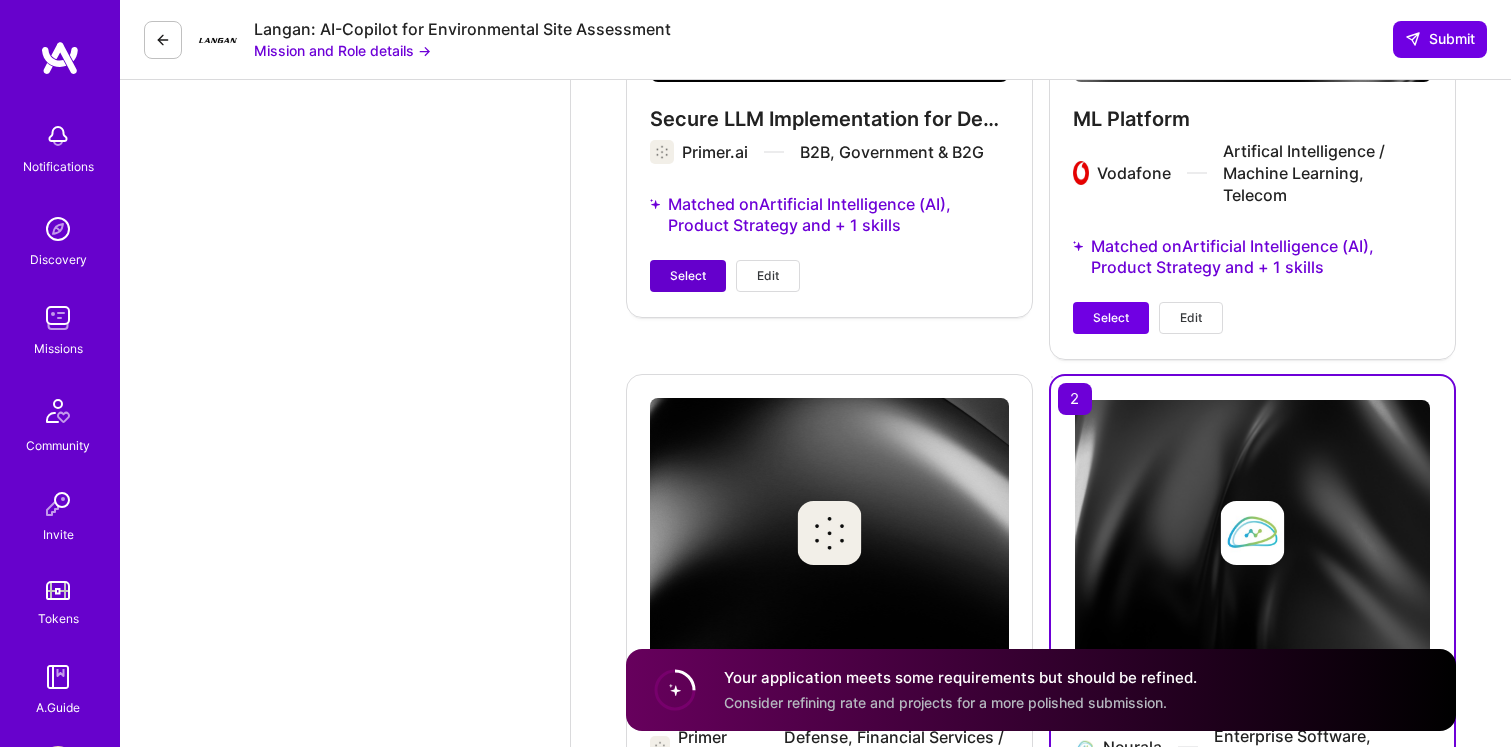 scroll, scrollTop: 3895, scrollLeft: 0, axis: vertical 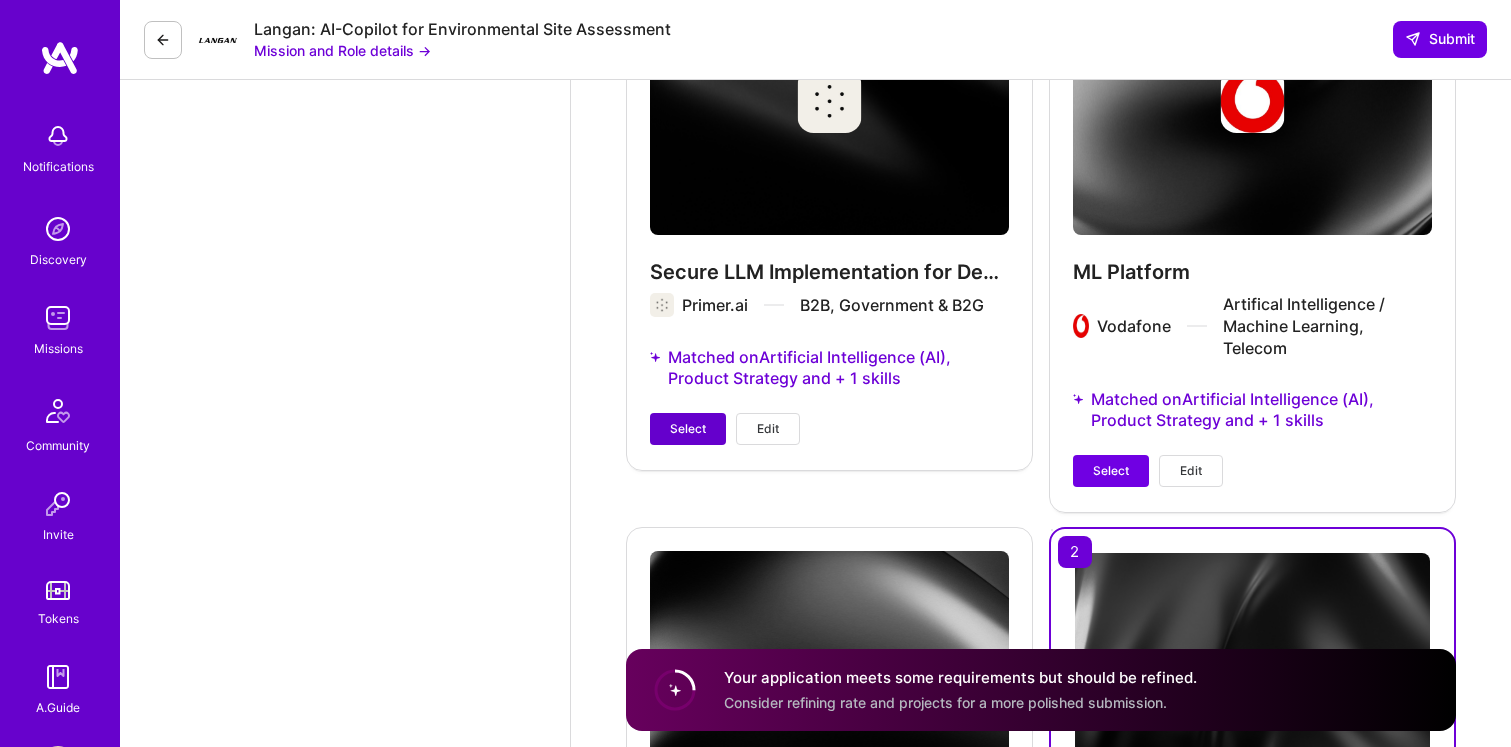 click on "Select" at bounding box center (688, 429) 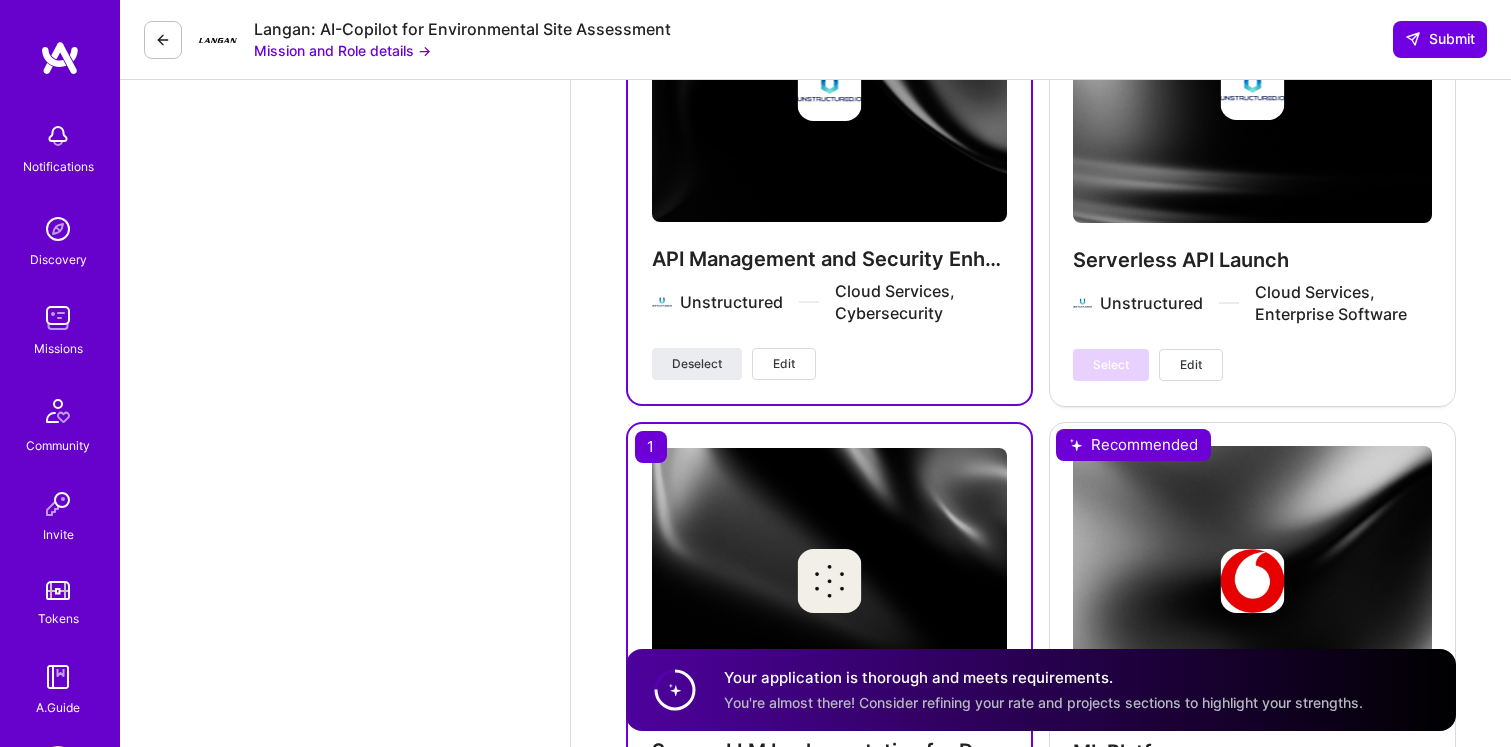 scroll, scrollTop: 3388, scrollLeft: 0, axis: vertical 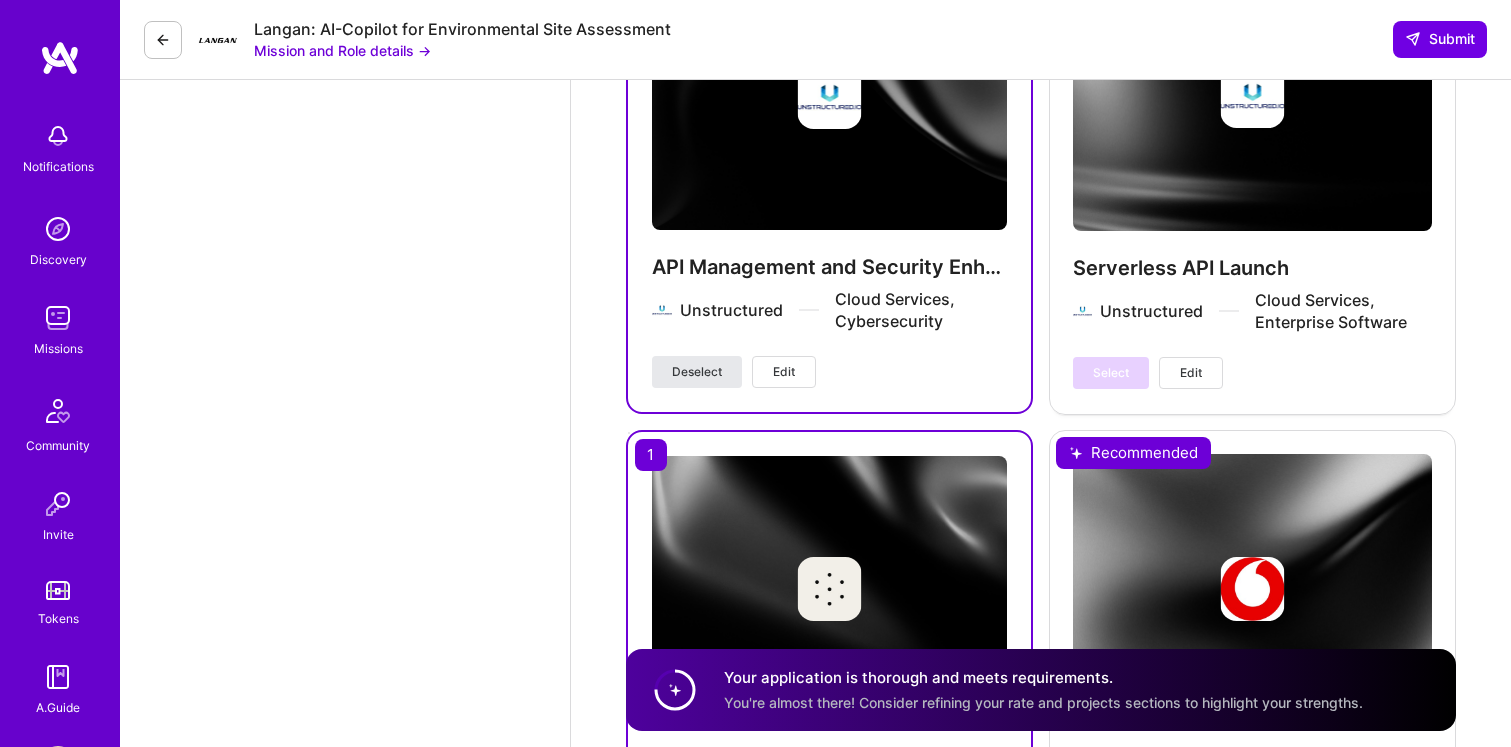 click on "Deselect" at bounding box center (697, 372) 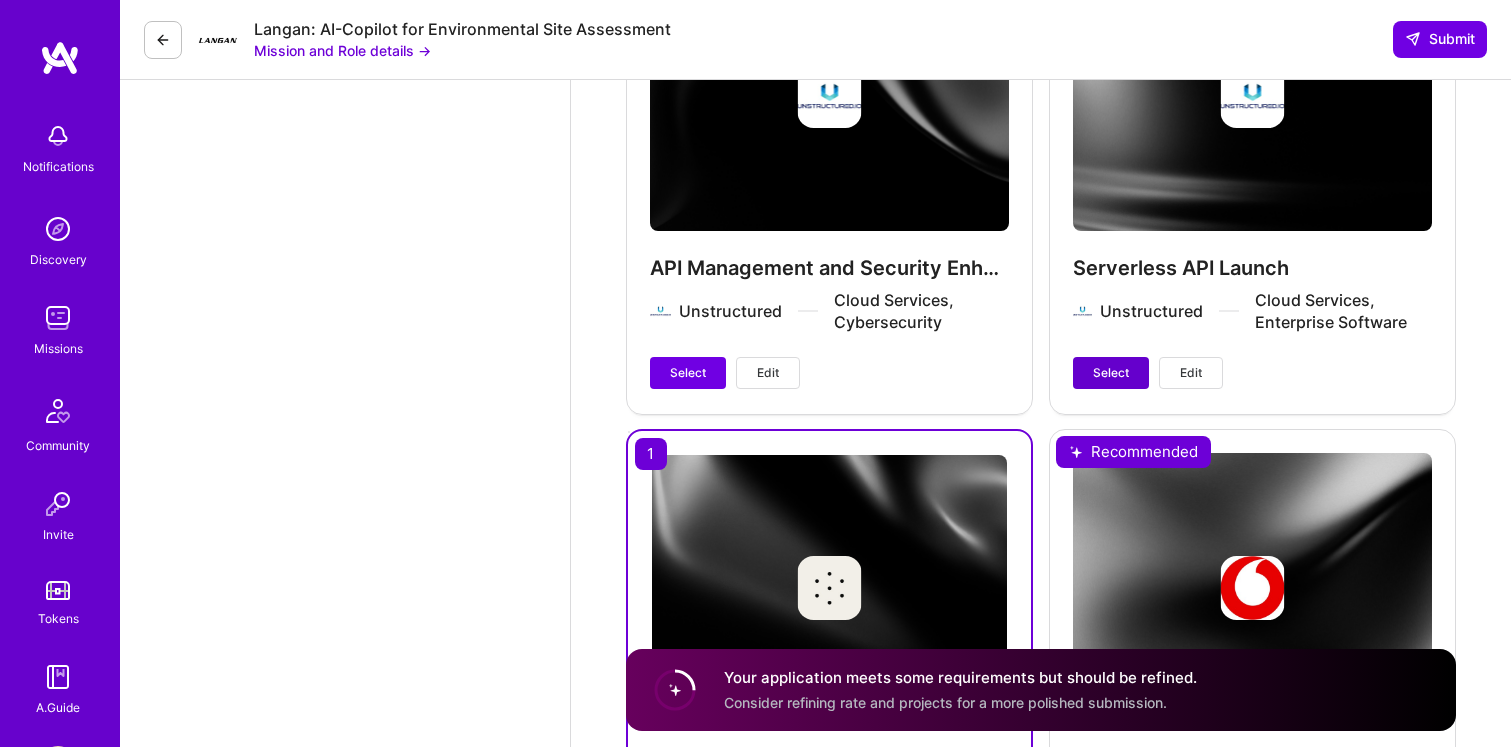 click on "Select" at bounding box center [1111, 373] 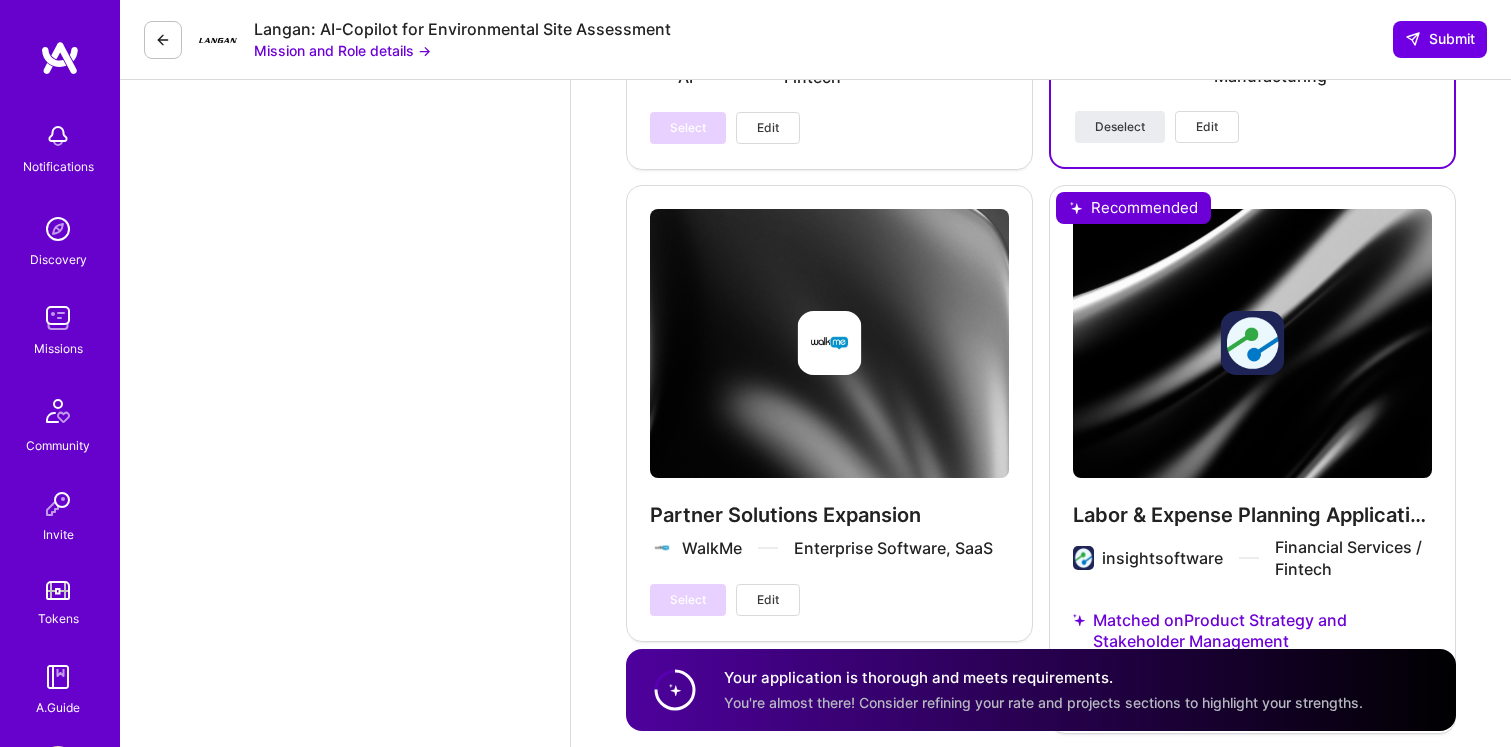 scroll, scrollTop: 4816, scrollLeft: 0, axis: vertical 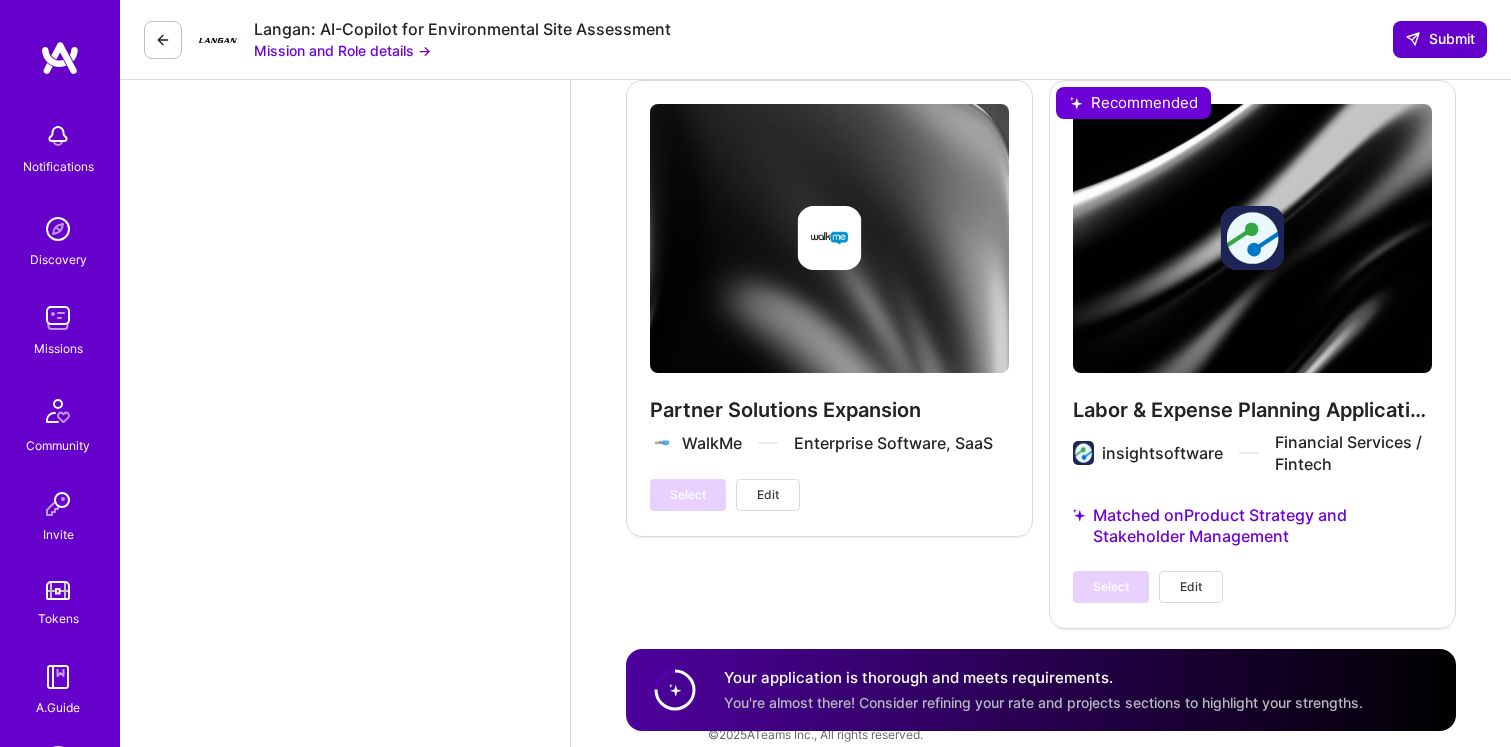 click on "Submit" at bounding box center [1440, 39] 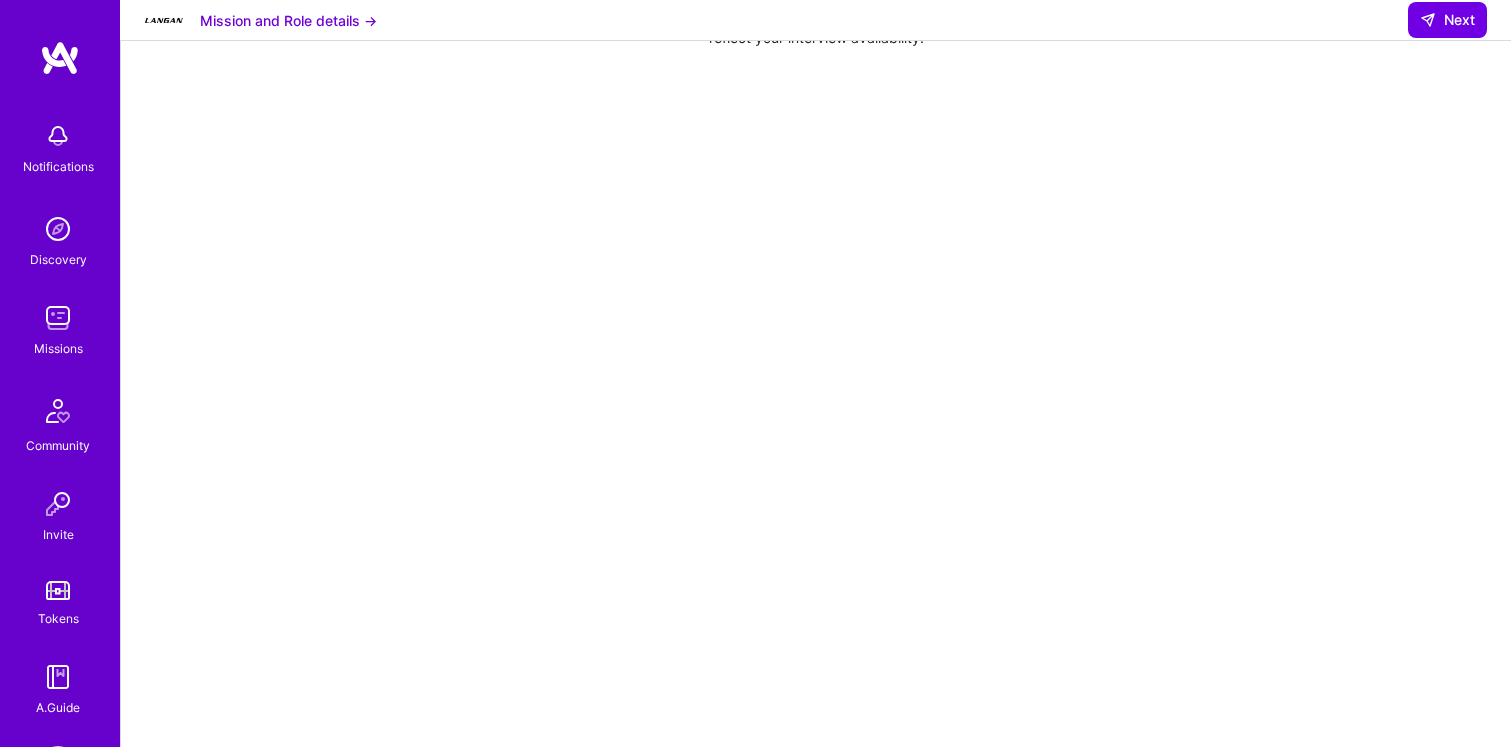 scroll, scrollTop: 152, scrollLeft: 0, axis: vertical 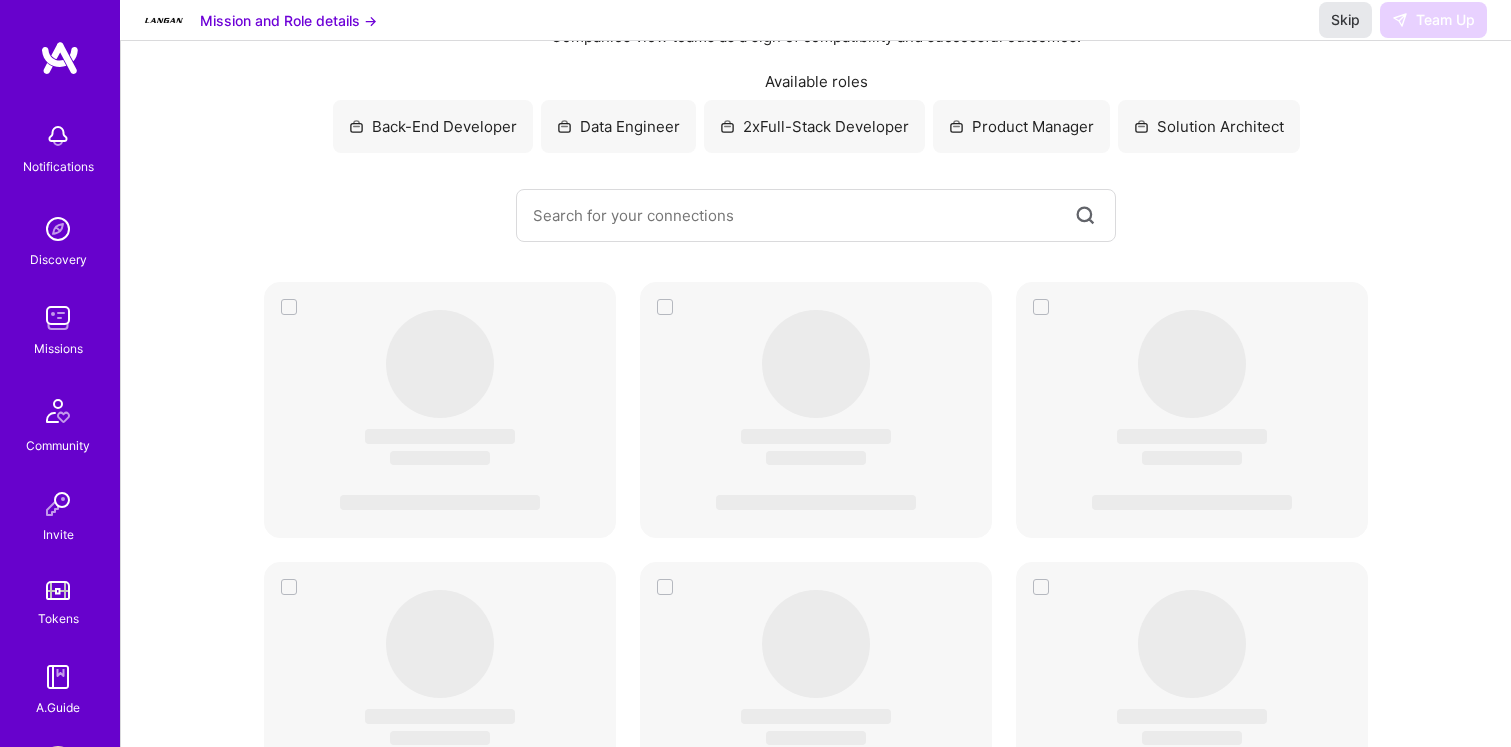 click on "Skip" at bounding box center (1345, 20) 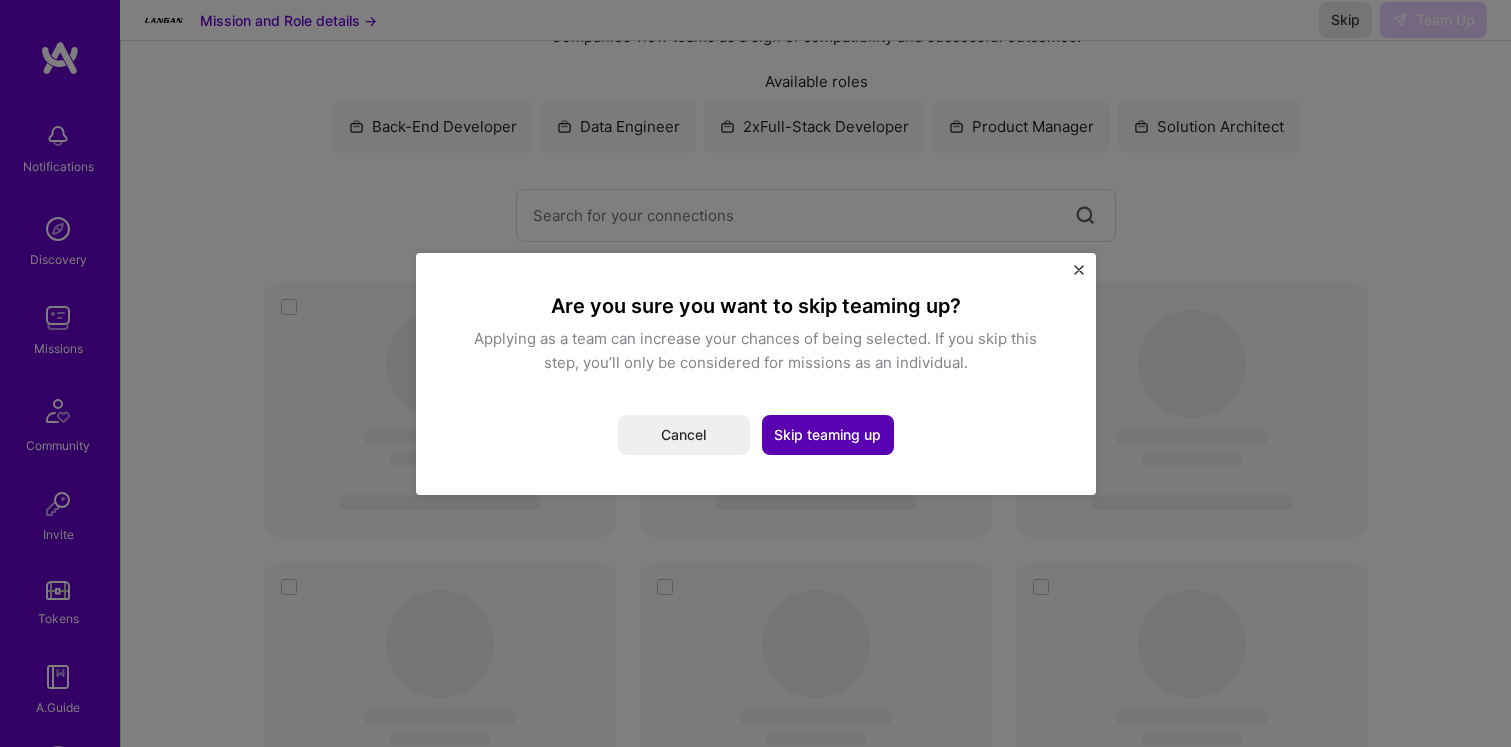 click on "Skip teaming up" at bounding box center [828, 435] 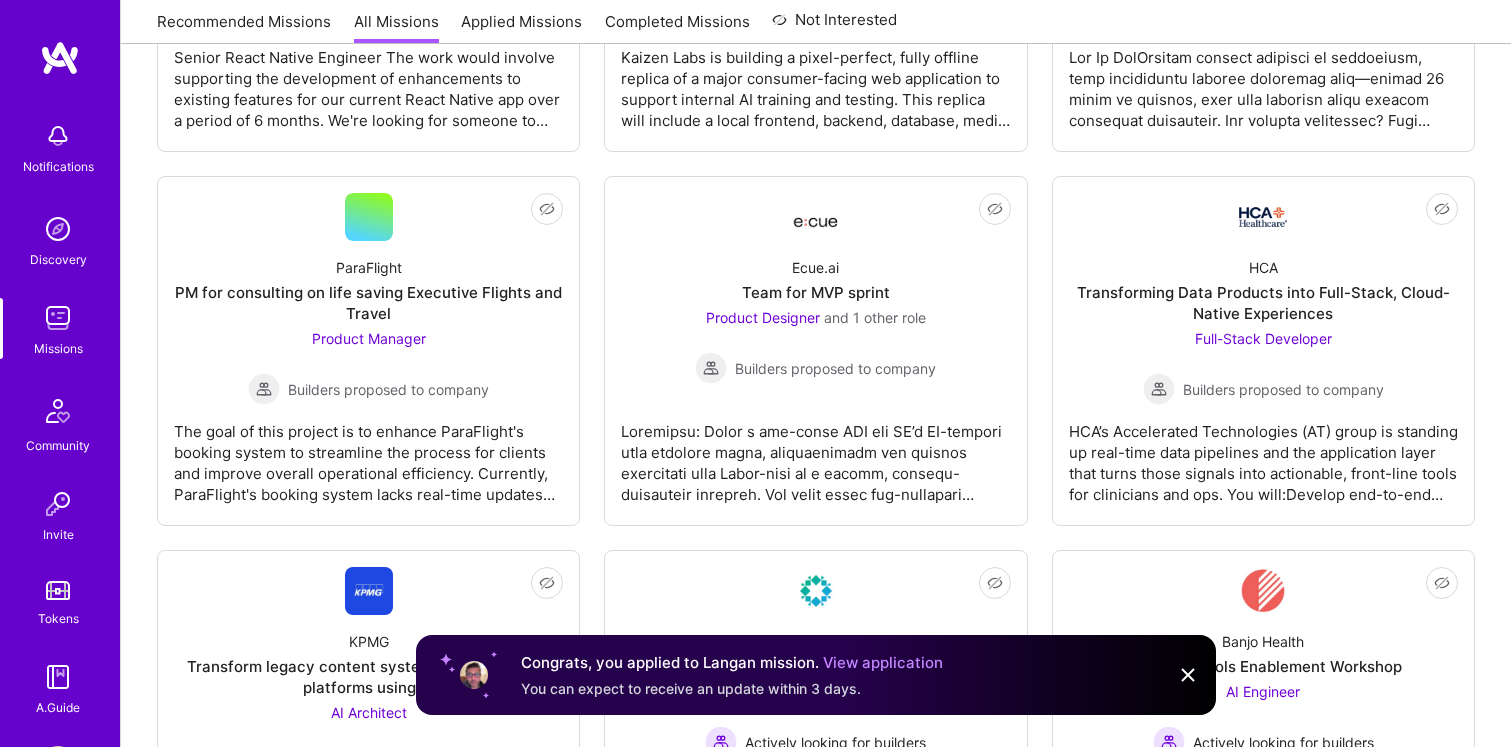 scroll, scrollTop: 0, scrollLeft: 0, axis: both 